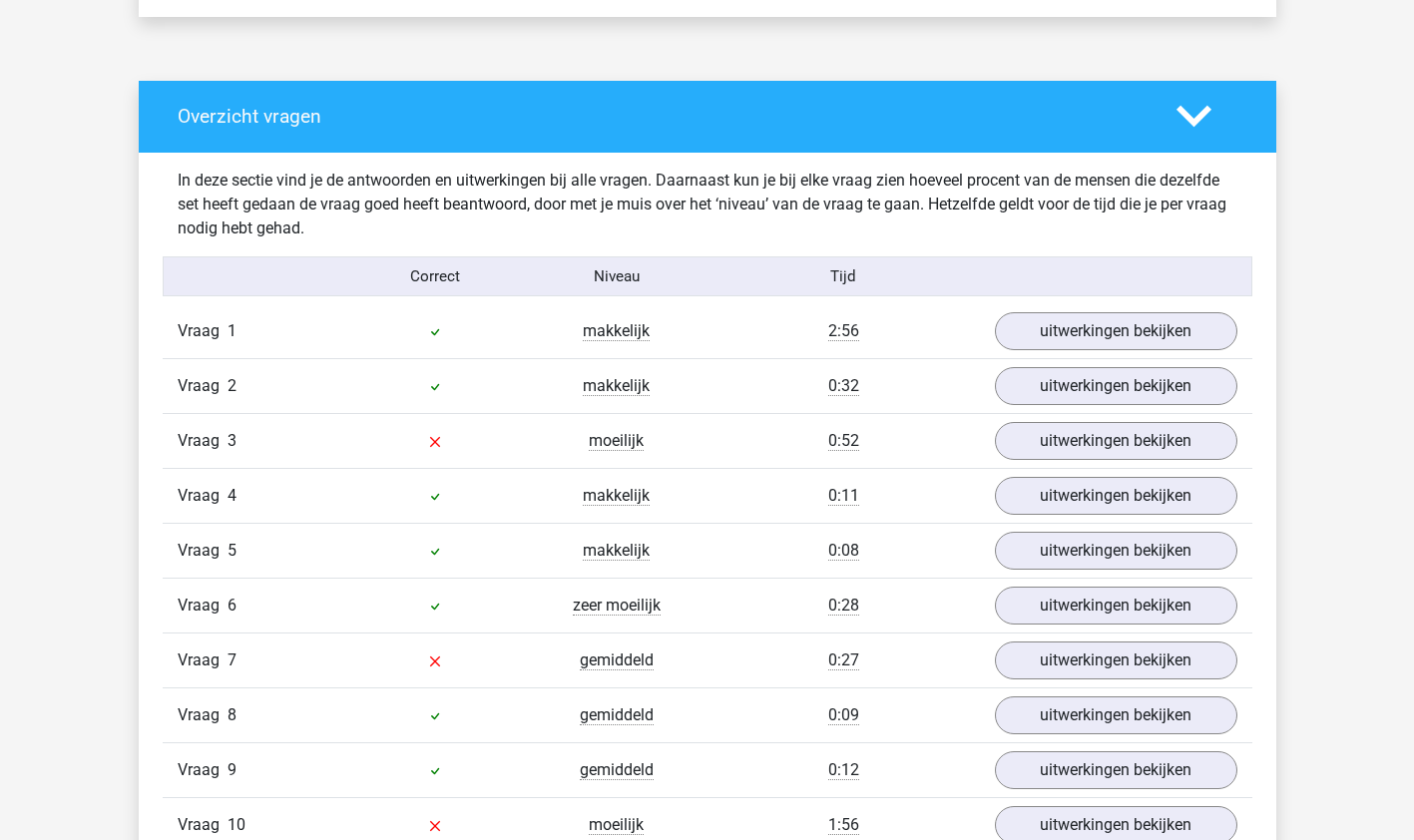scroll, scrollTop: 1535, scrollLeft: 0, axis: vertical 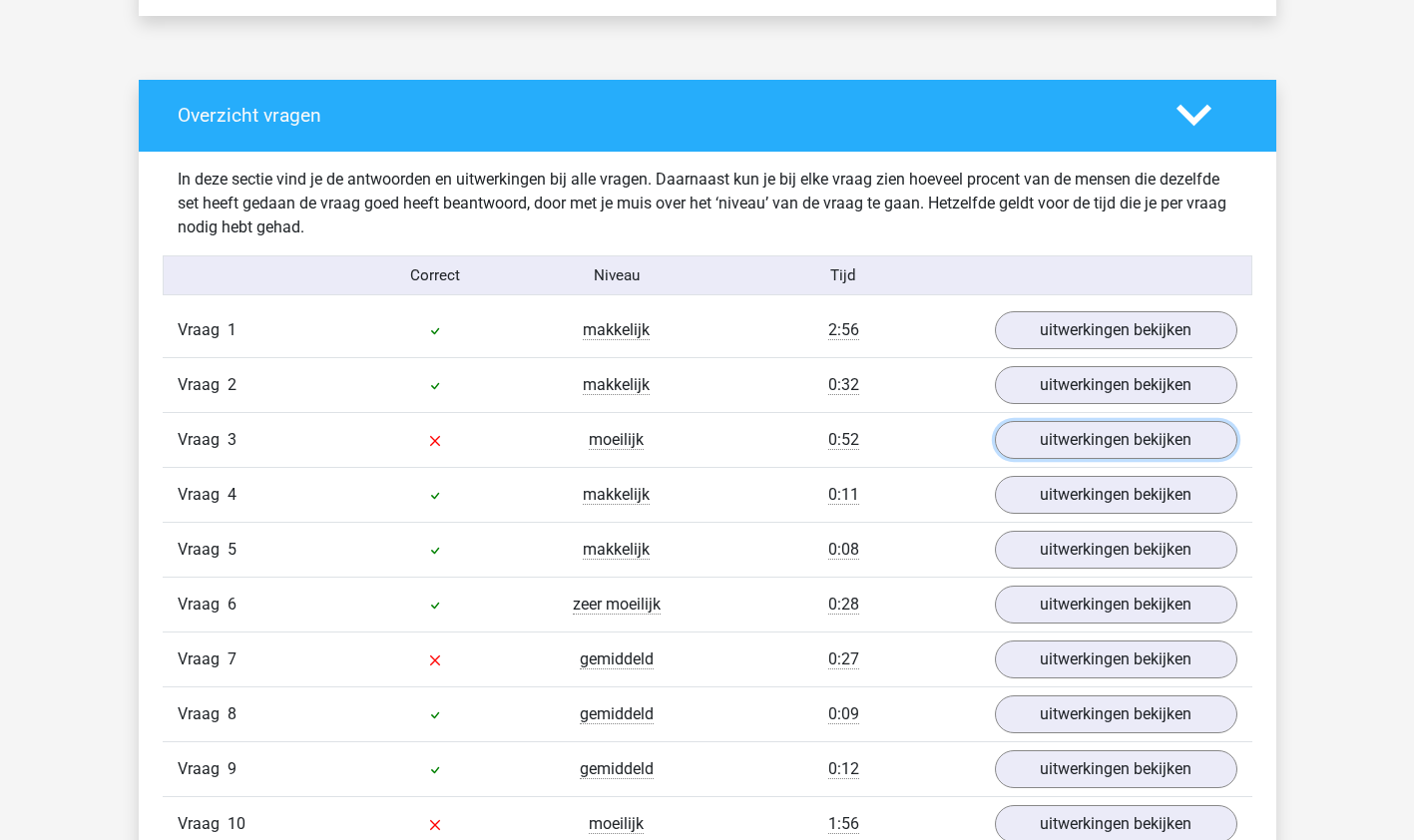 click on "uitwerkingen bekijken" at bounding box center [1116, 440] 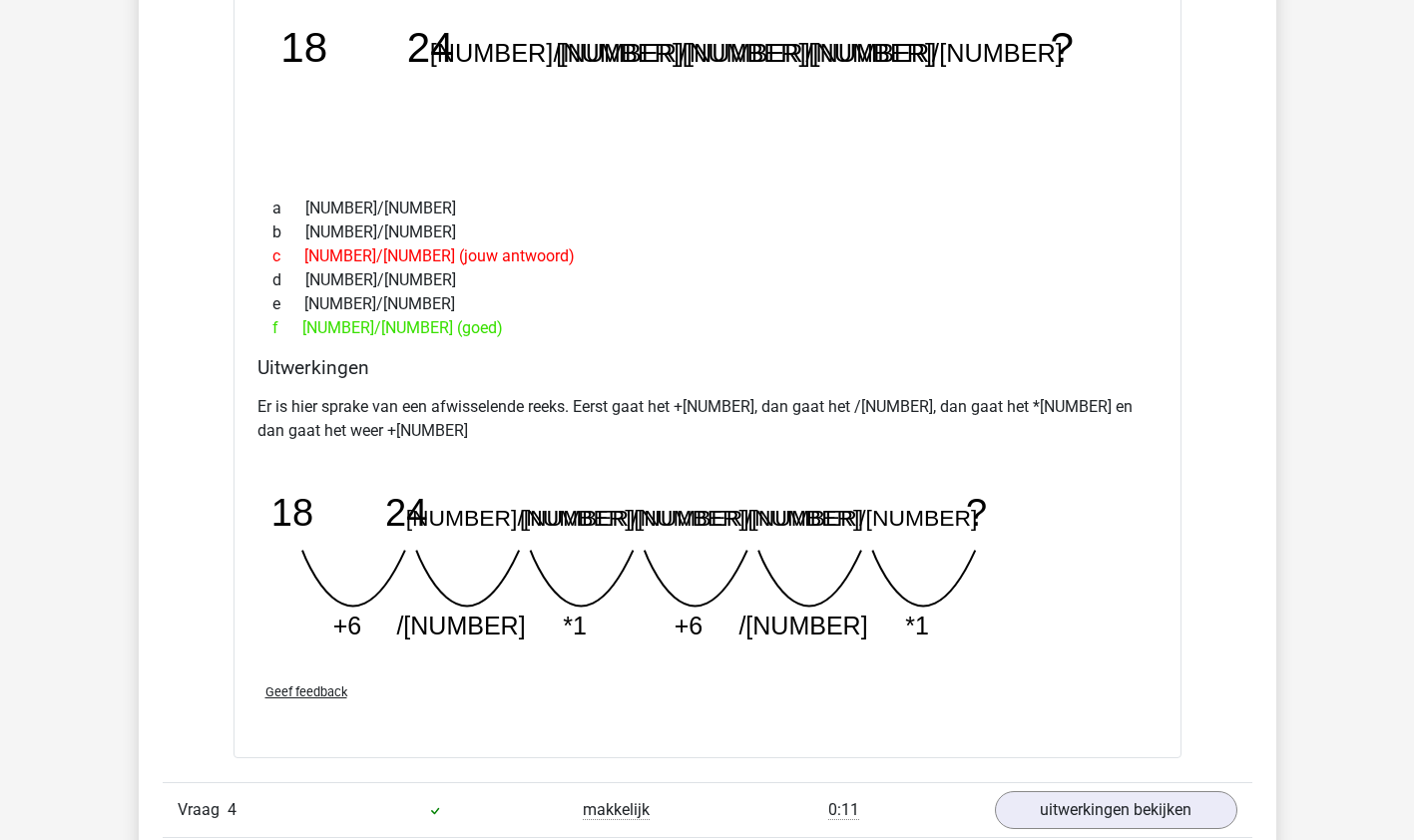 scroll, scrollTop: 2117, scrollLeft: 0, axis: vertical 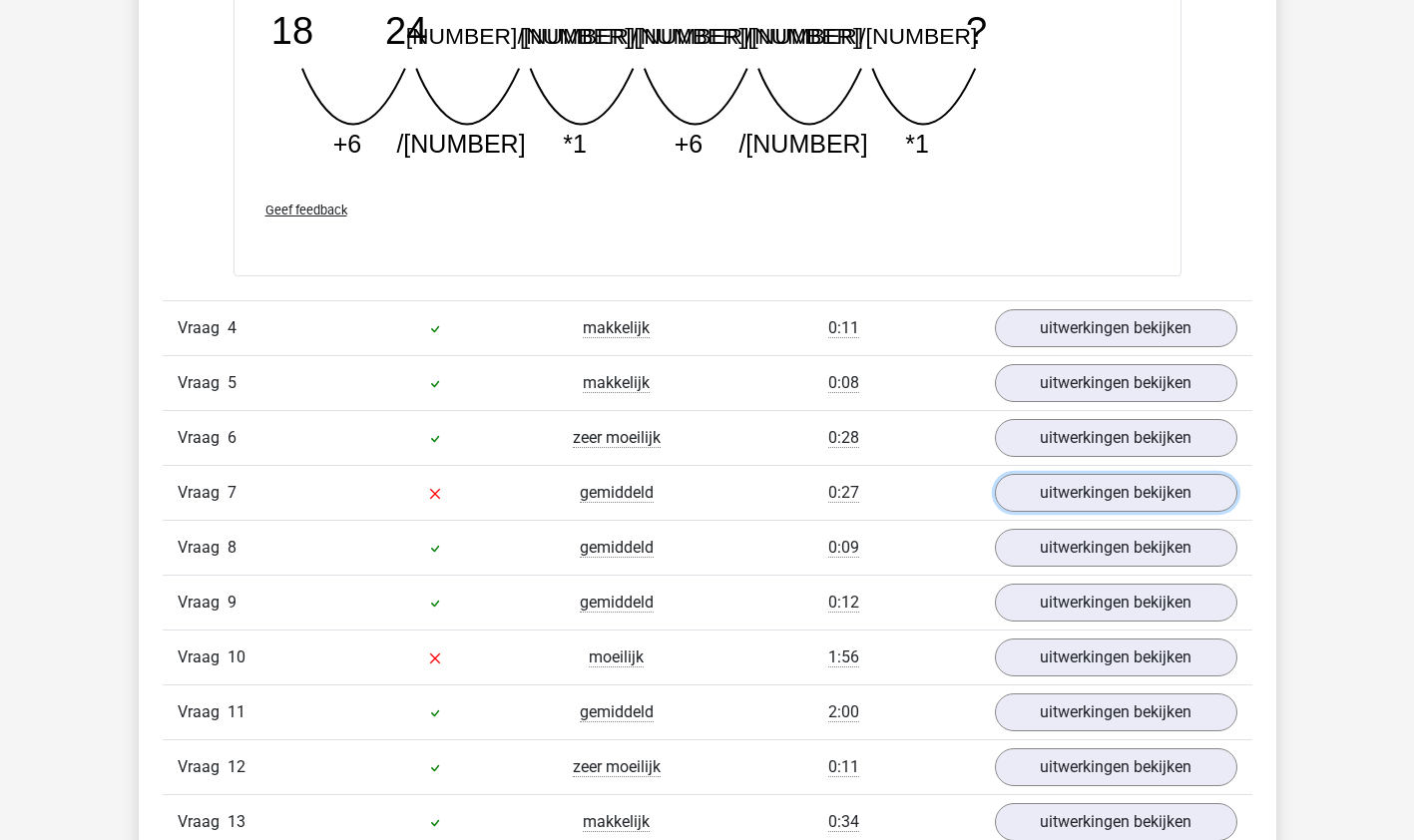 click on "uitwerkingen bekijken" at bounding box center (1116, 493) 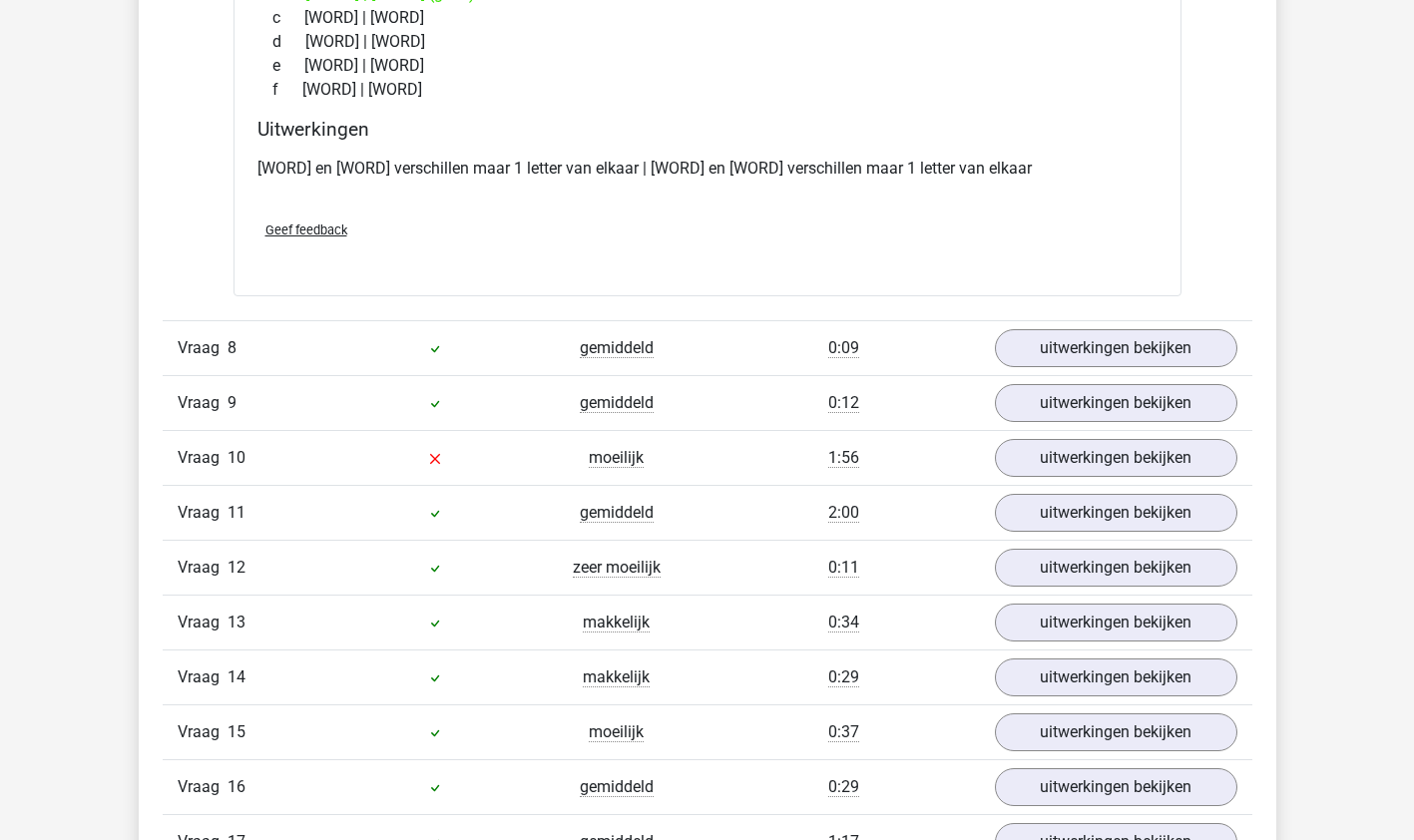 scroll, scrollTop: 3258, scrollLeft: 0, axis: vertical 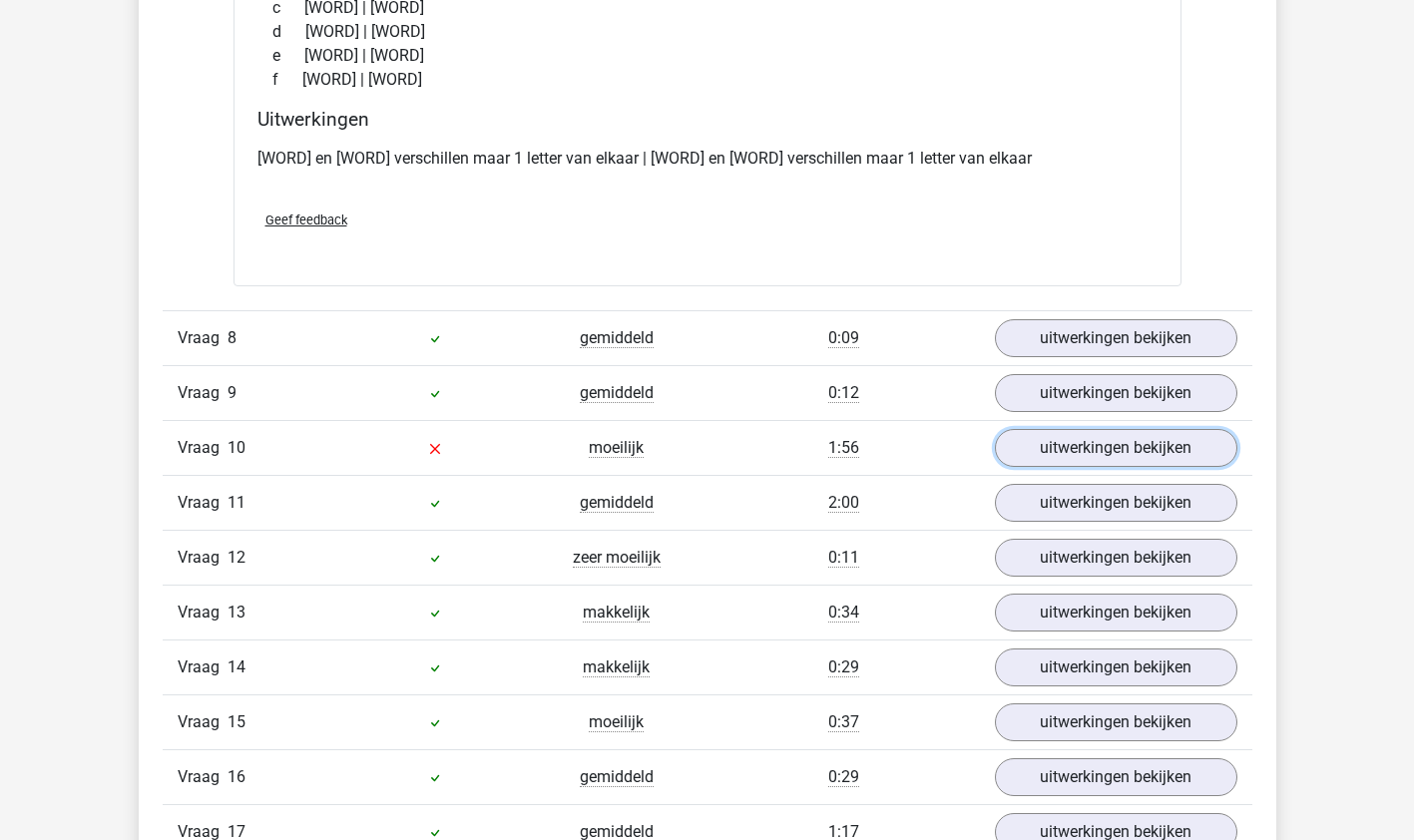click on "uitwerkingen bekijken" at bounding box center [1116, 448] 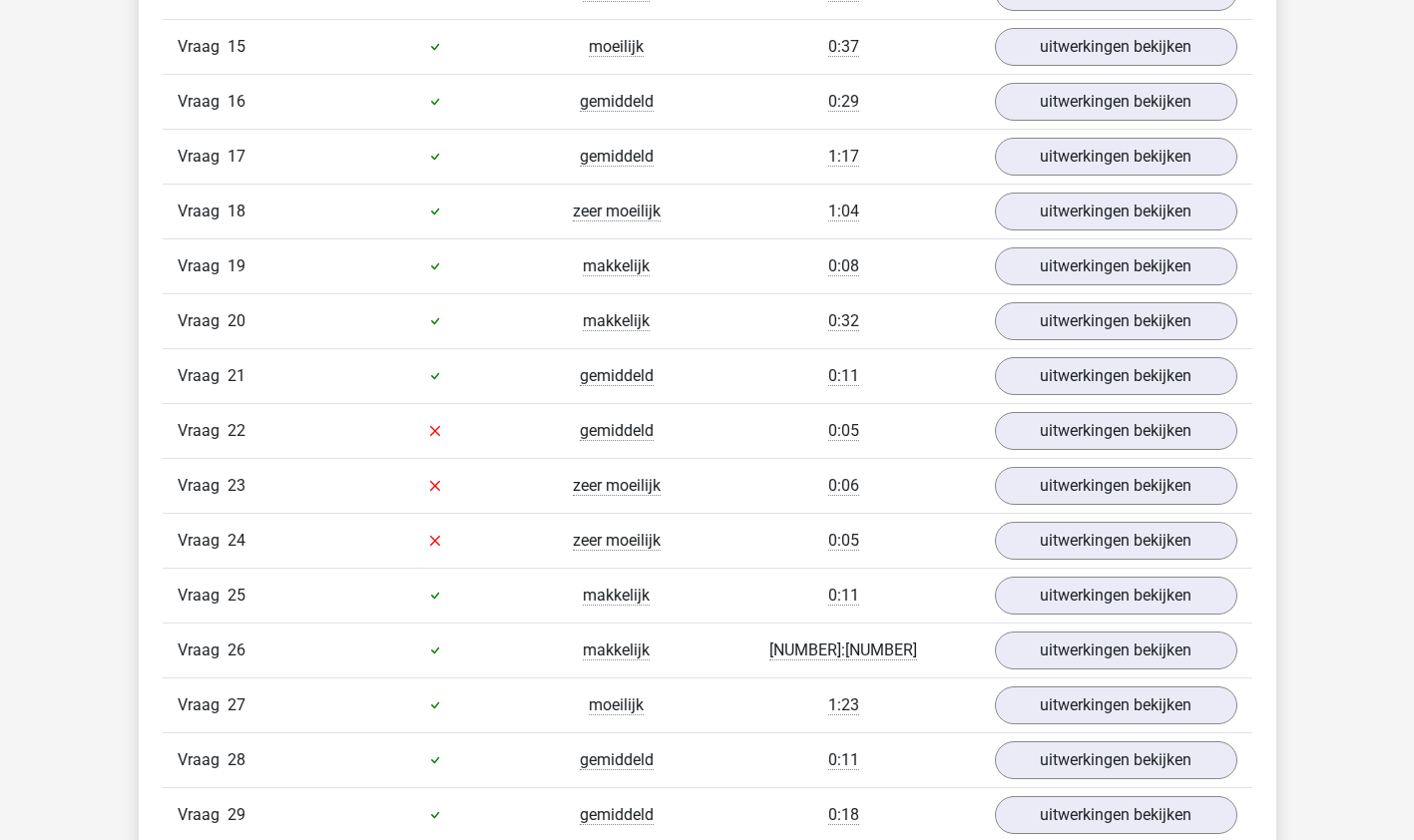scroll, scrollTop: 5273, scrollLeft: 0, axis: vertical 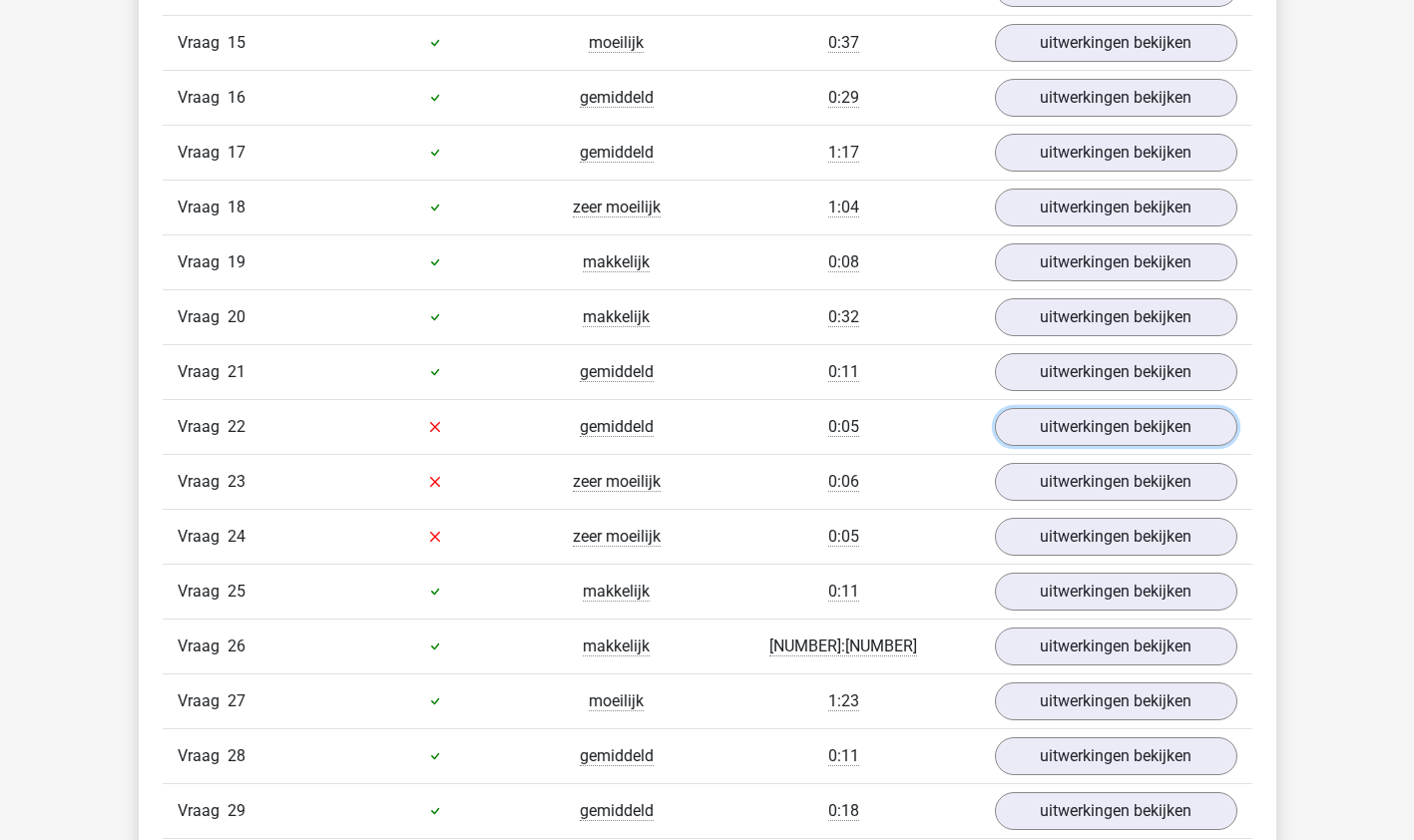 click on "uitwerkingen bekijken" at bounding box center [1116, 427] 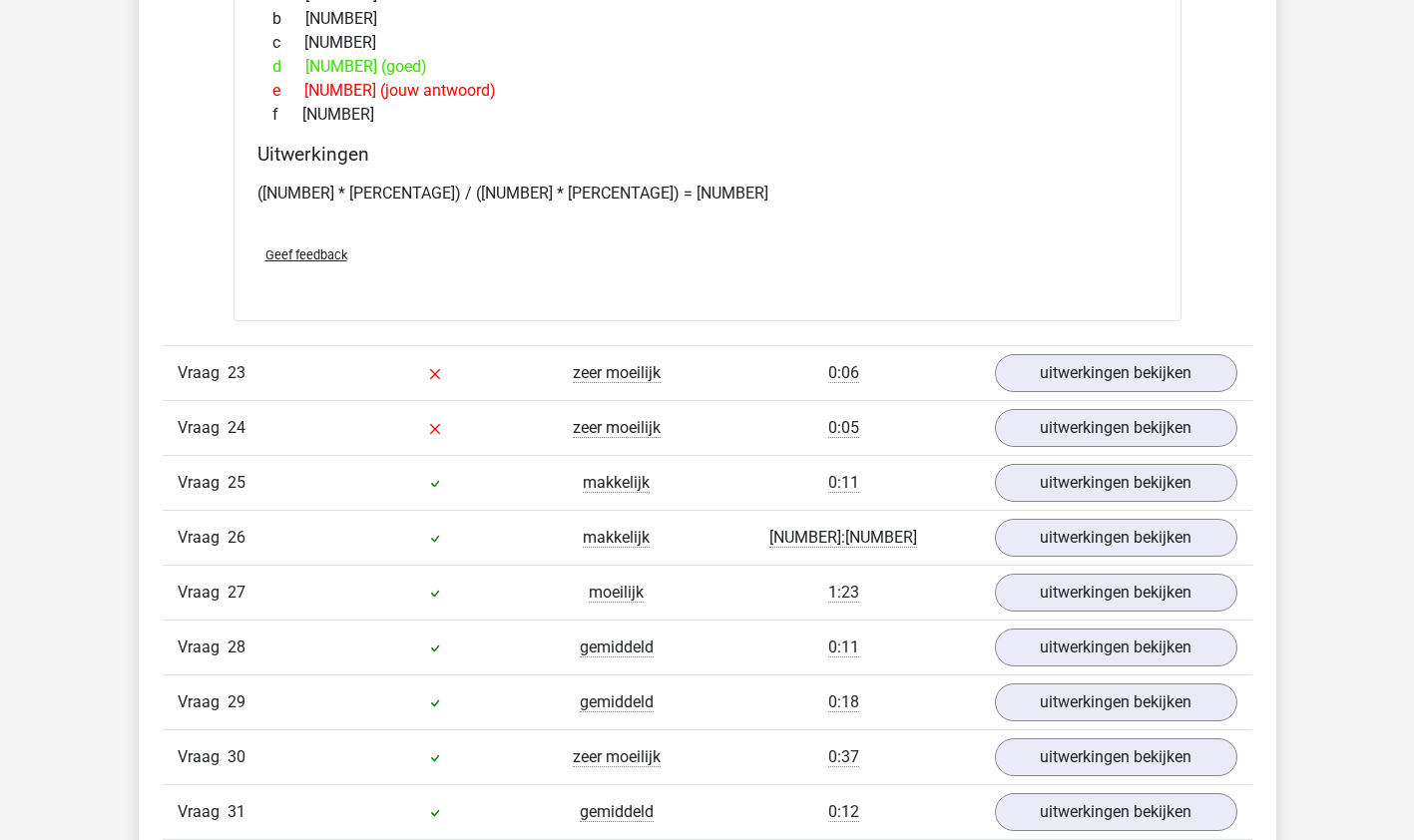 scroll, scrollTop: 6769, scrollLeft: 0, axis: vertical 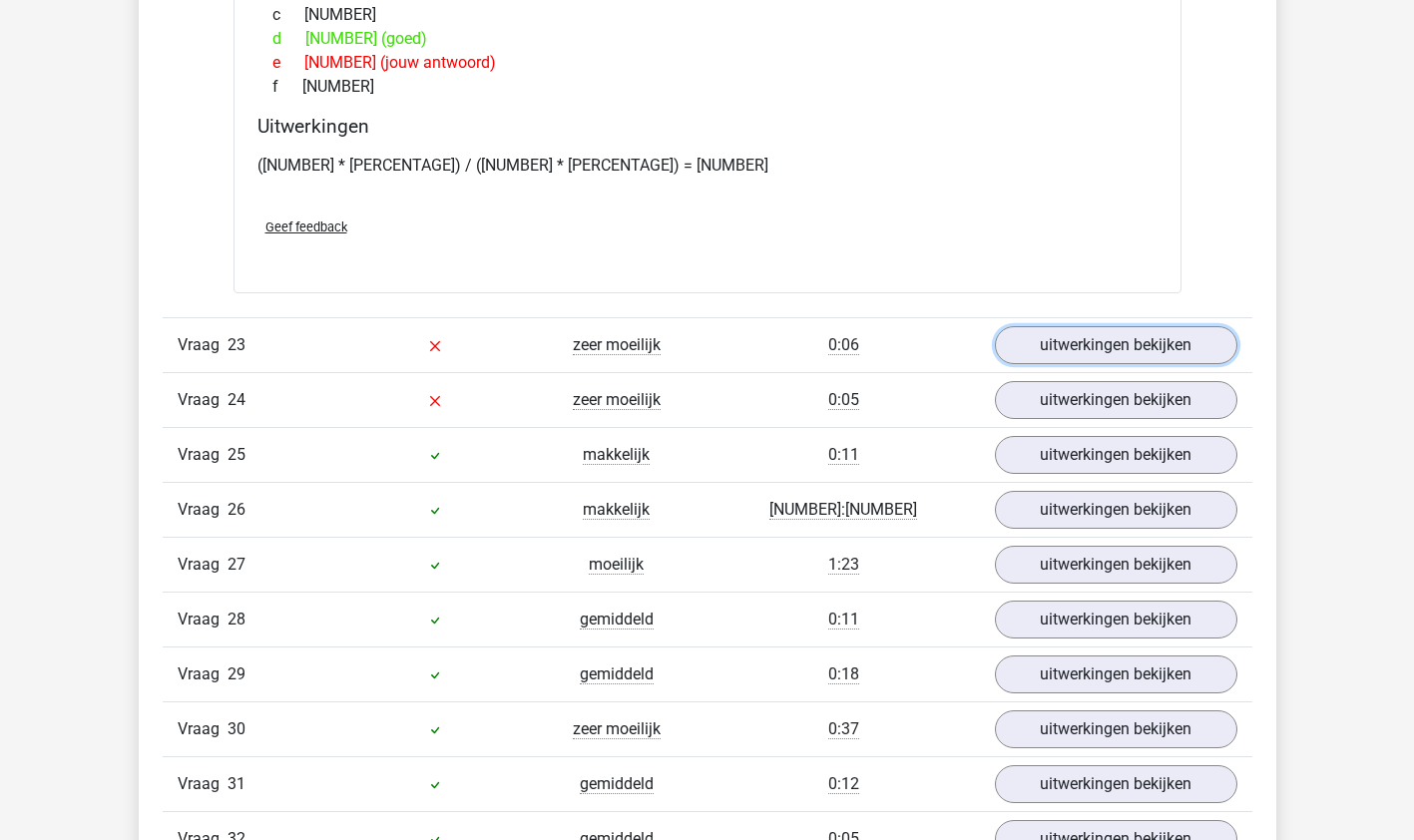 click on "uitwerkingen bekijken" at bounding box center (1116, 345) 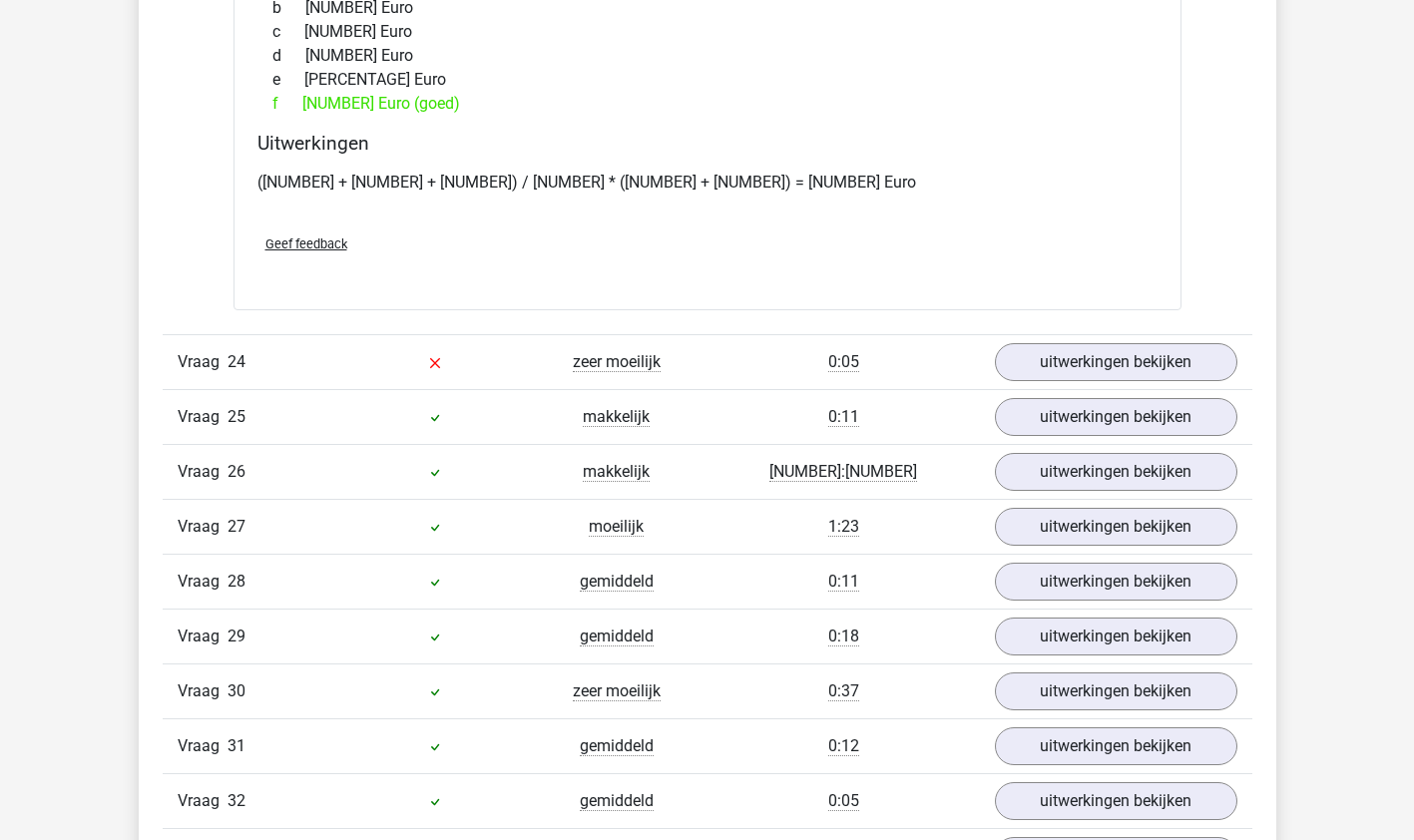 scroll, scrollTop: 8287, scrollLeft: 0, axis: vertical 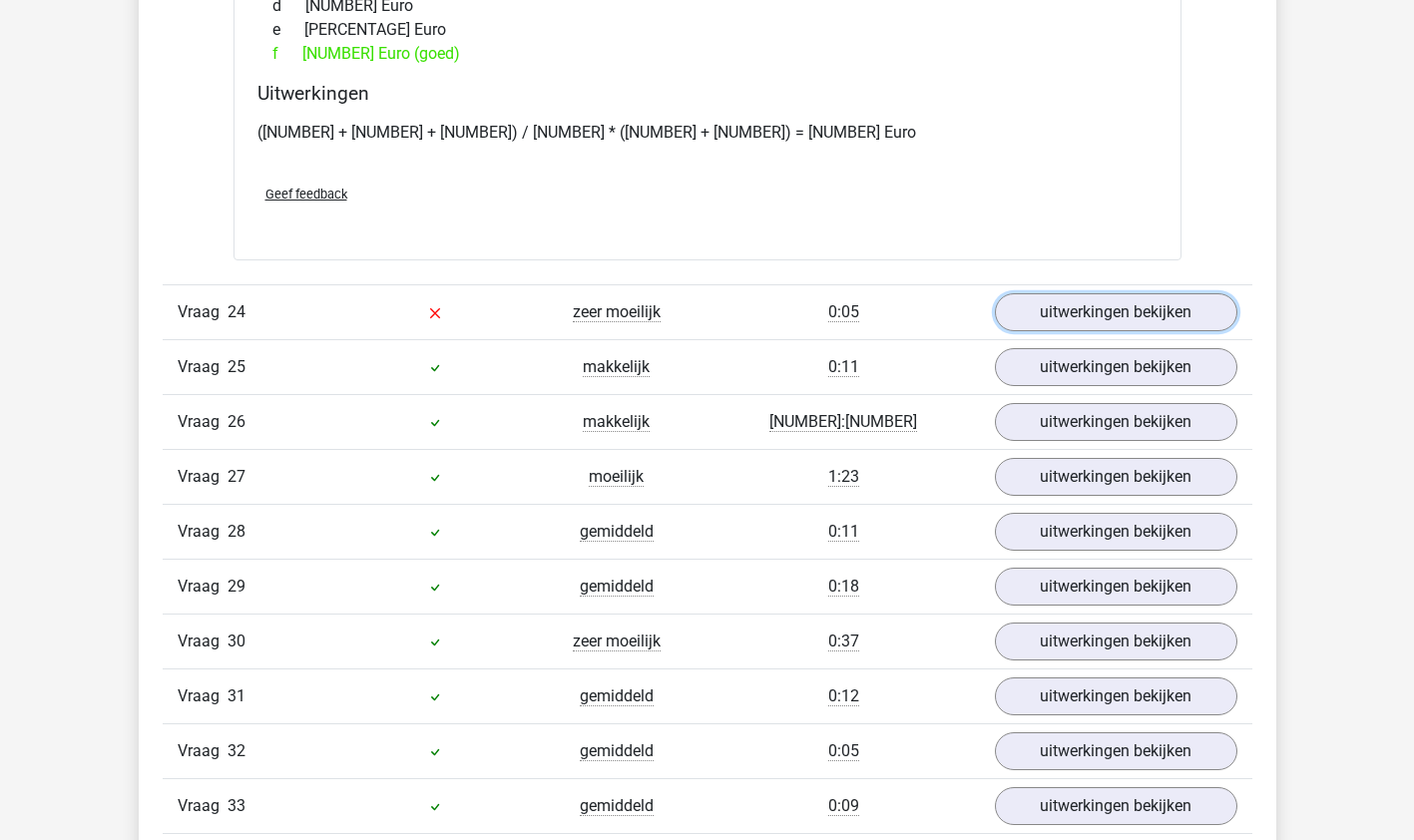 click on "uitwerkingen bekijken" at bounding box center [1116, 312] 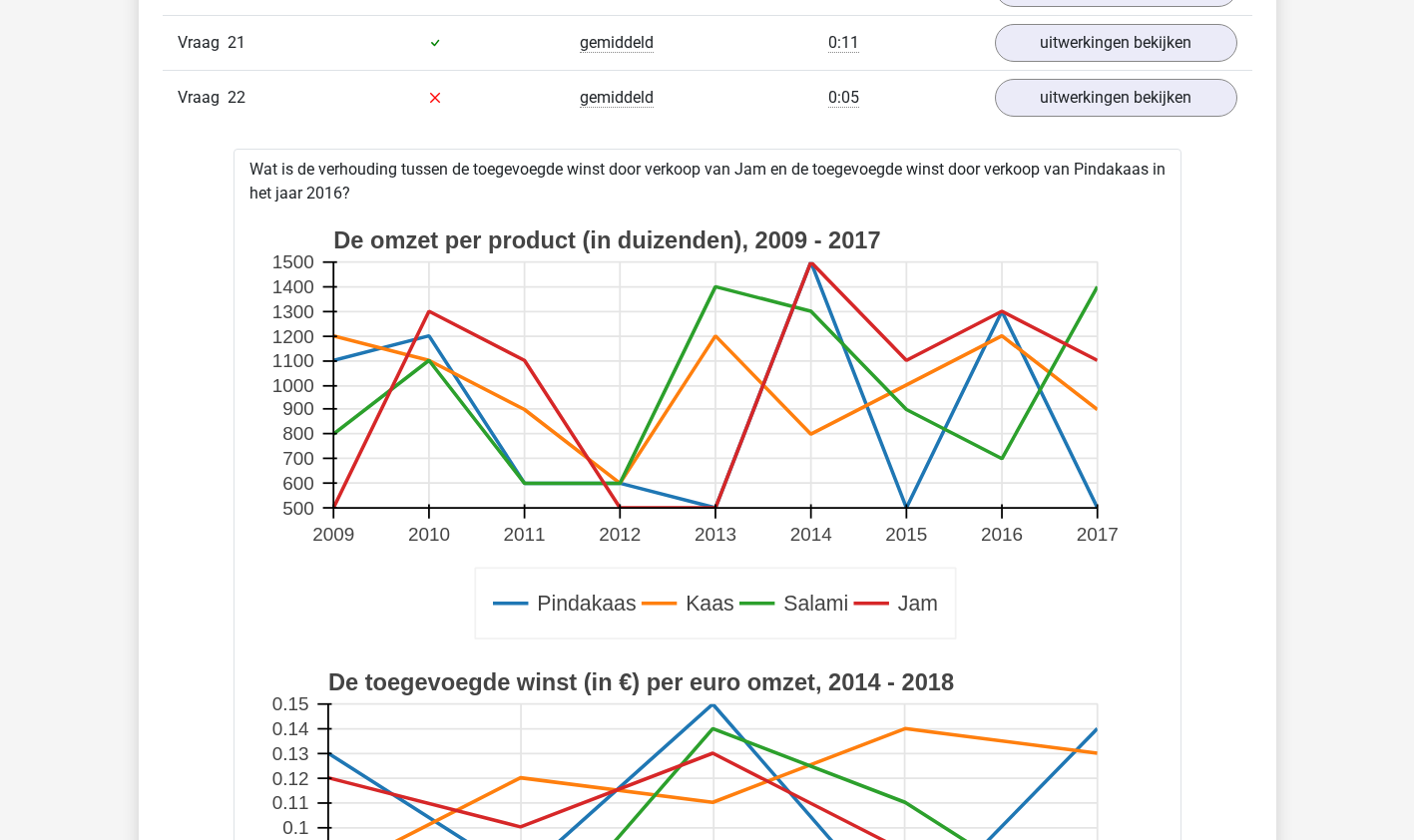 scroll, scrollTop: 5499, scrollLeft: 0, axis: vertical 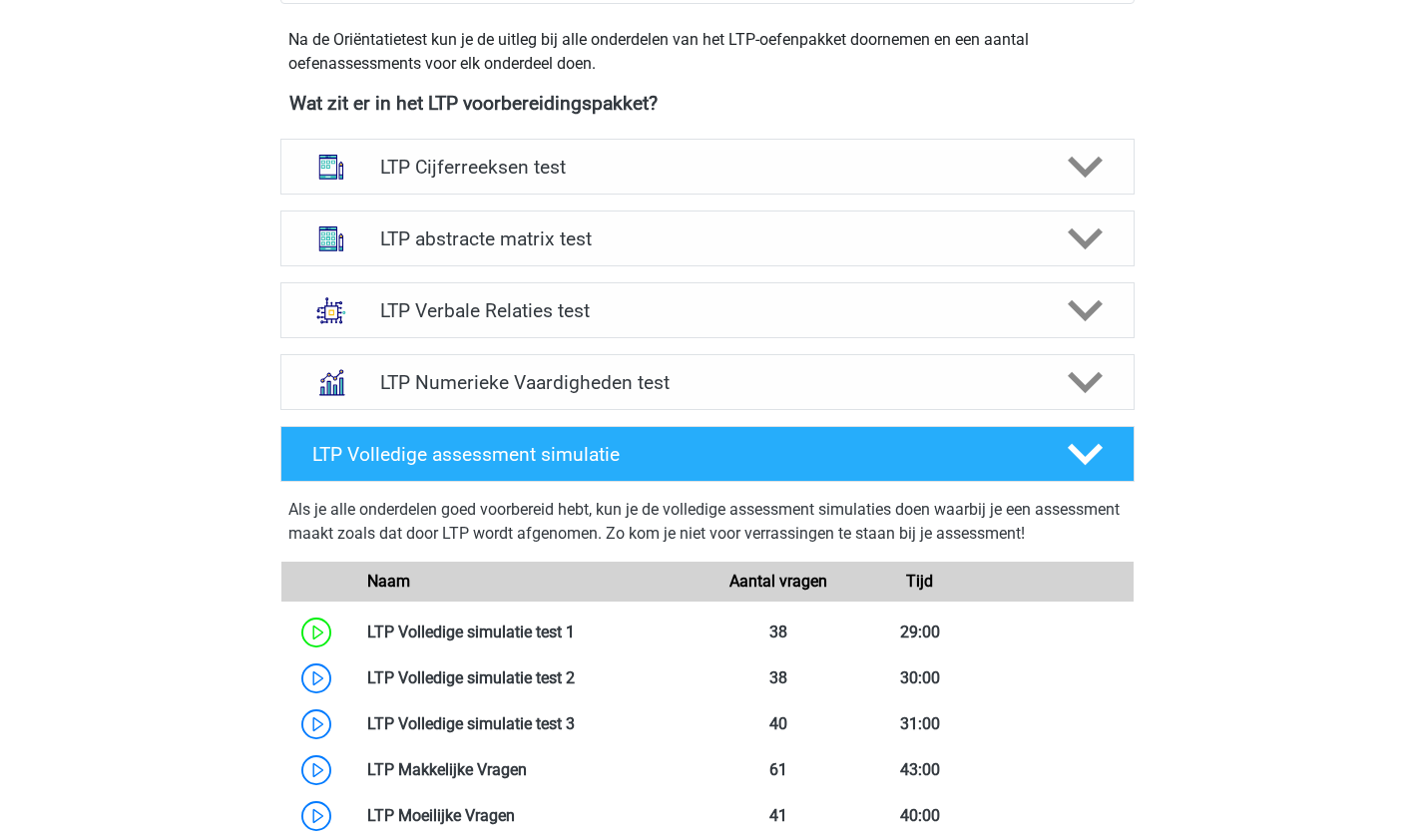 click 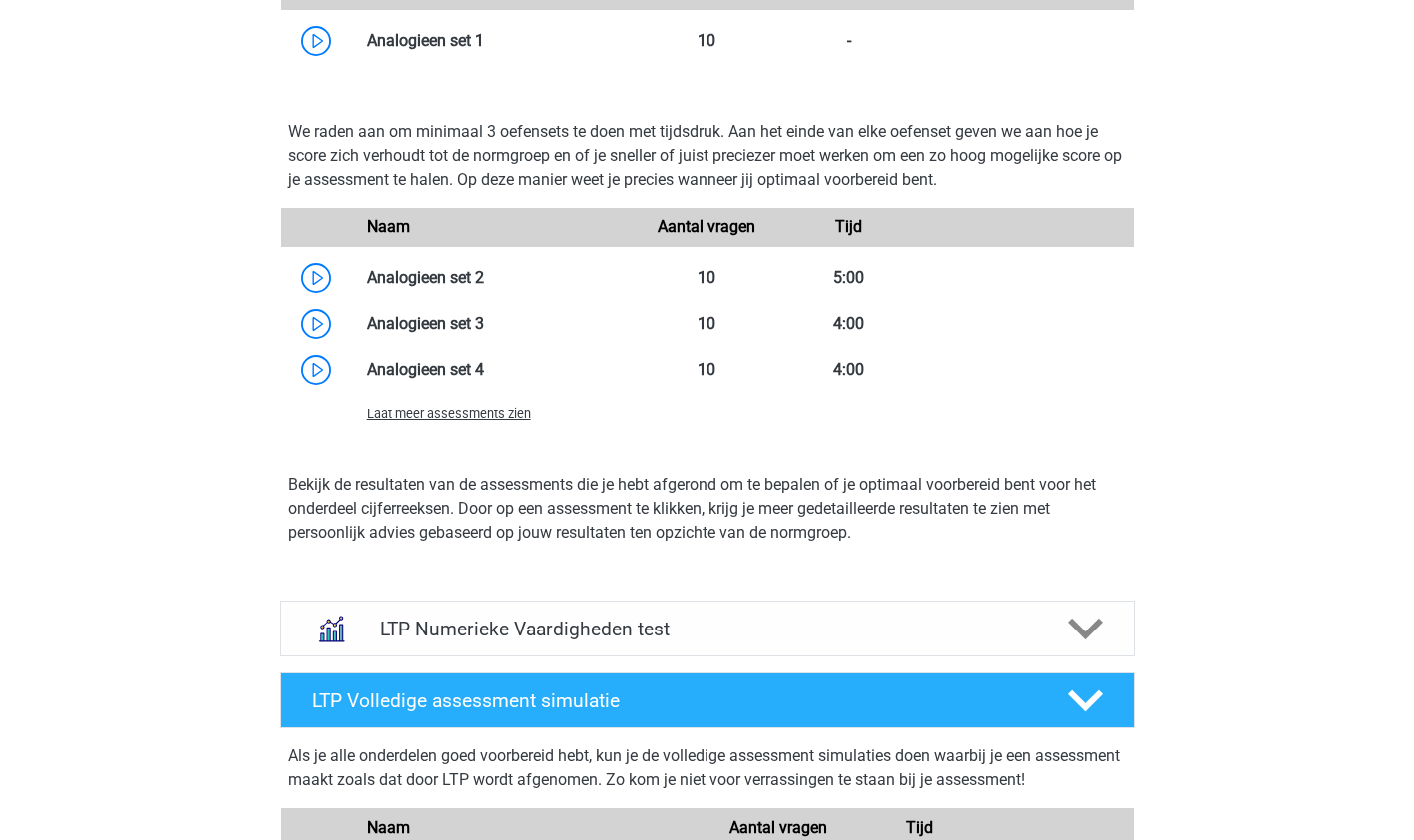 scroll, scrollTop: 1788, scrollLeft: 0, axis: vertical 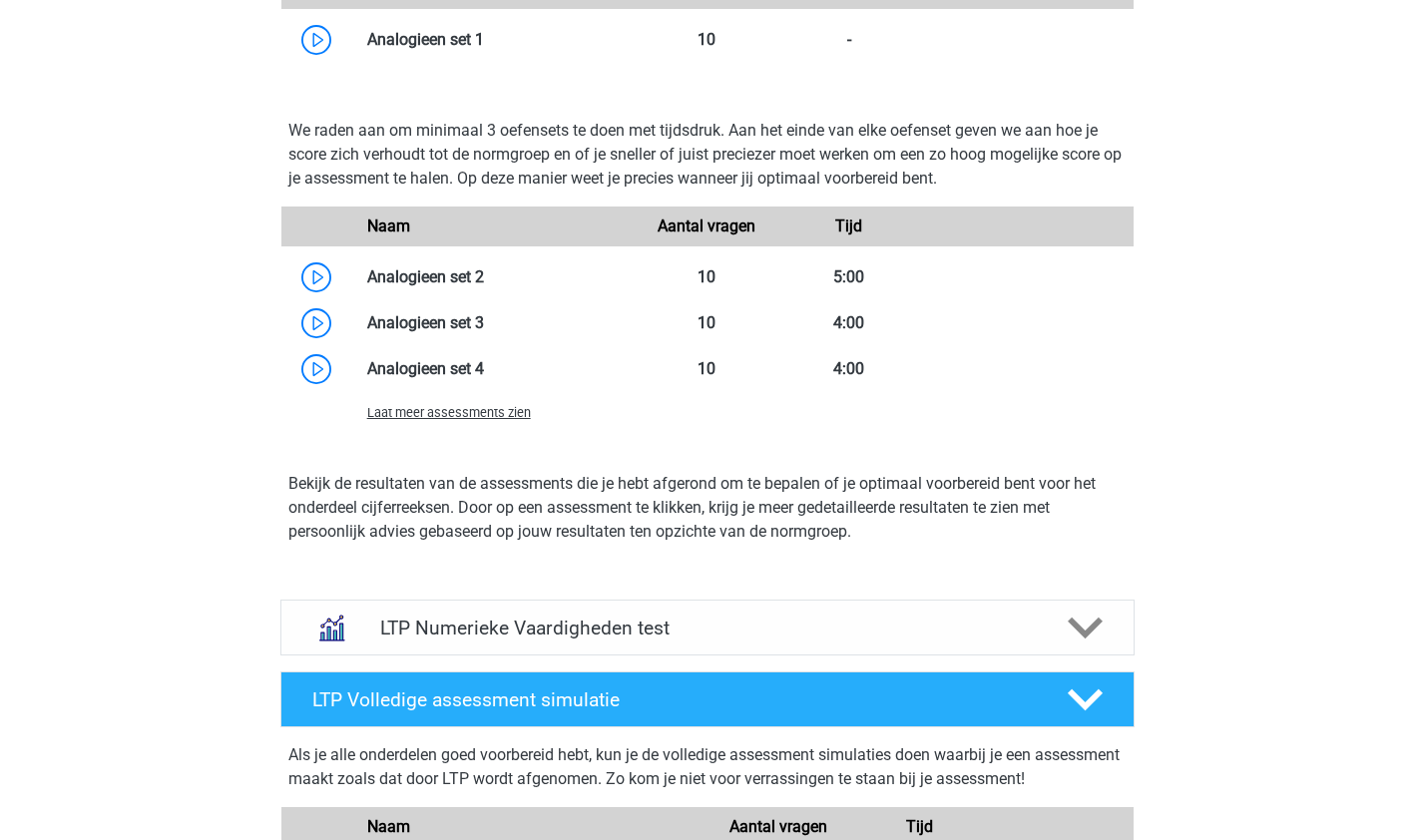 click on "Laat meer assessments zien" at bounding box center (449, 412) 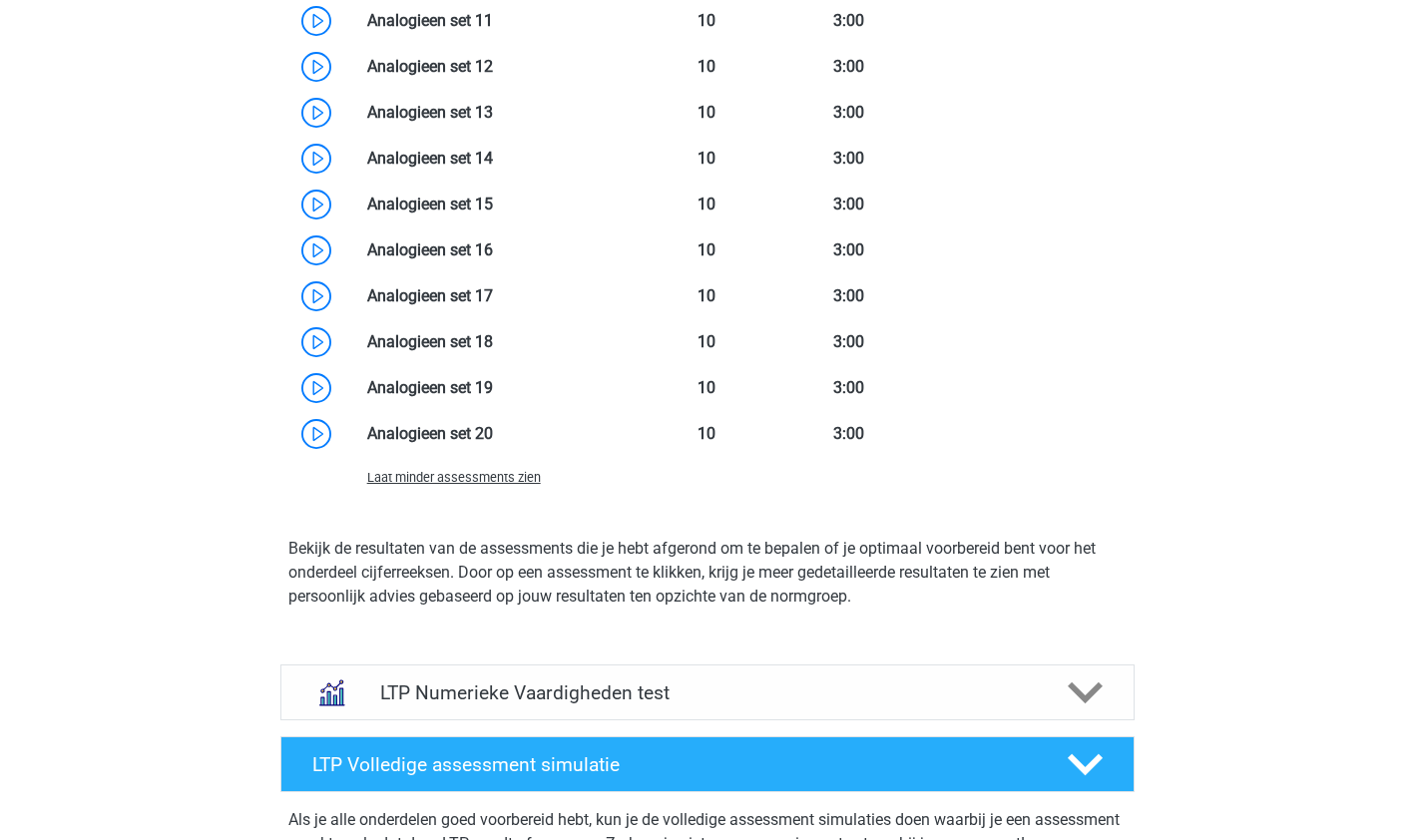 scroll, scrollTop: 2459, scrollLeft: 0, axis: vertical 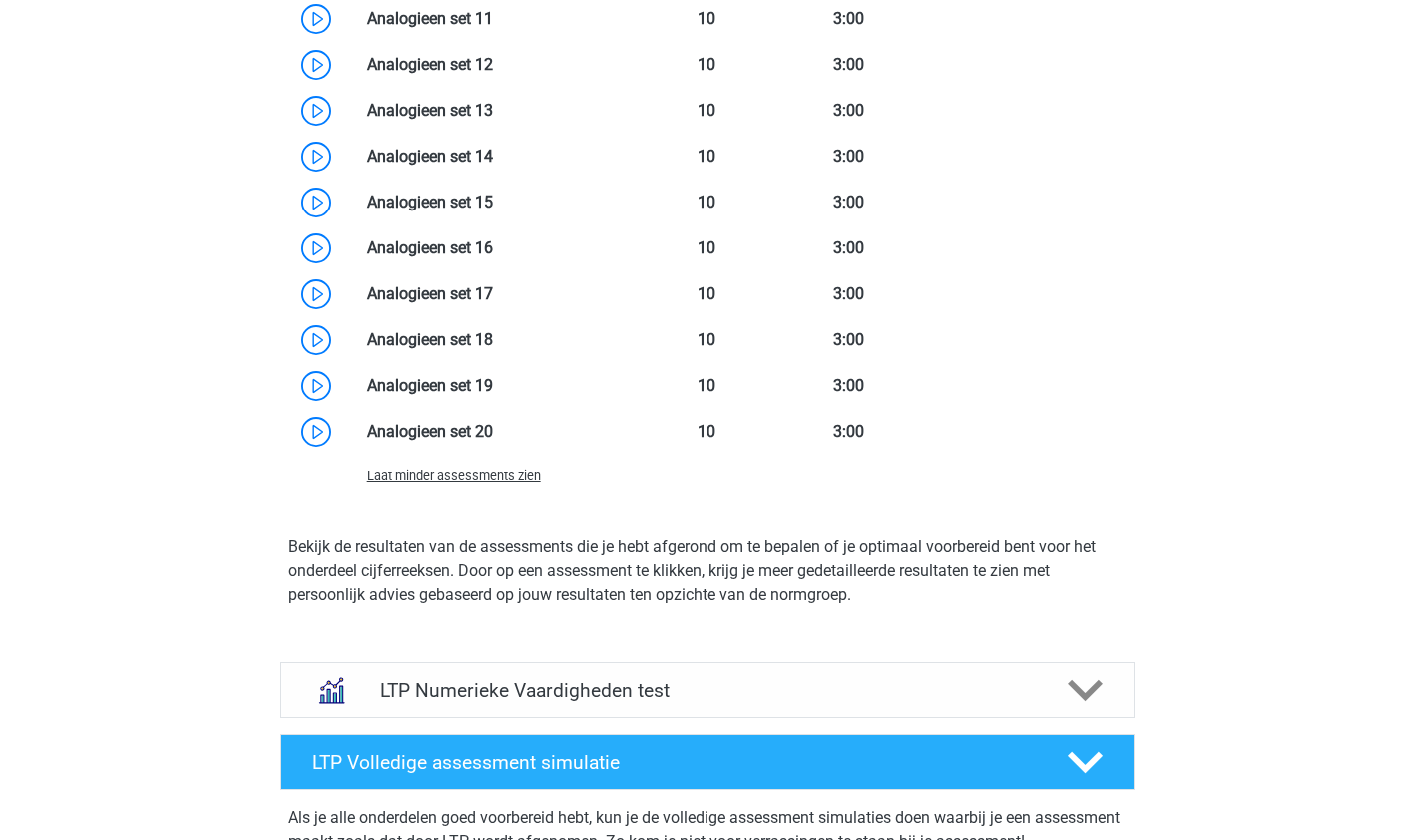 click at bounding box center [493, 431] 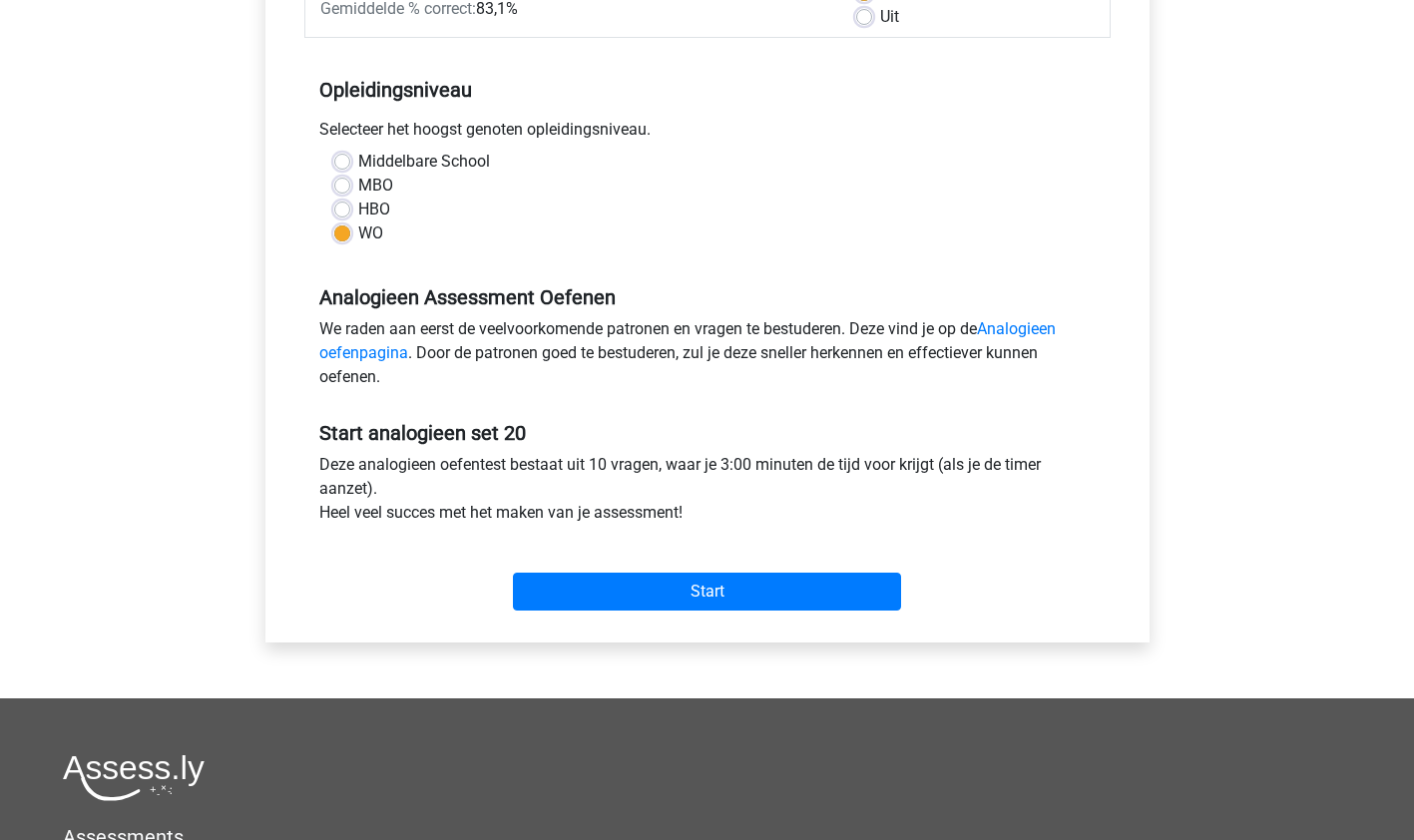 scroll, scrollTop: 353, scrollLeft: 0, axis: vertical 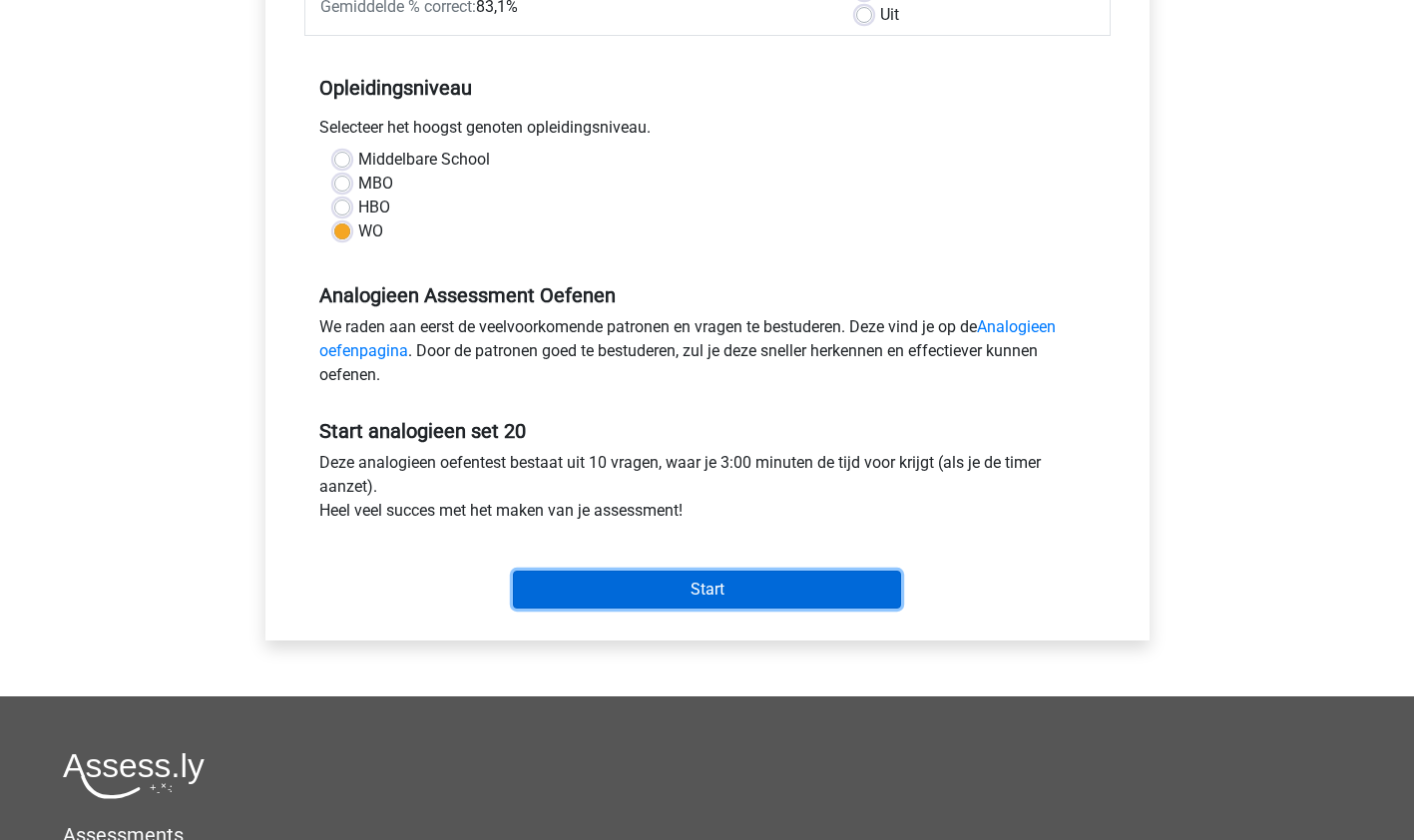 click on "Start" at bounding box center [707, 590] 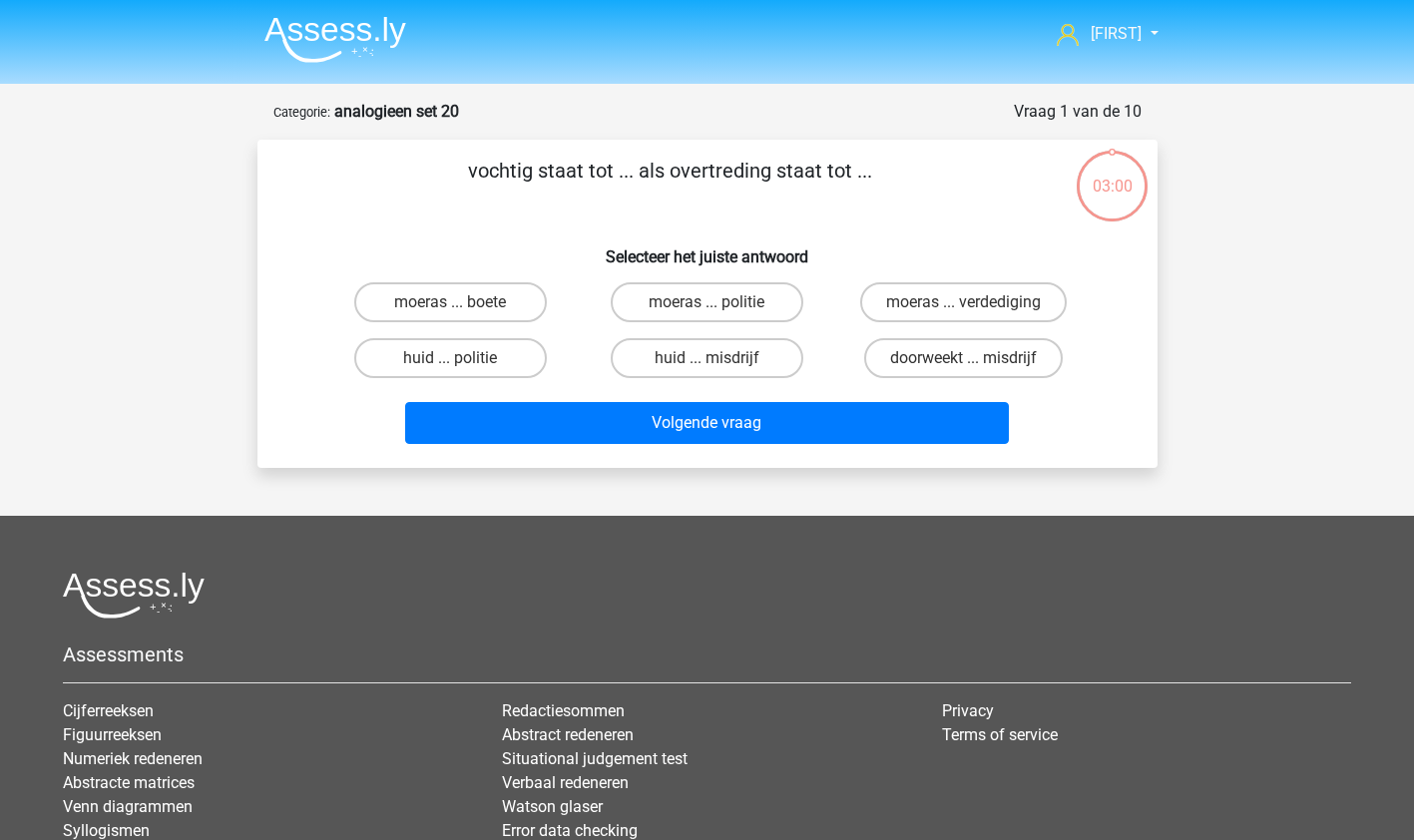scroll, scrollTop: 0, scrollLeft: 0, axis: both 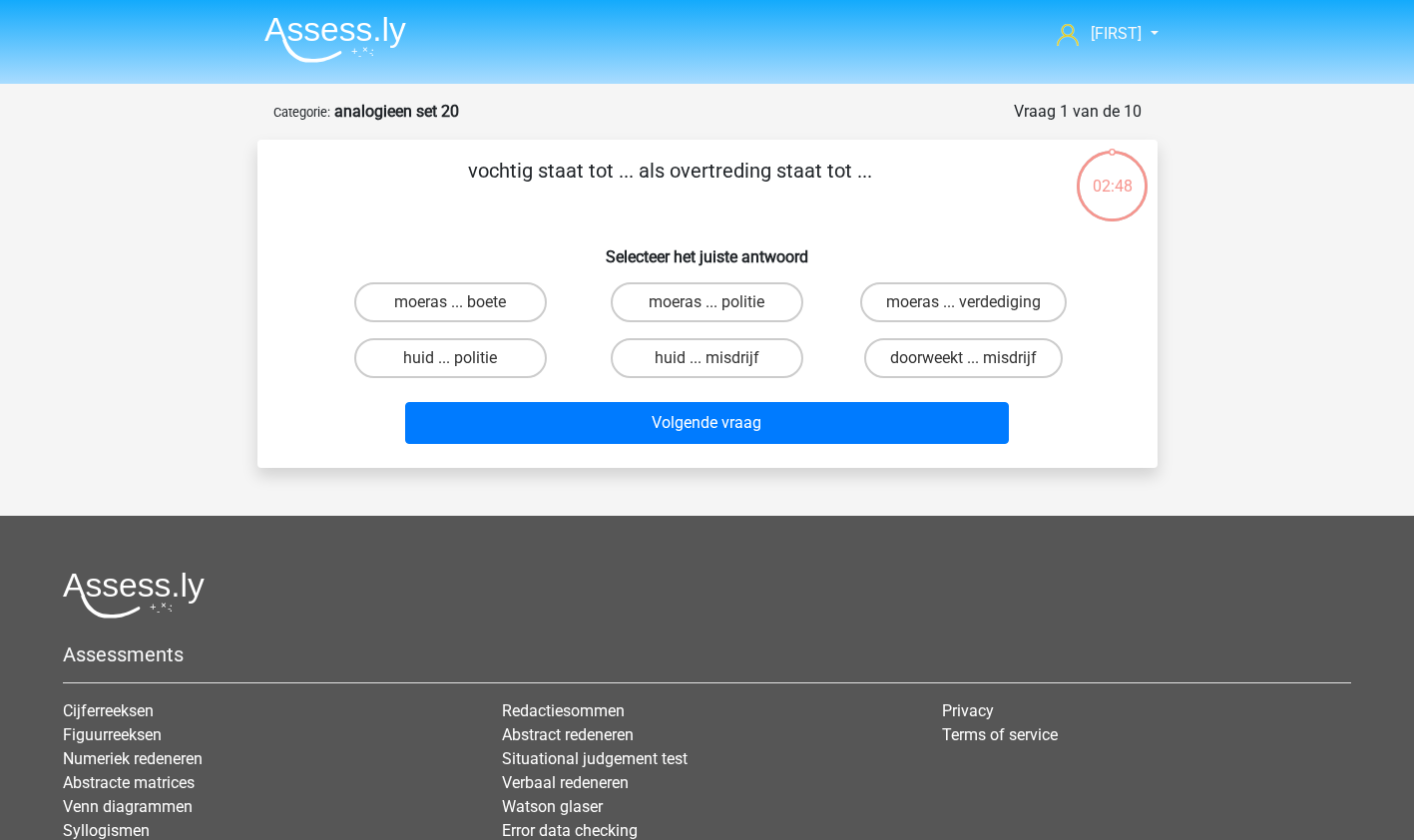 click on "doorweekt ... misdrijf" at bounding box center [970, 364] 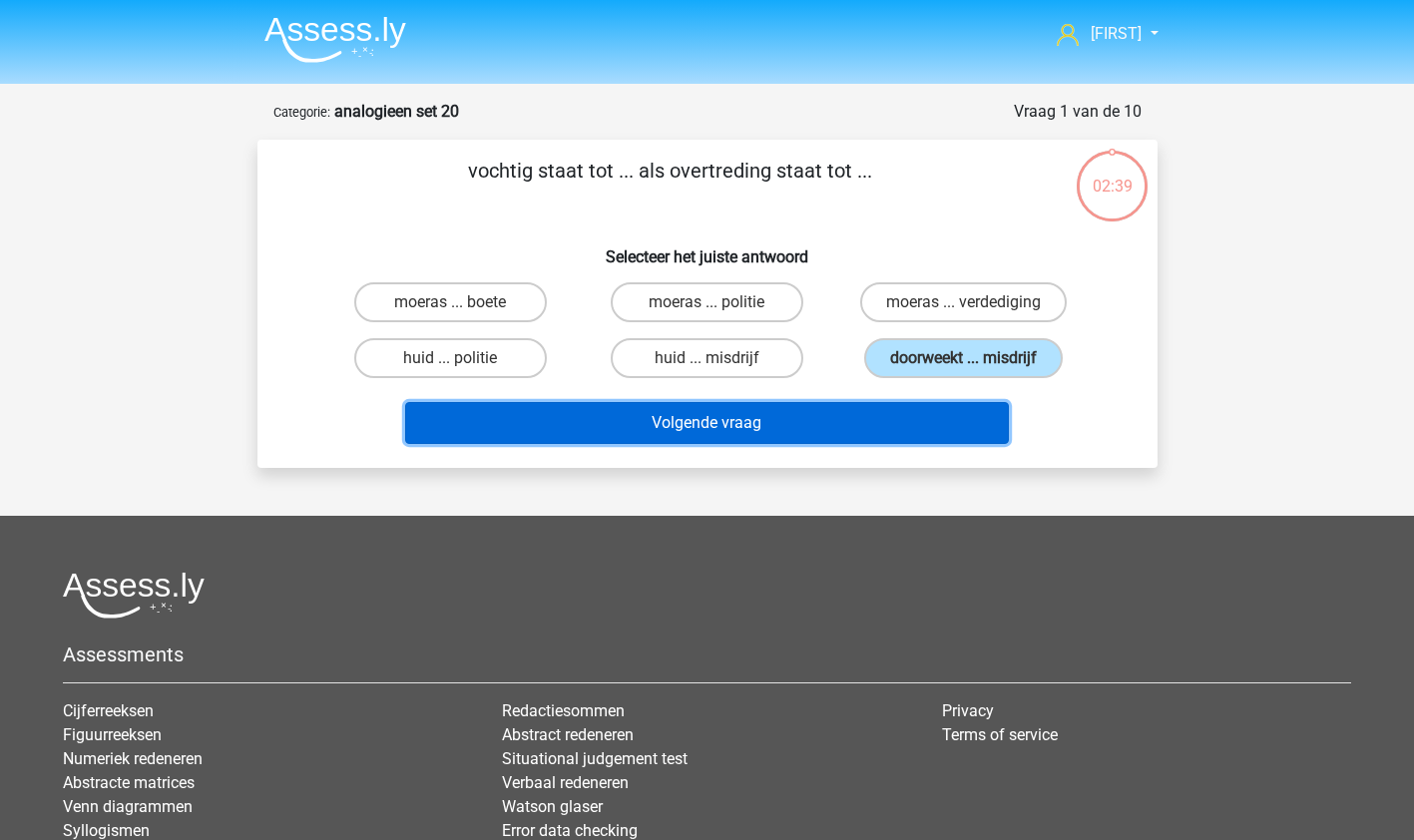 click on "Volgende vraag" at bounding box center (707, 423) 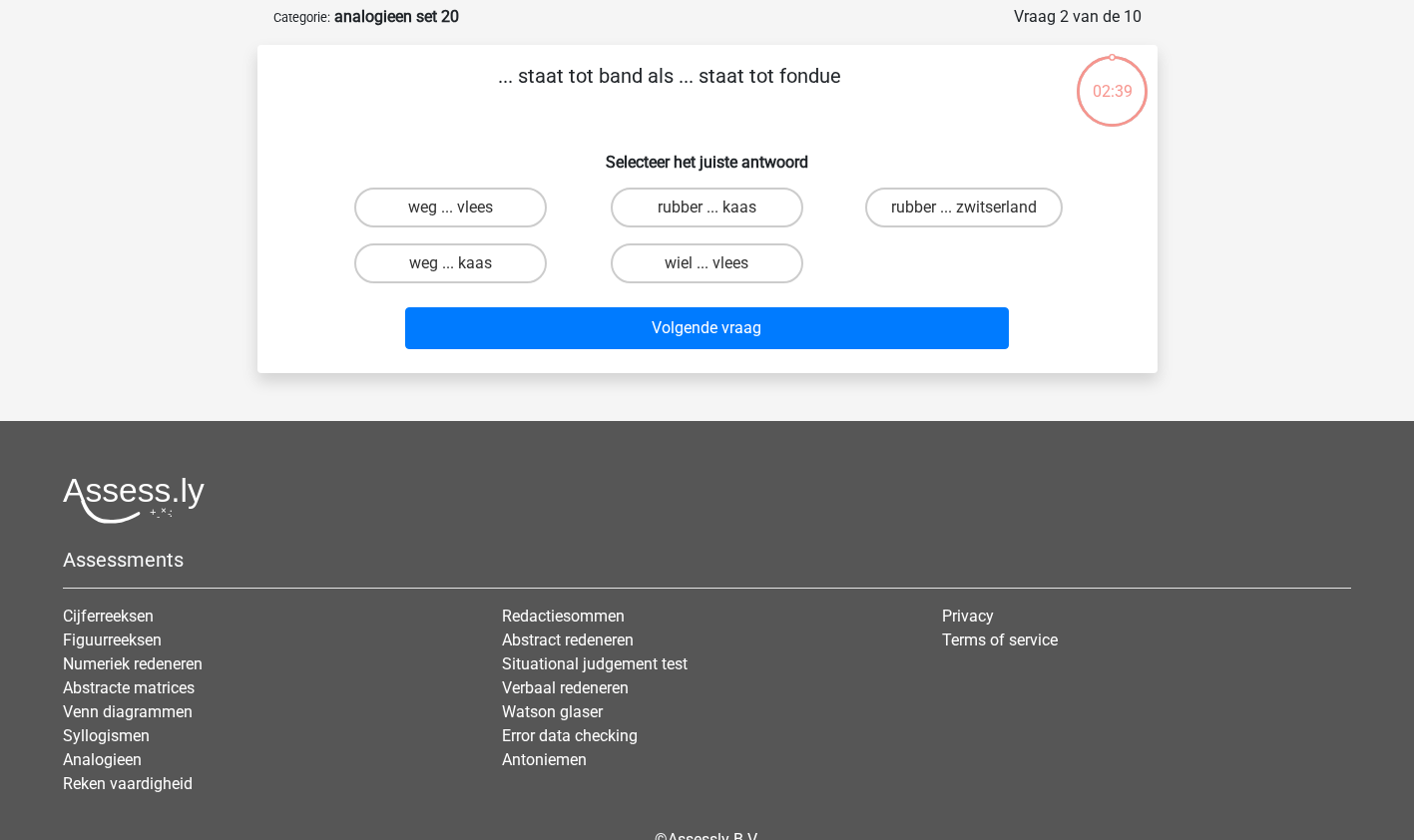 scroll, scrollTop: 100, scrollLeft: 0, axis: vertical 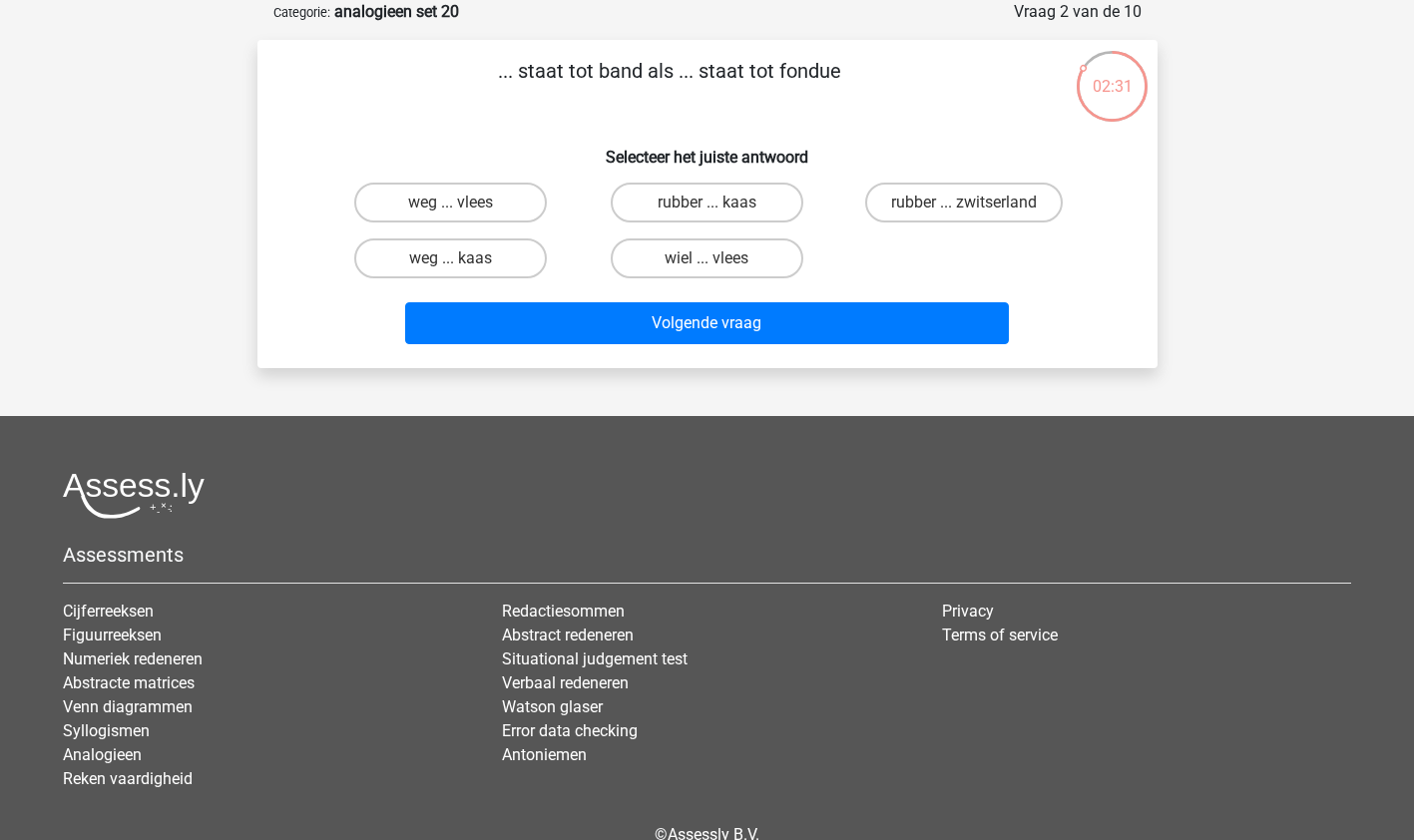 click on "rubber ... kaas" at bounding box center [707, 203] 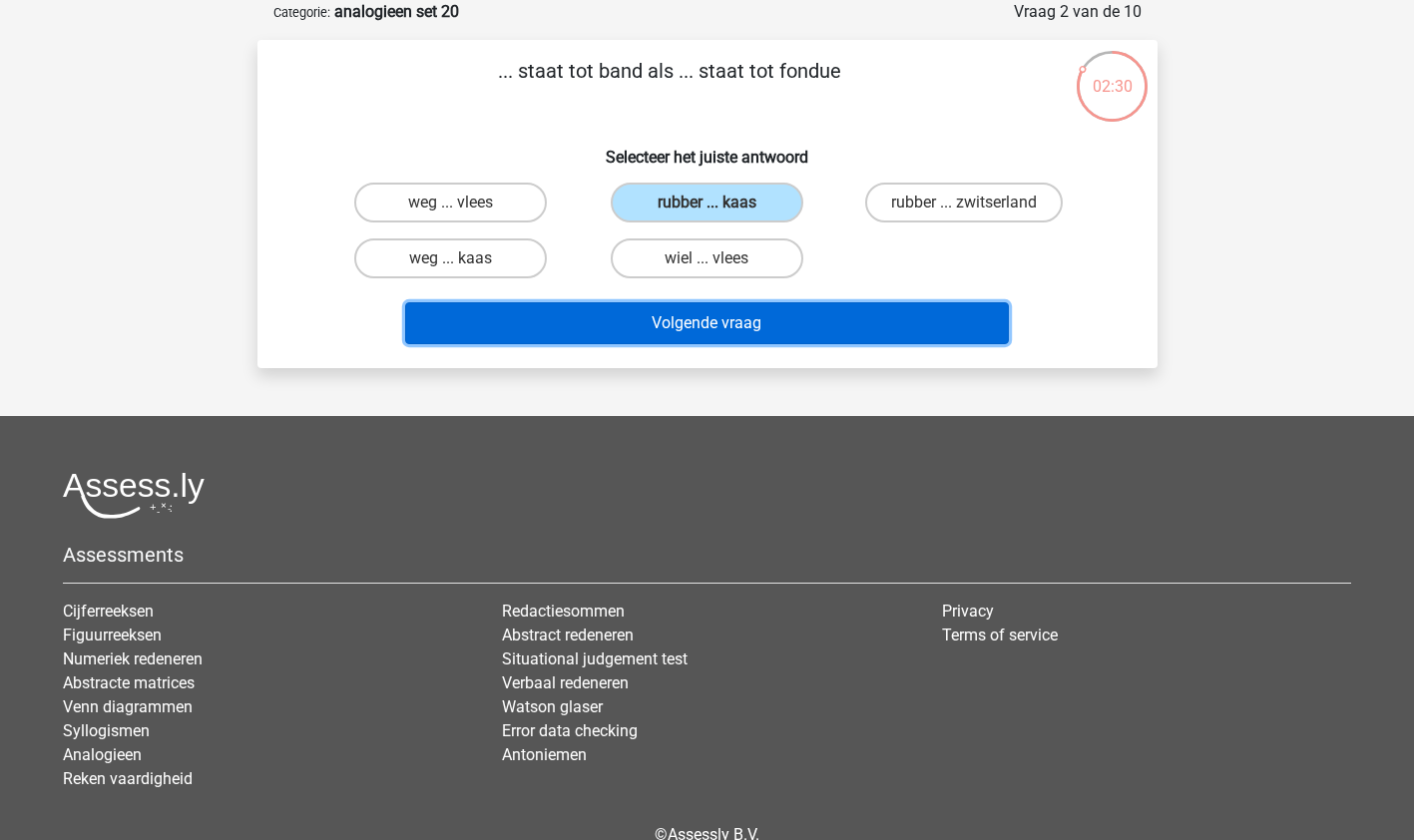 click on "Volgende vraag" at bounding box center (707, 323) 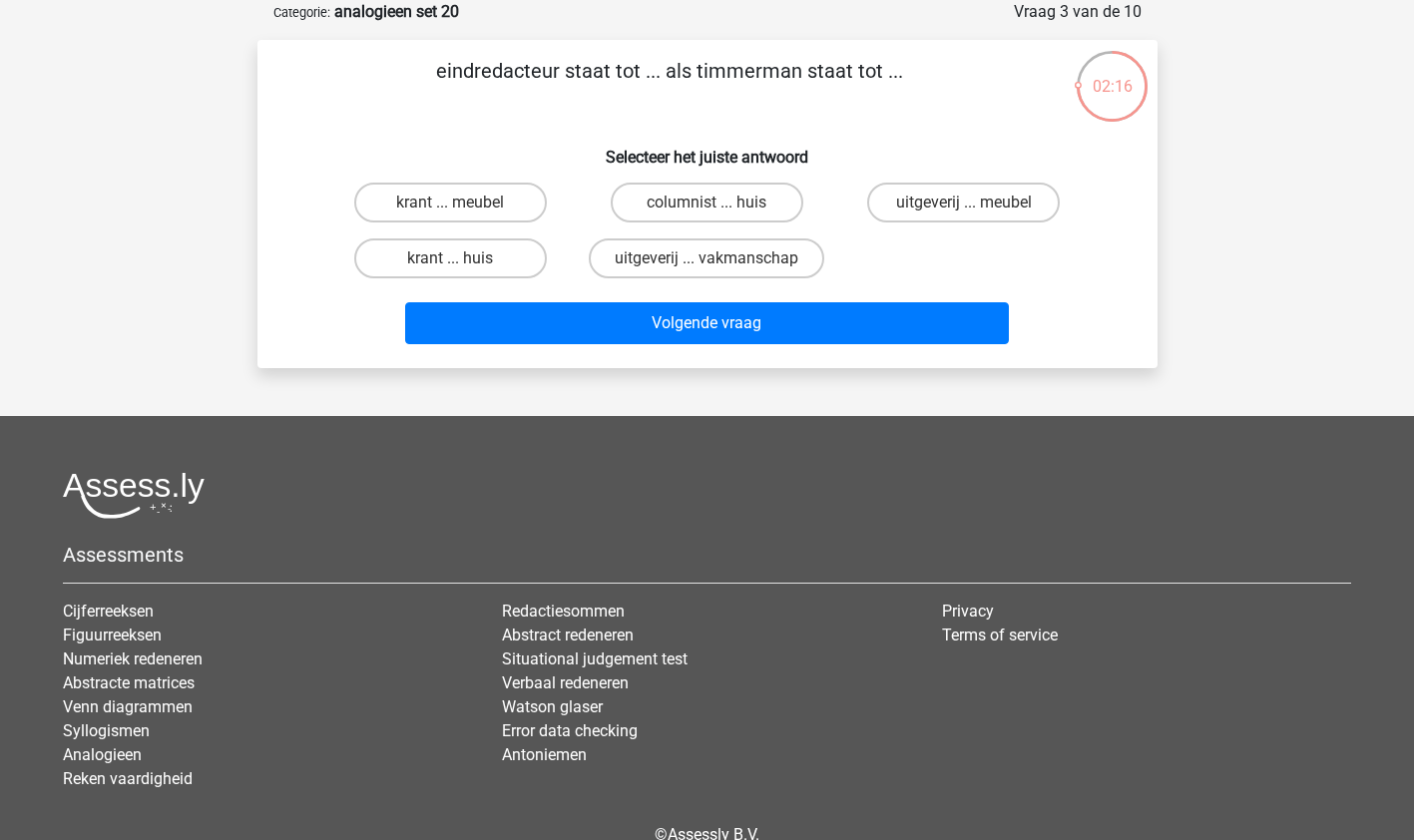 click on "krant ... meubel" at bounding box center [450, 203] 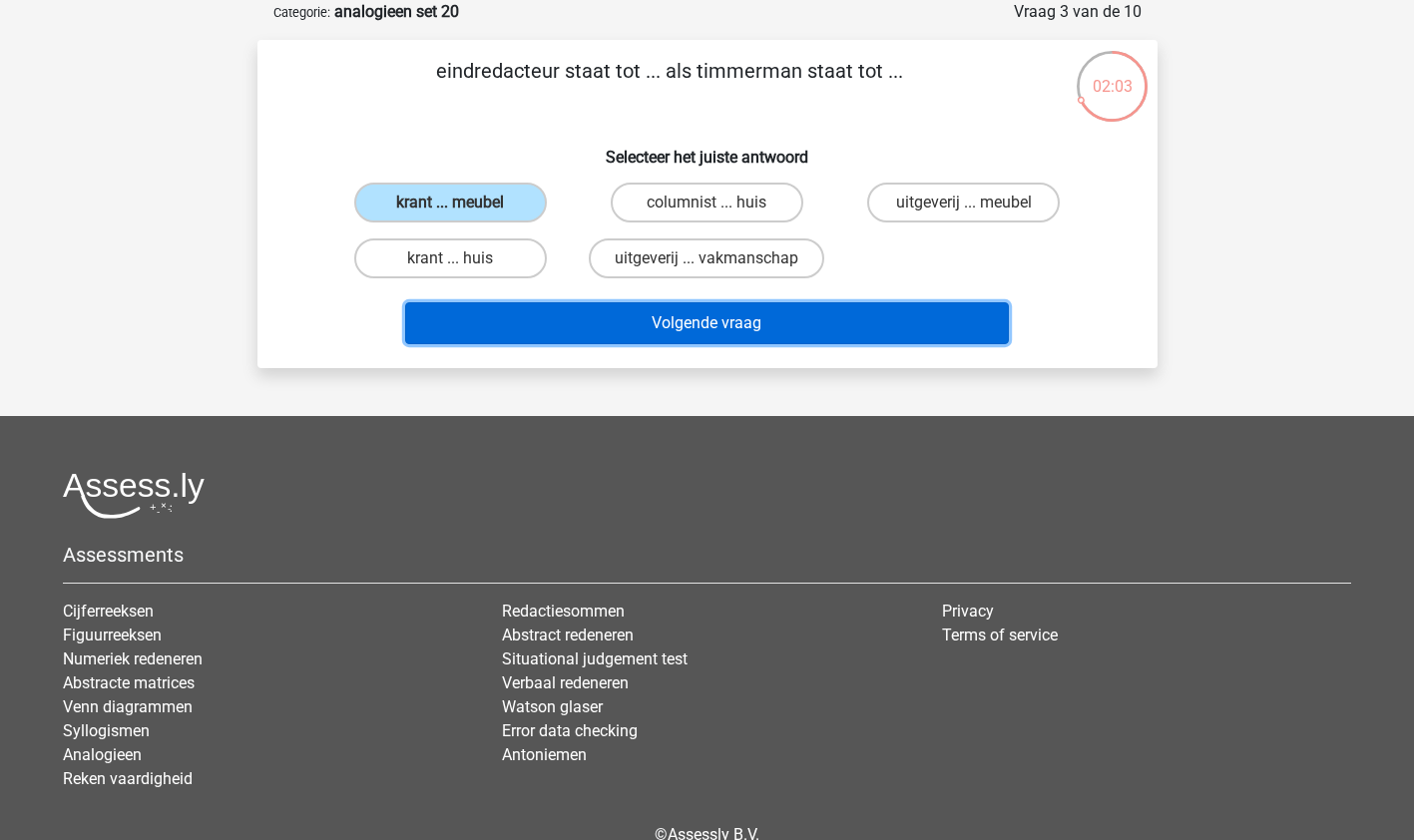 click on "Volgende vraag" at bounding box center (707, 323) 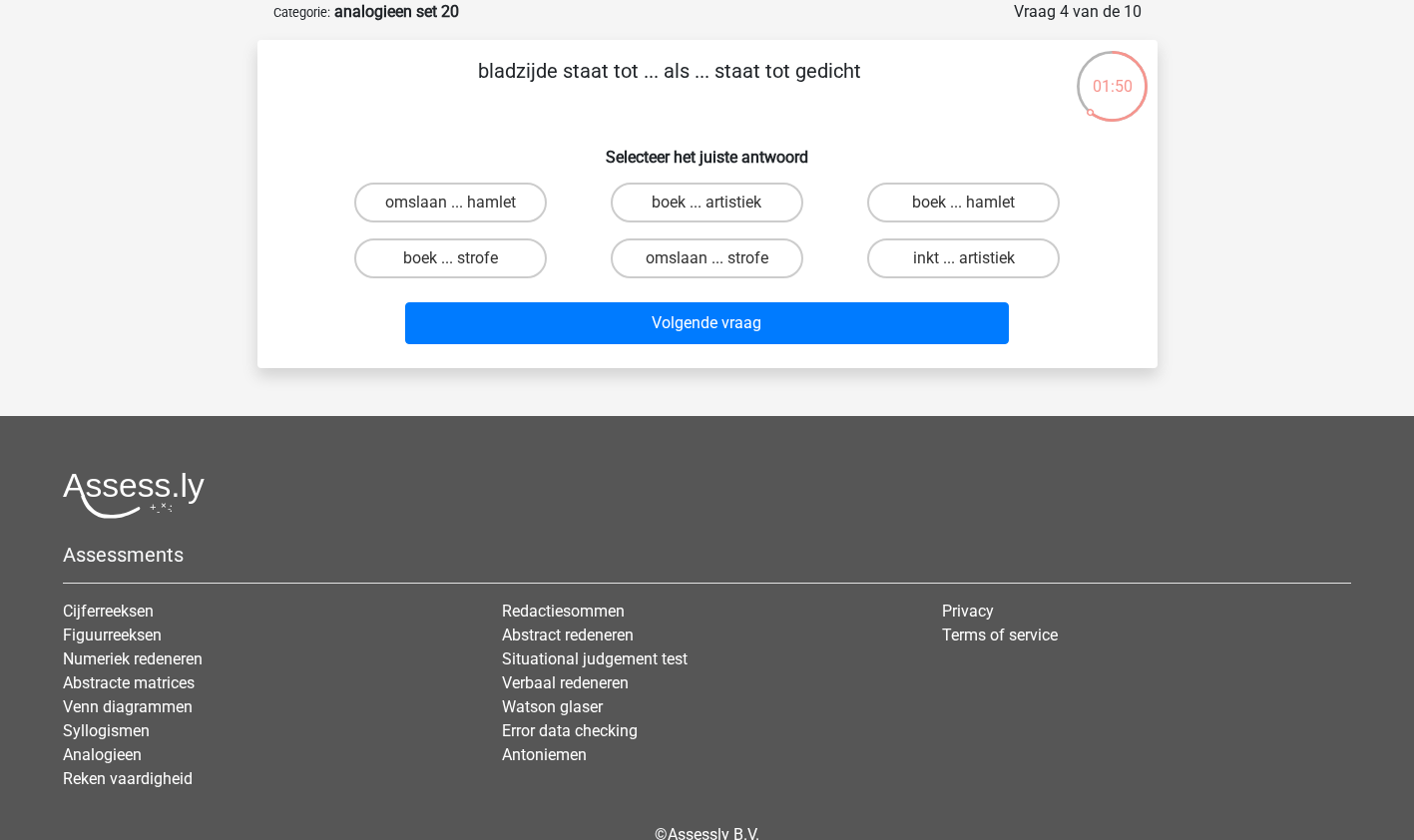 click on "boek ... strofe" at bounding box center (450, 258) 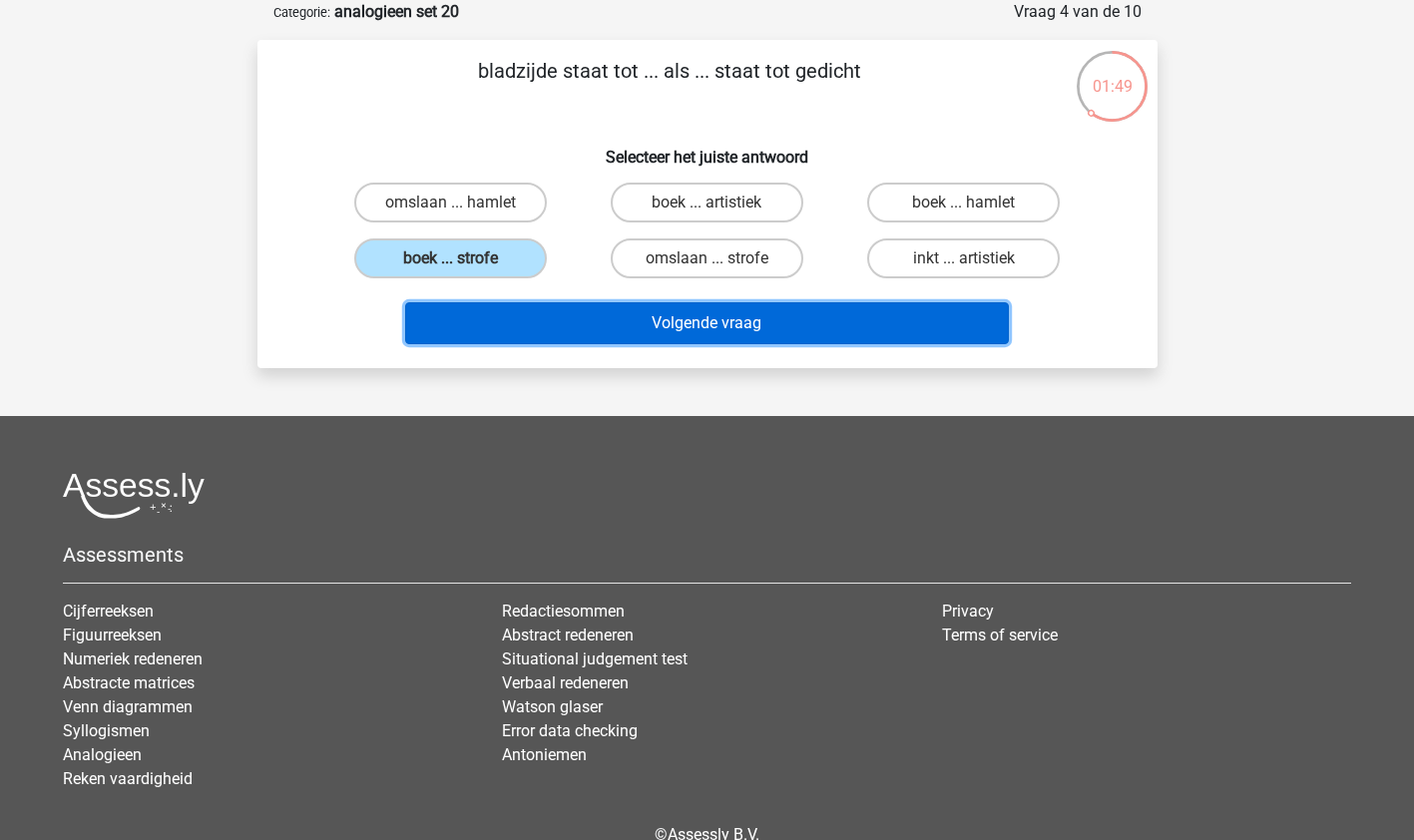 click on "Volgende vraag" at bounding box center [707, 323] 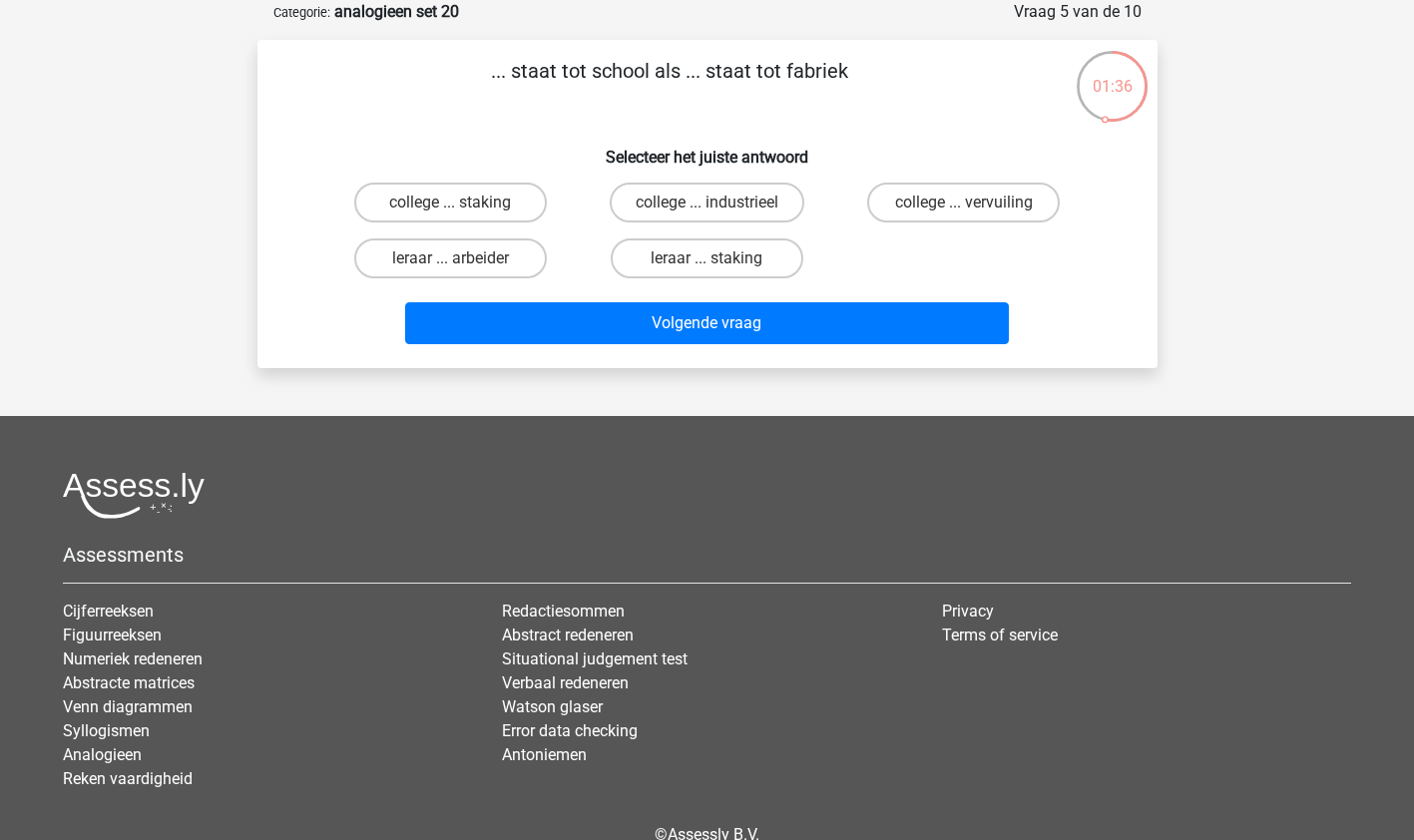 click on "leraar ... arbeider" at bounding box center [450, 258] 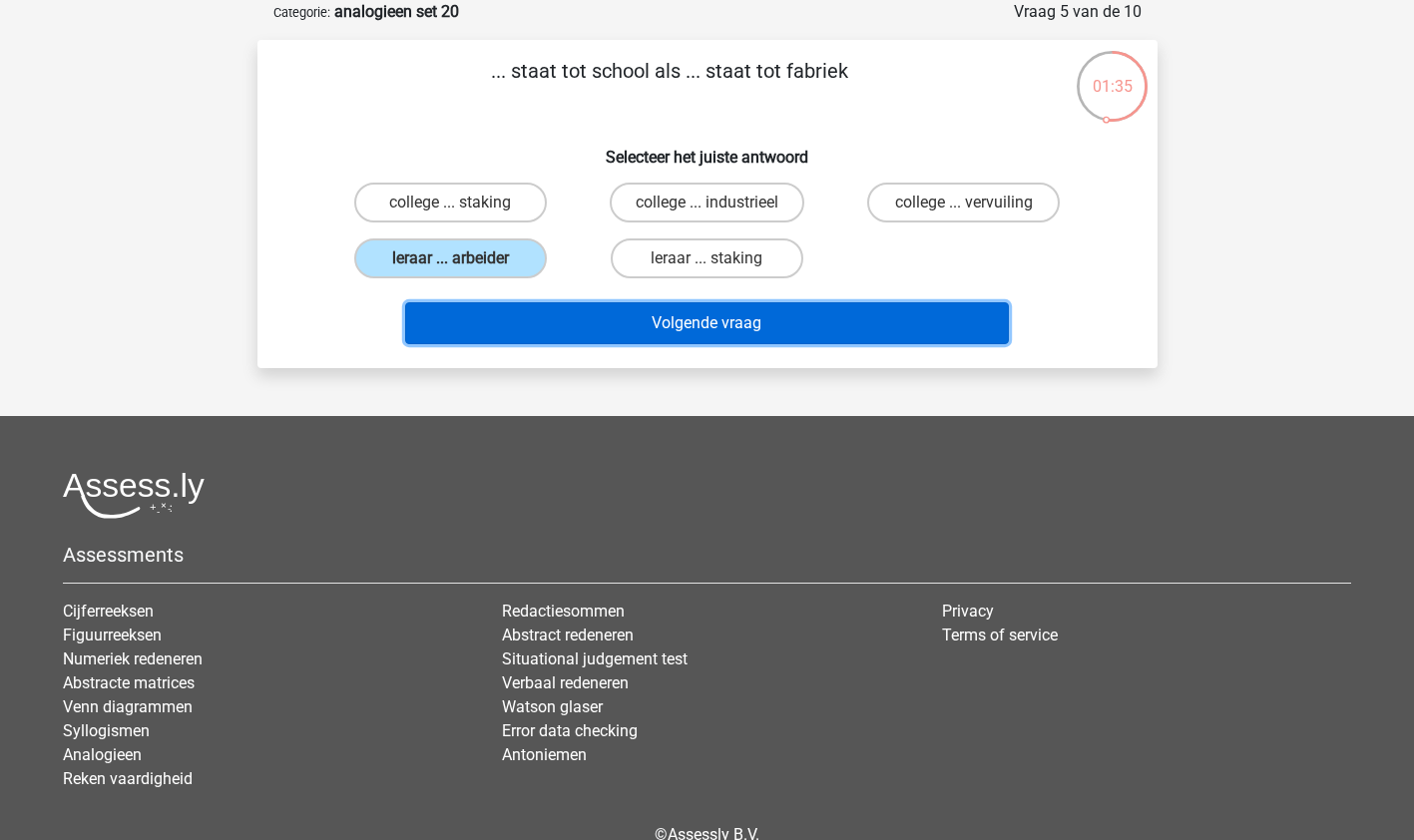 click on "Volgende vraag" at bounding box center [707, 323] 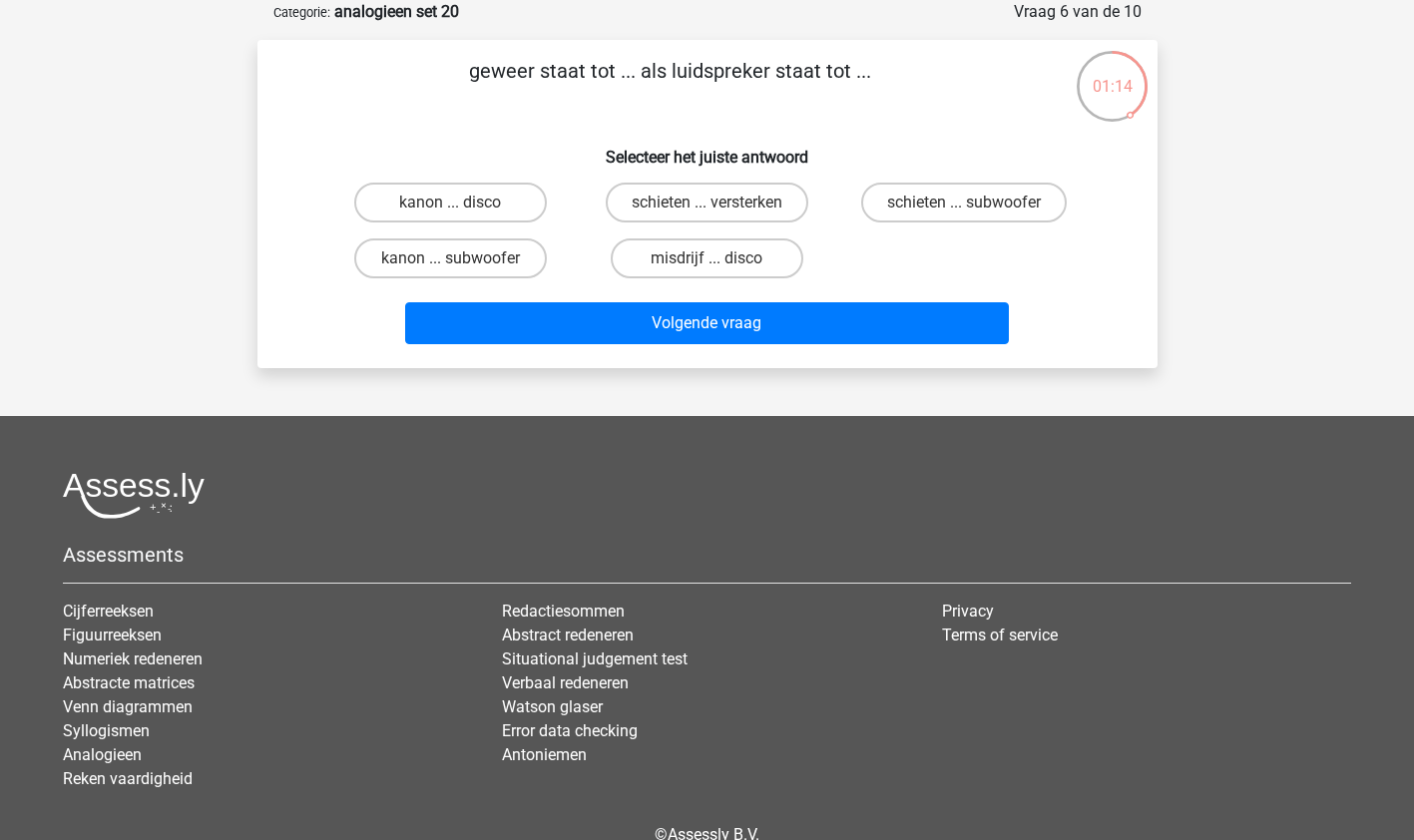 click on "kanon ... subwoofer" at bounding box center (450, 258) 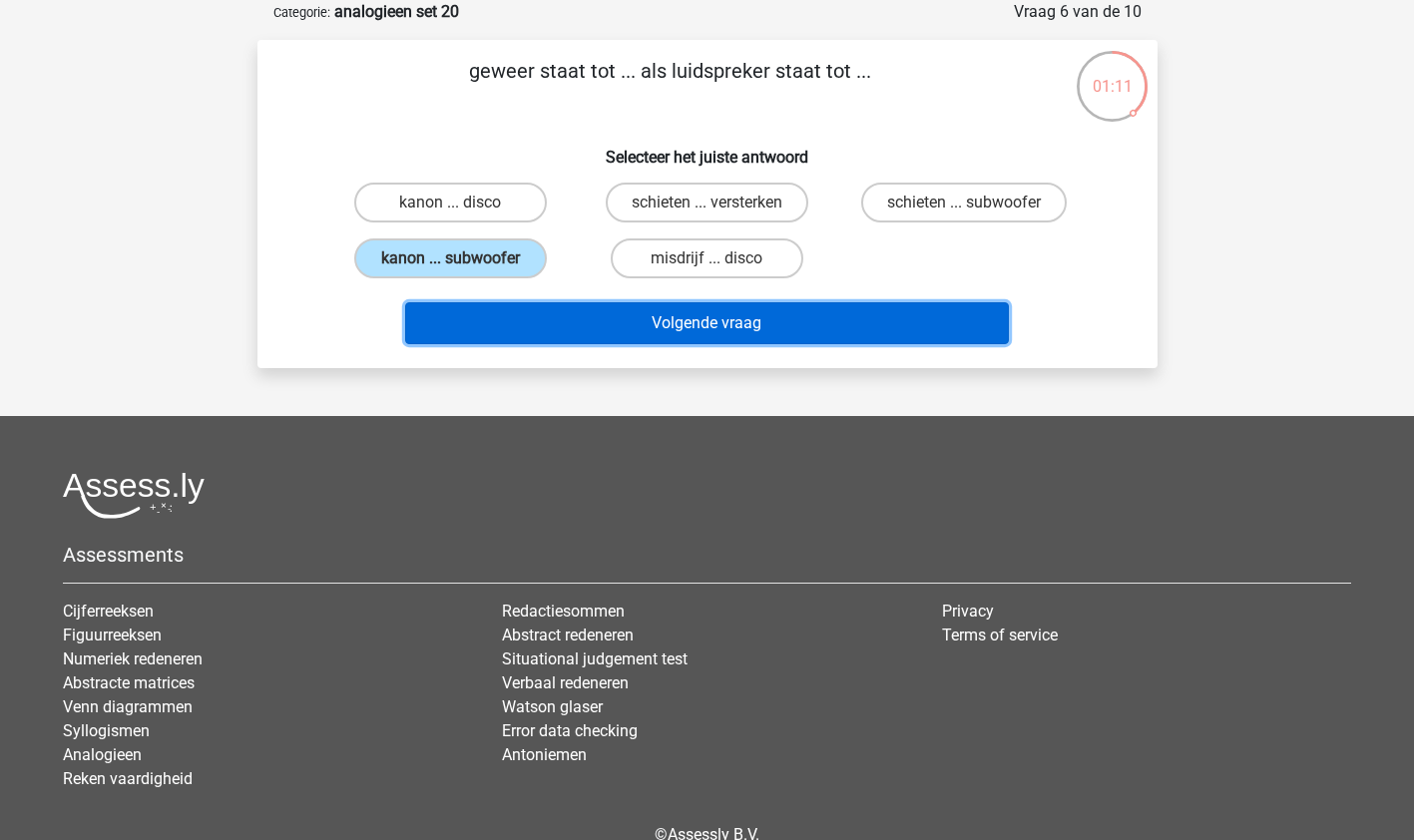 click on "Volgende vraag" at bounding box center (707, 323) 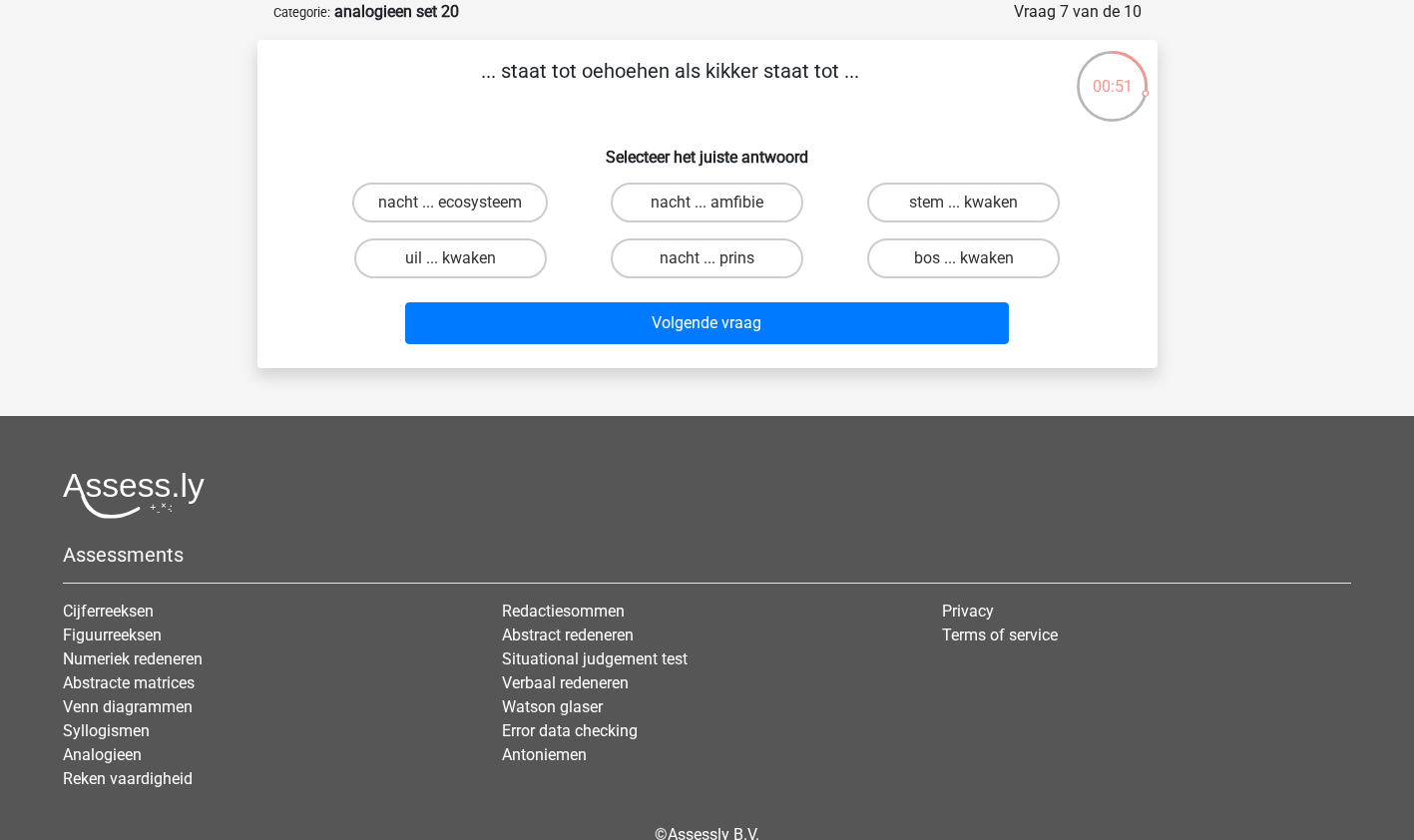 click on "uil ... kwaken" at bounding box center (450, 258) 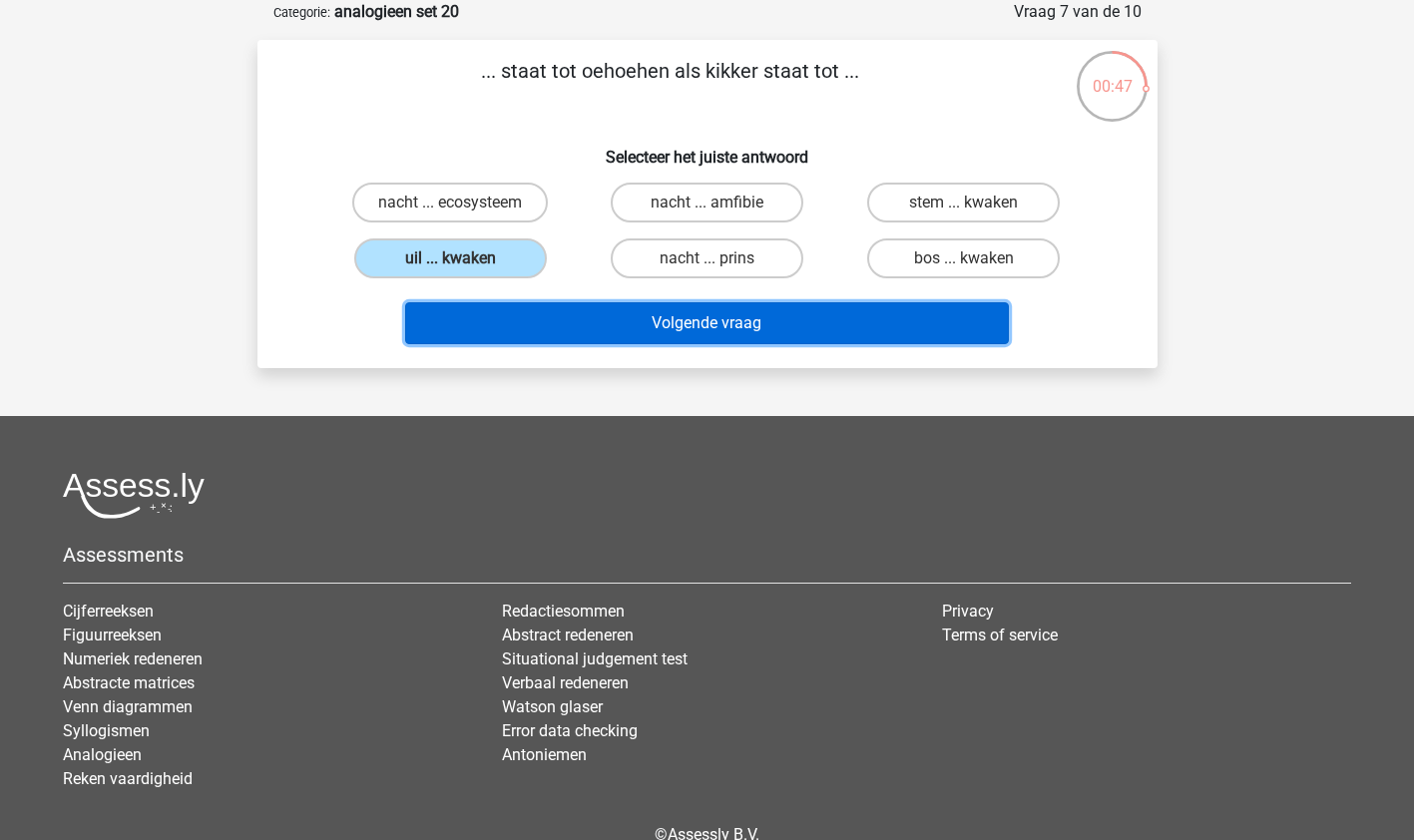 click on "Volgende vraag" at bounding box center (707, 323) 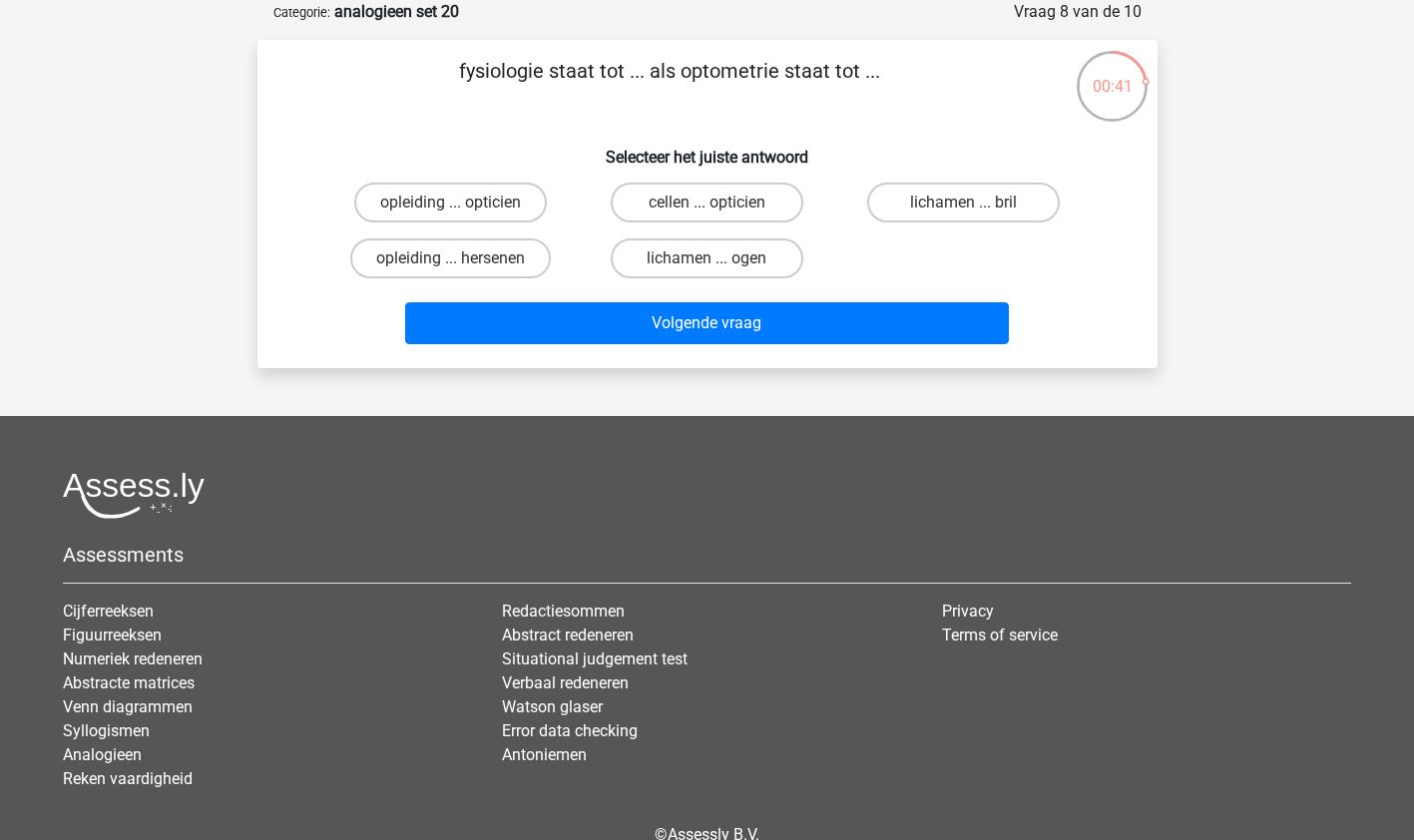 click on "lichamen ... ogen" at bounding box center [707, 258] 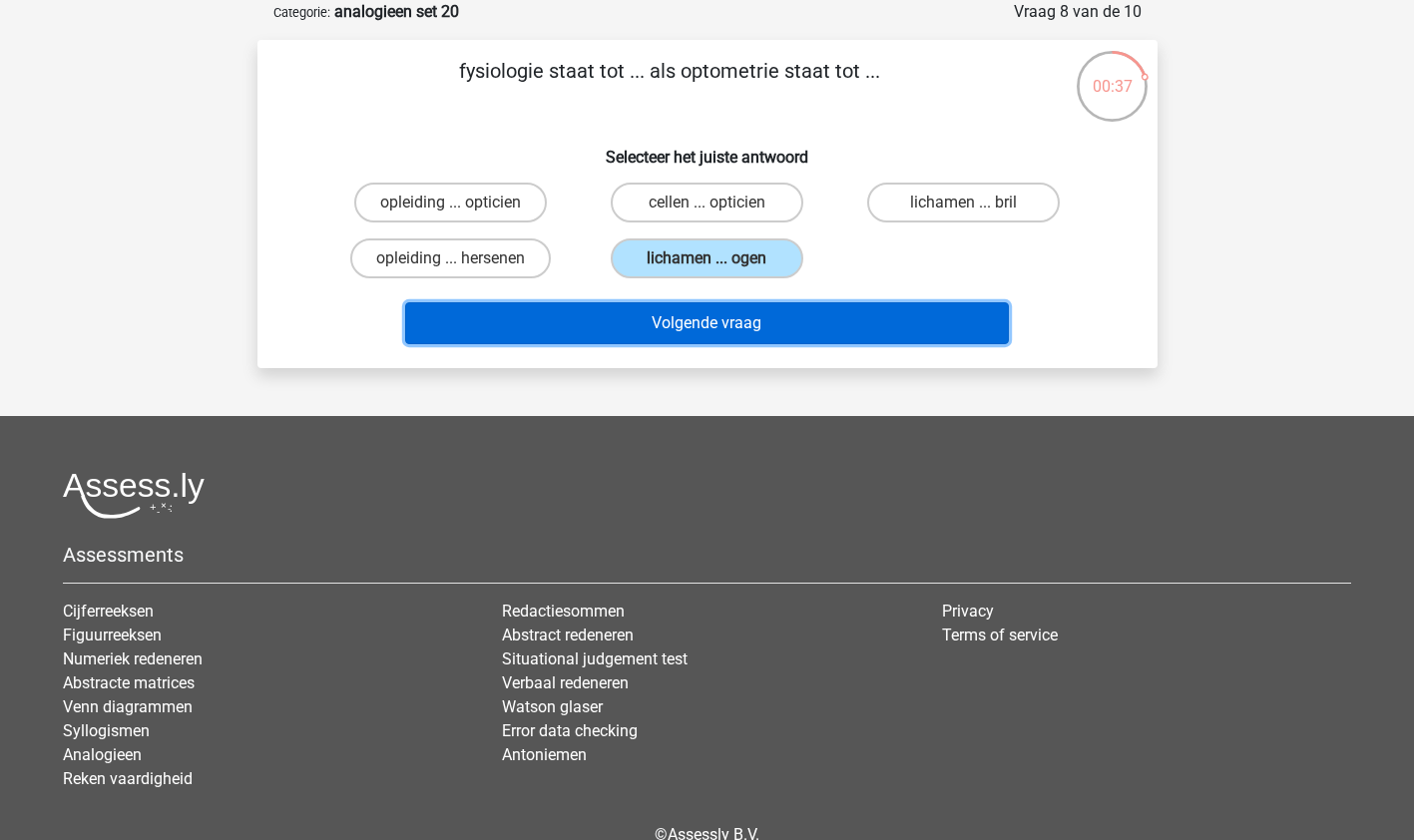 click on "Volgende vraag" at bounding box center [707, 323] 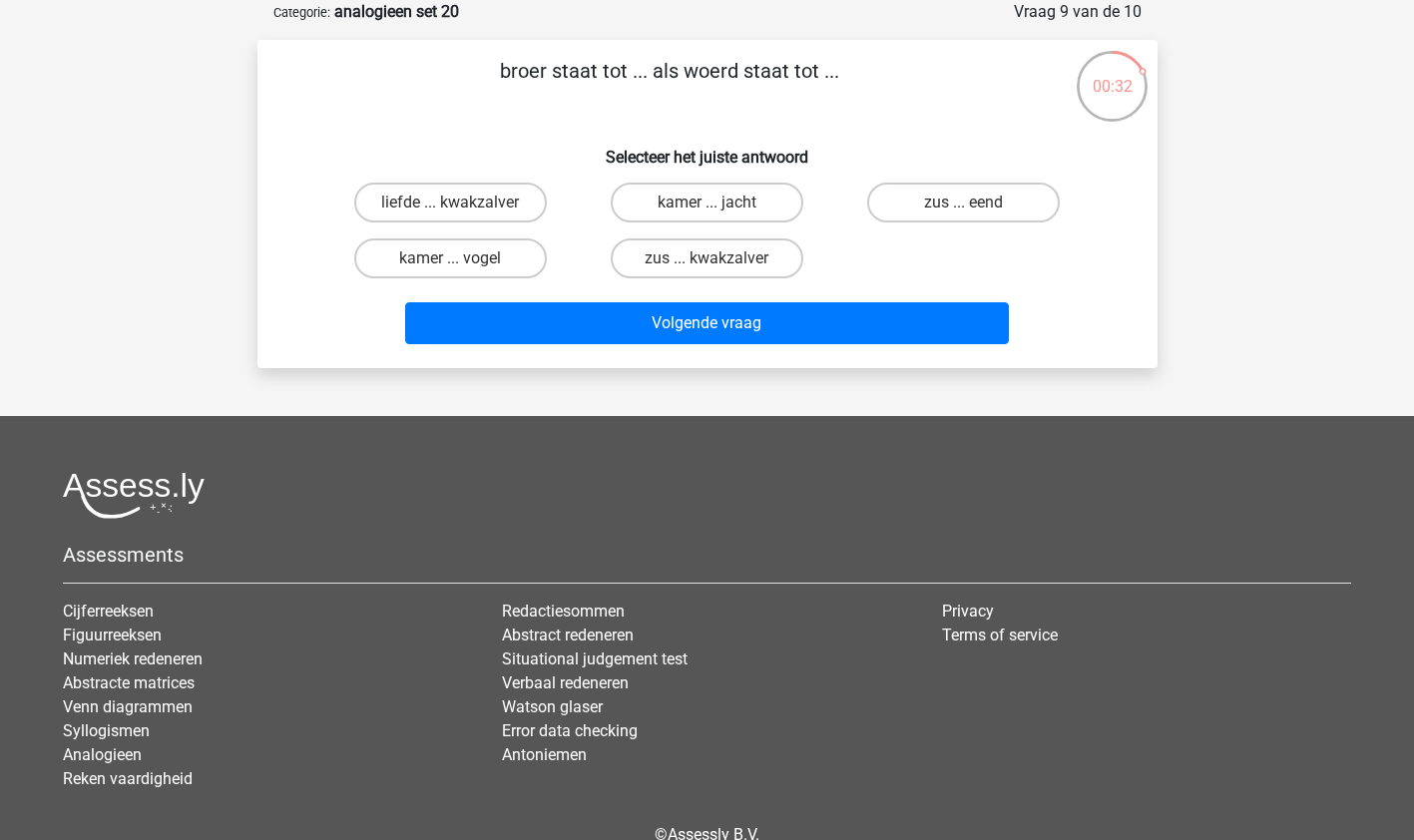click on "zus ... eend" at bounding box center [963, 203] 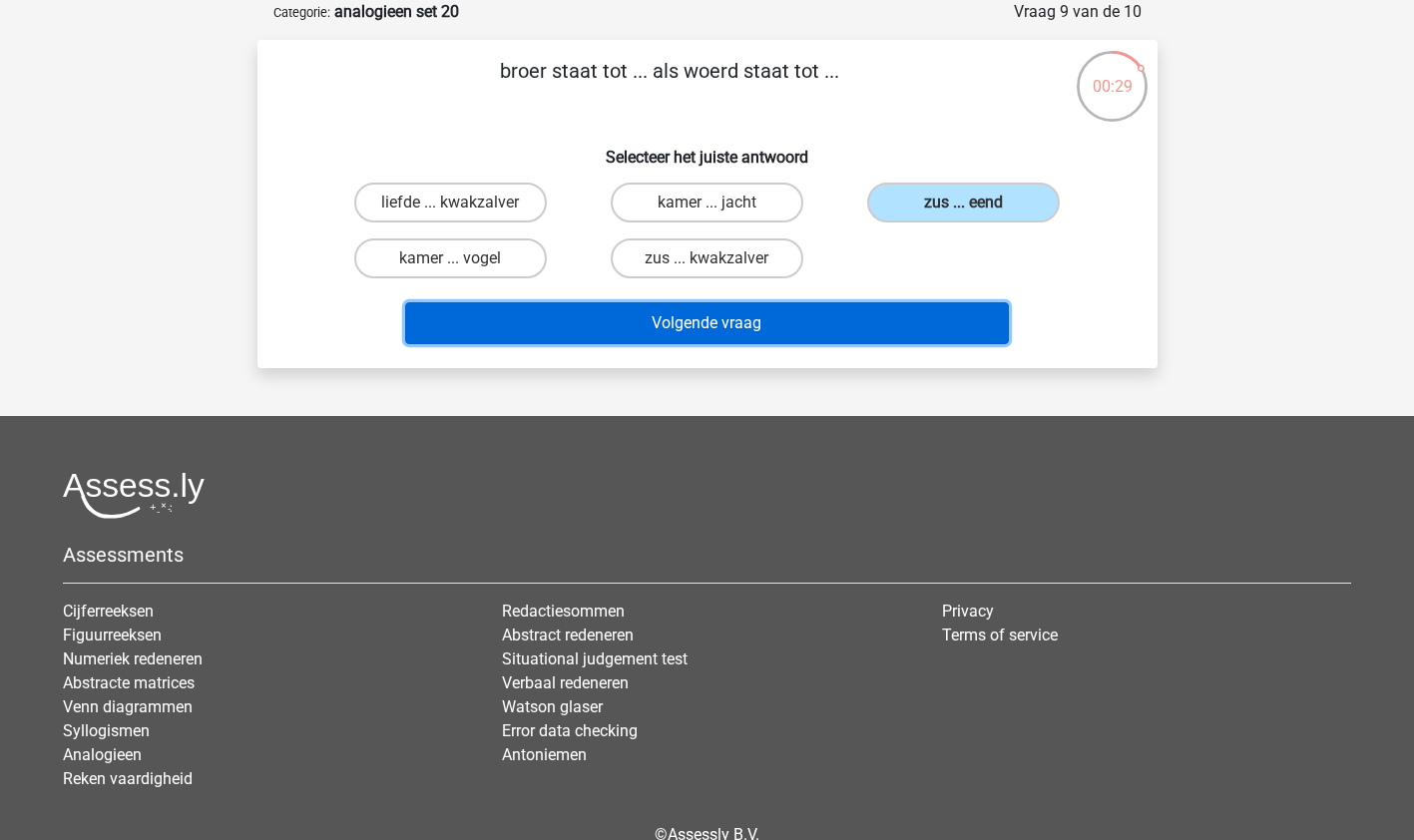 click on "Volgende vraag" at bounding box center (707, 323) 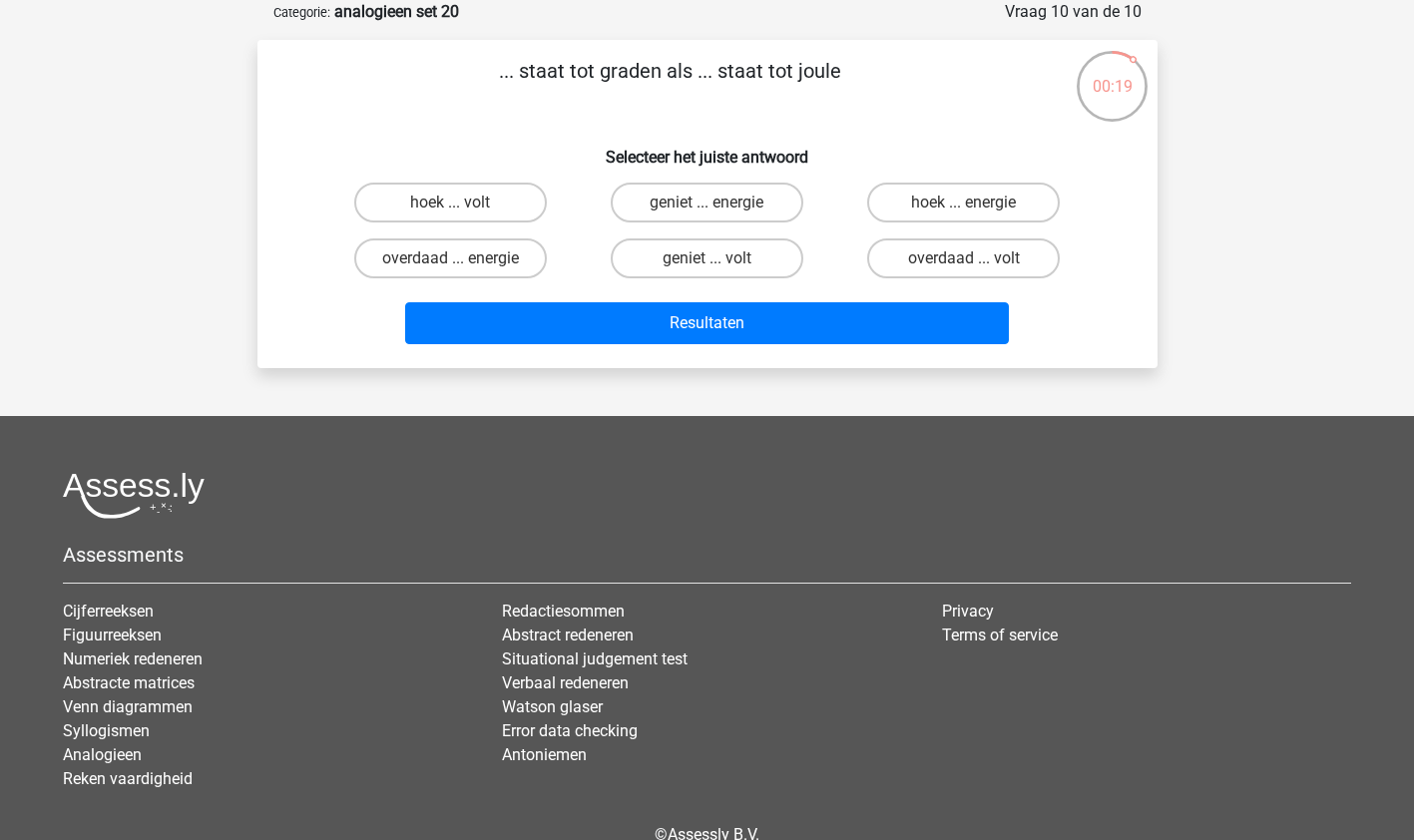 click on "hoek ... volt" at bounding box center (456, 209) 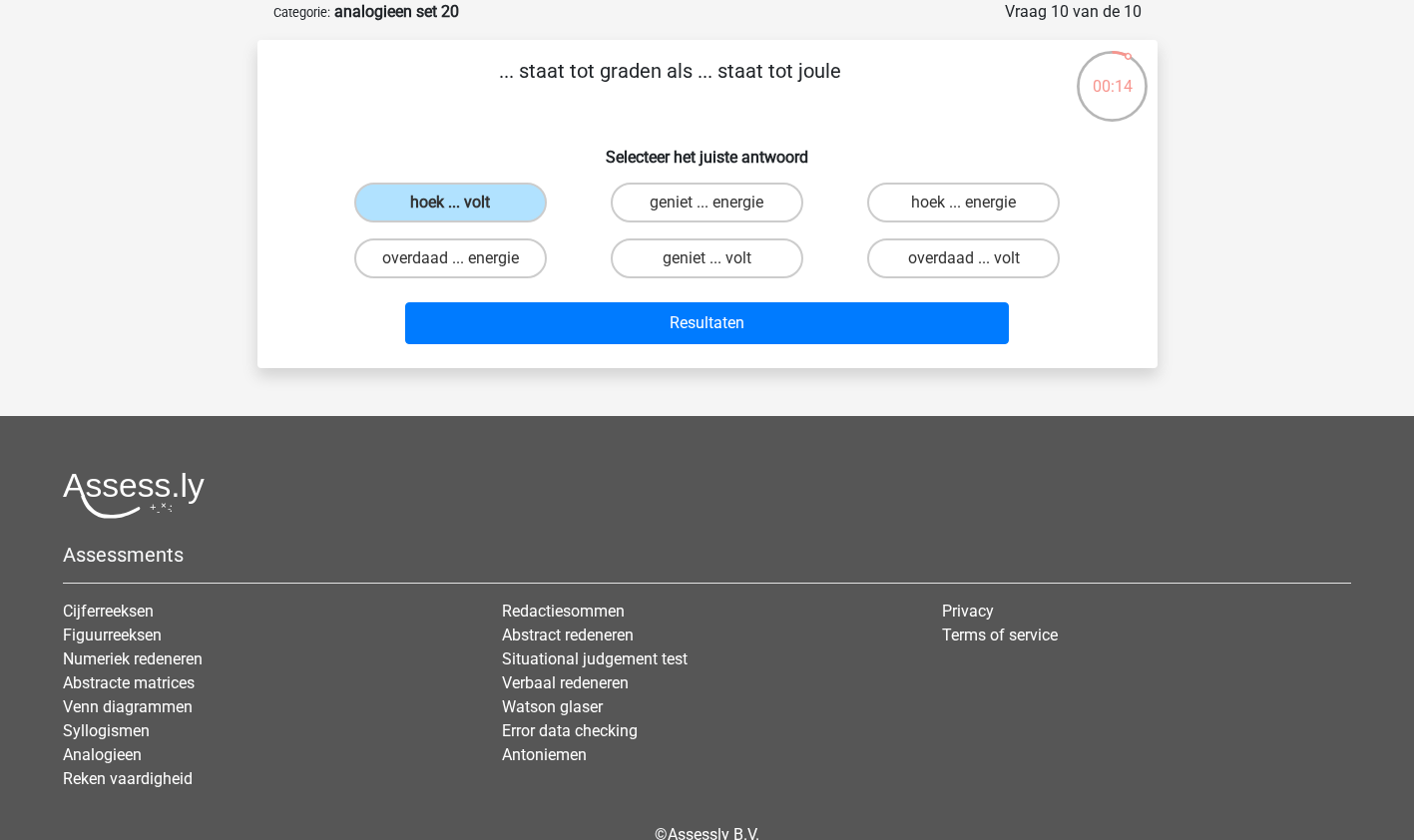 click on "hoek ... energie" at bounding box center (963, 203) 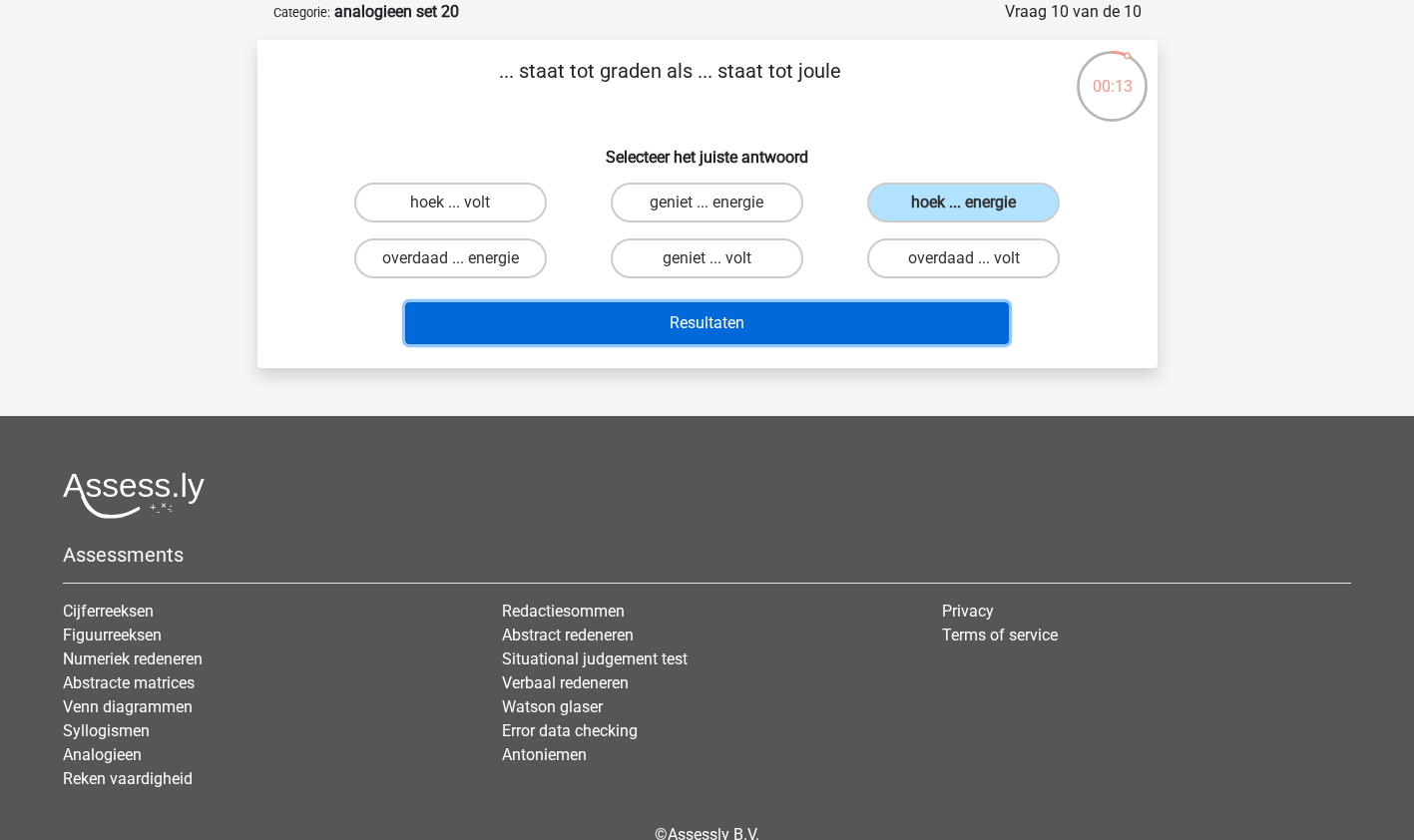 click on "Resultaten" at bounding box center [707, 323] 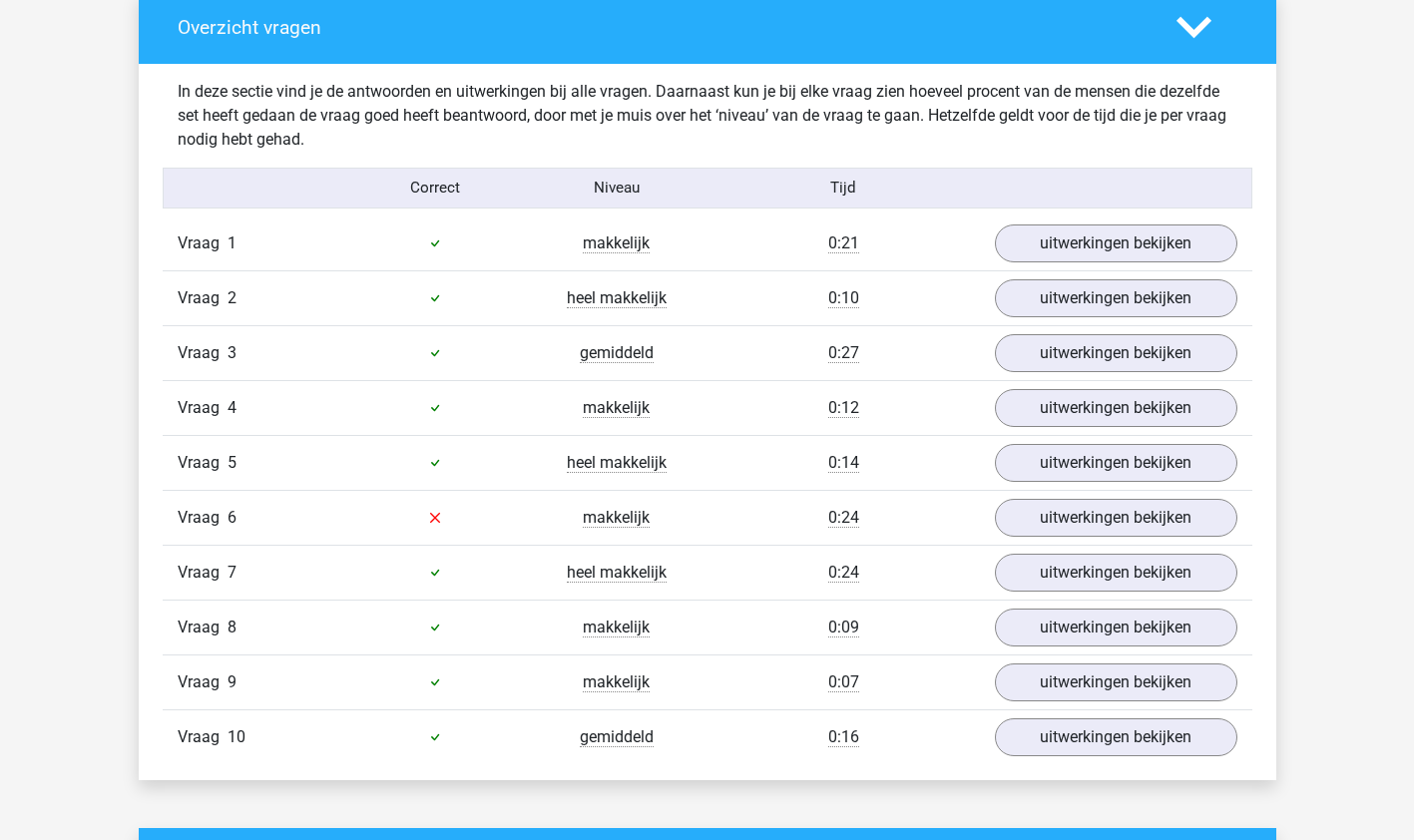 scroll, scrollTop: 1182, scrollLeft: 0, axis: vertical 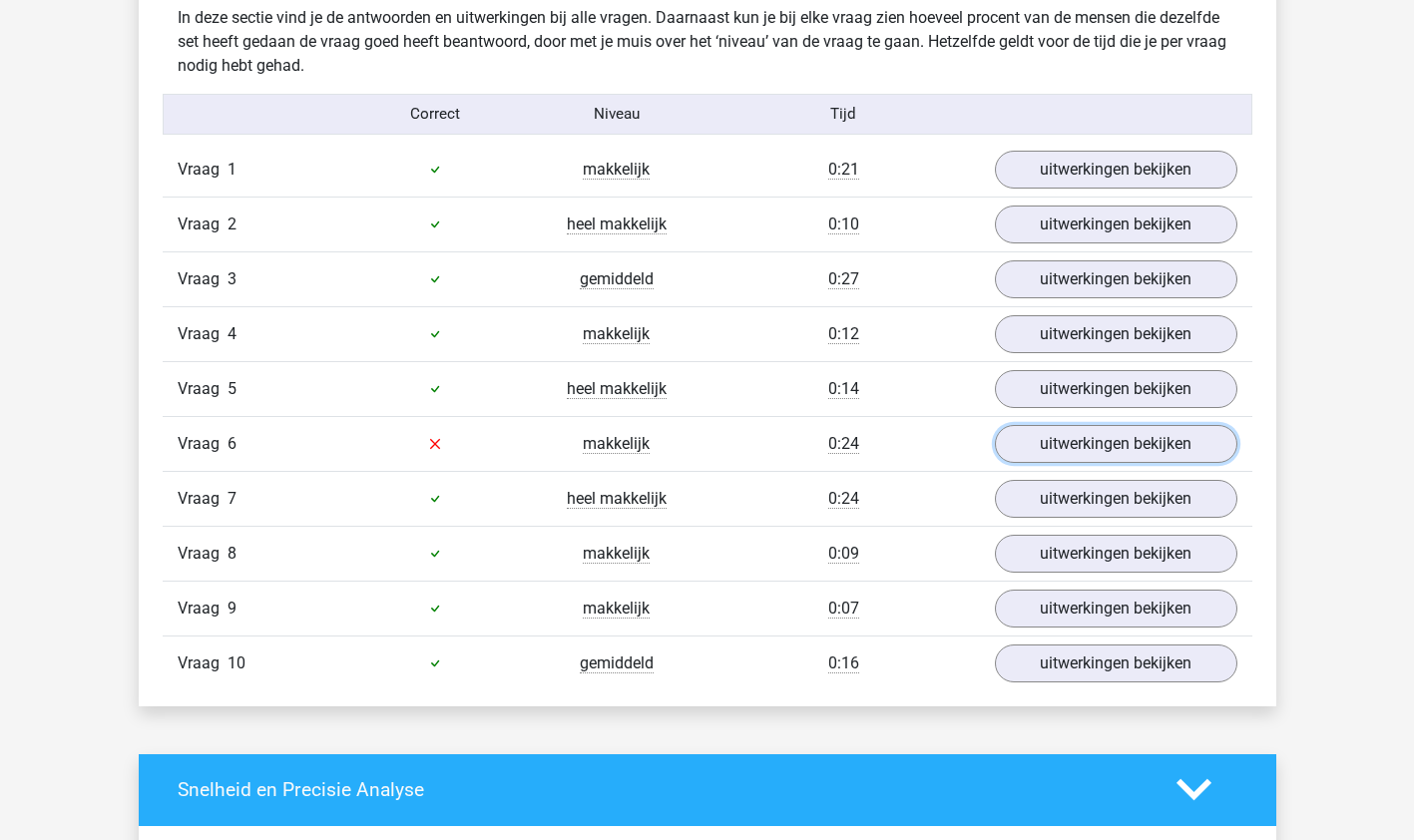 click on "uitwerkingen bekijken" at bounding box center (1116, 444) 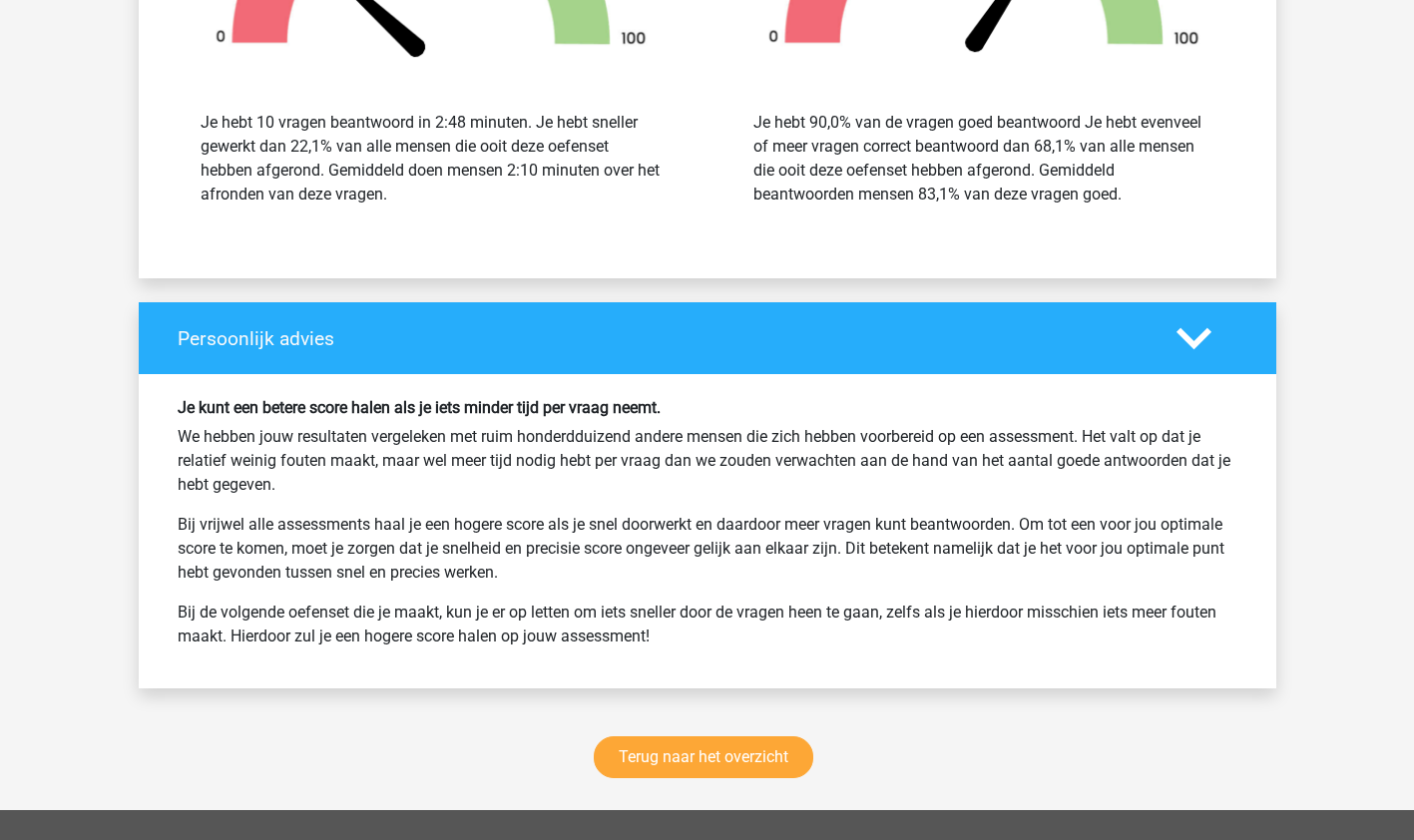 scroll, scrollTop: 2757, scrollLeft: 0, axis: vertical 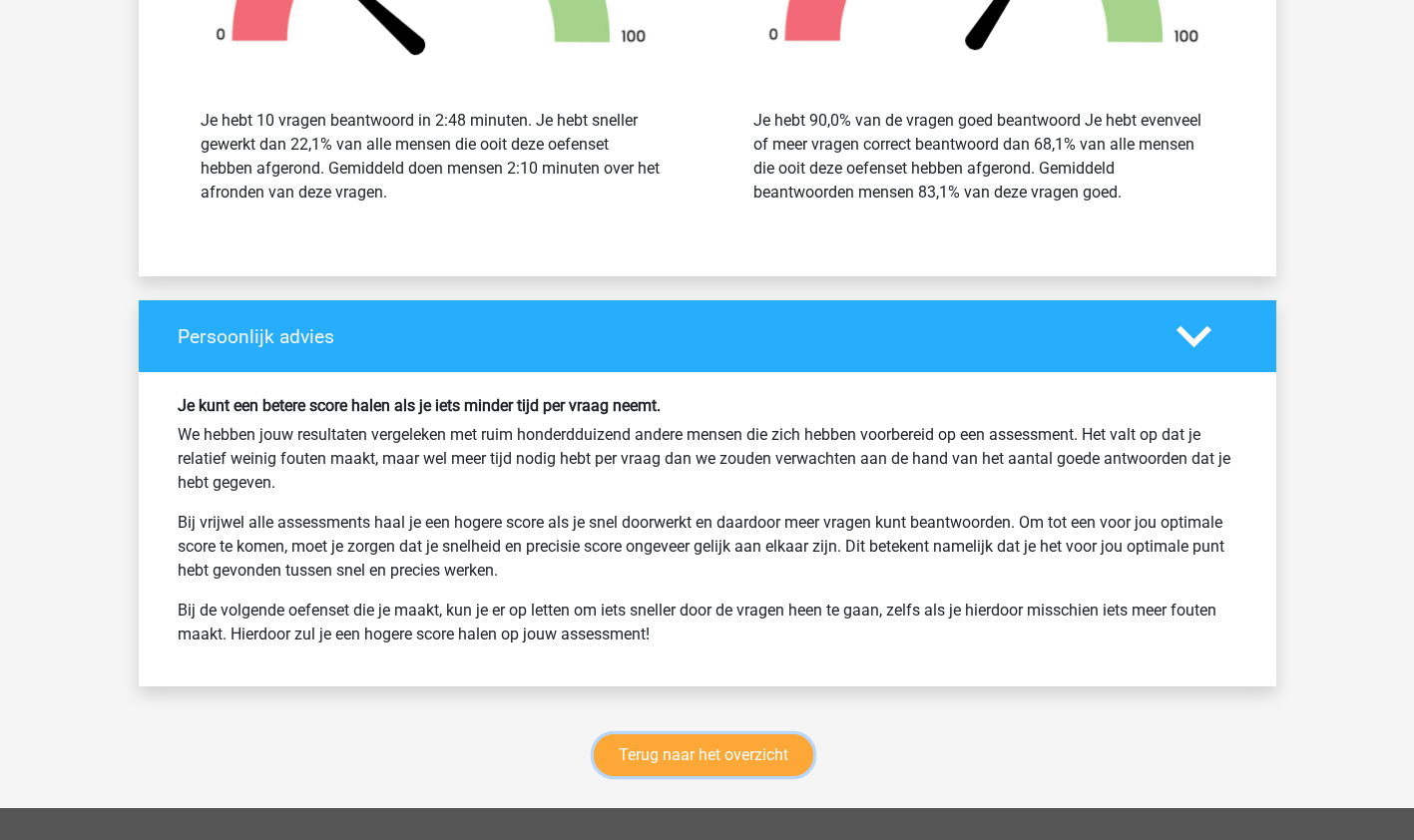 click on "Terug naar het overzicht" at bounding box center [704, 755] 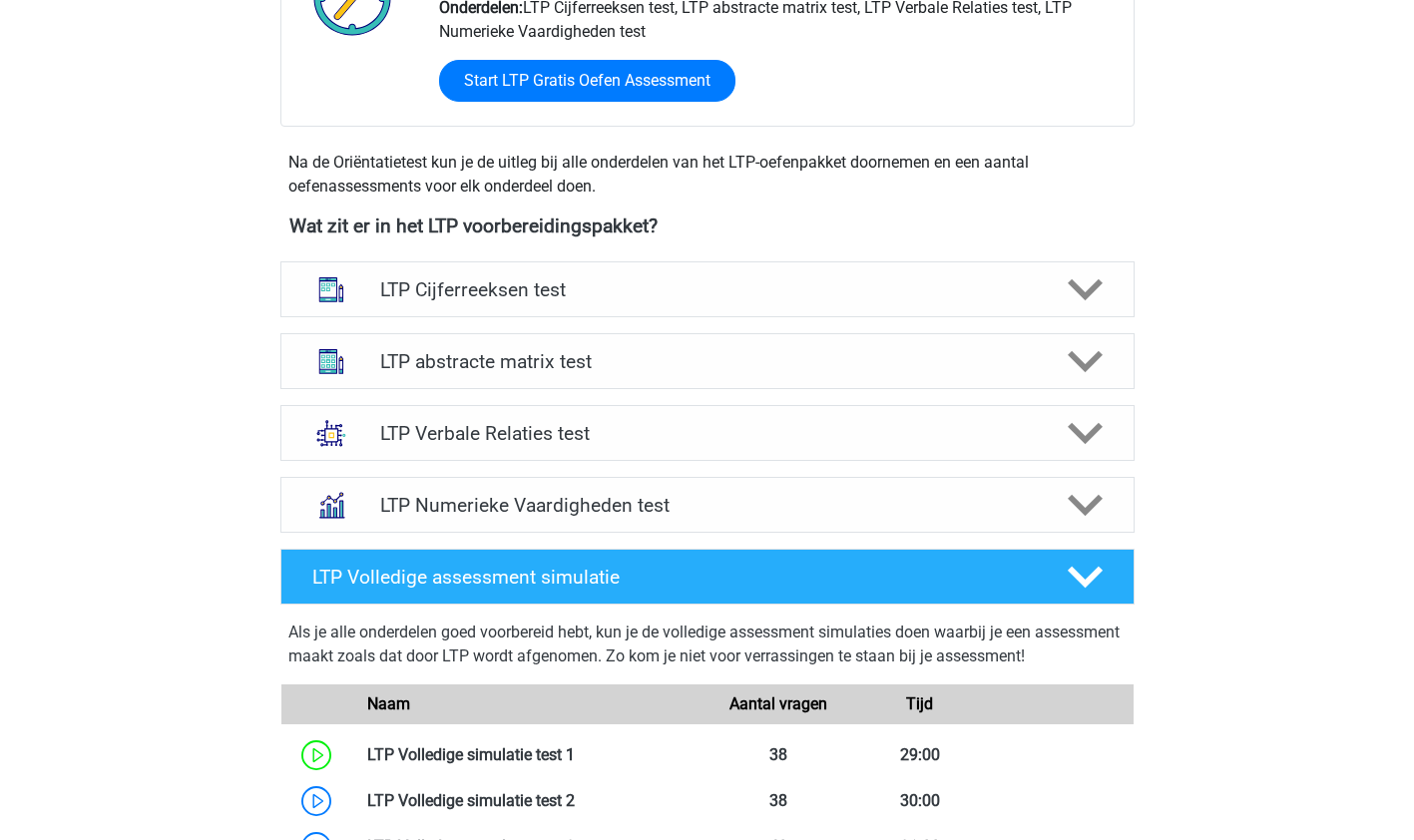 scroll, scrollTop: 591, scrollLeft: 0, axis: vertical 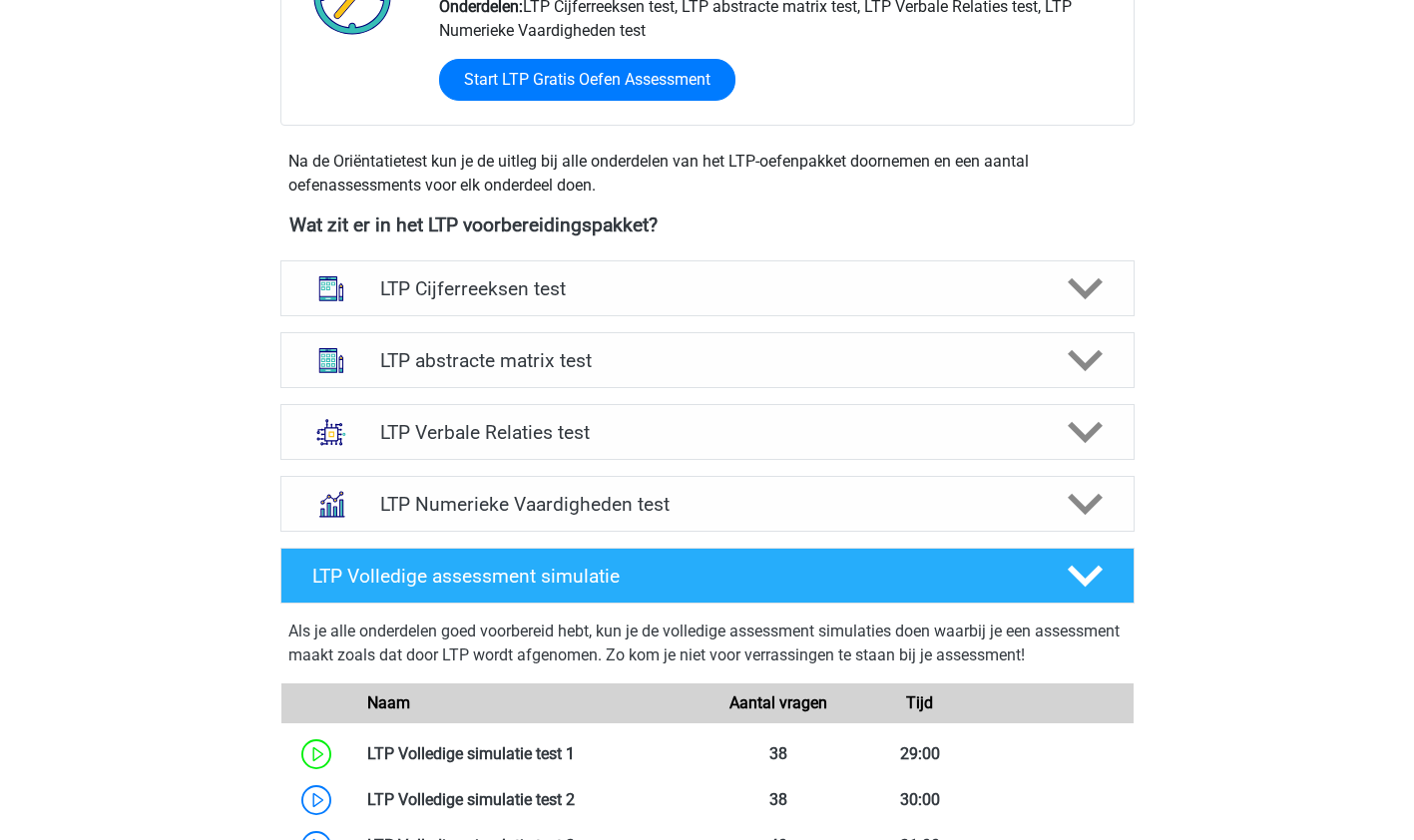 click on "LTP Verbale Relaties test" at bounding box center (707, 432) 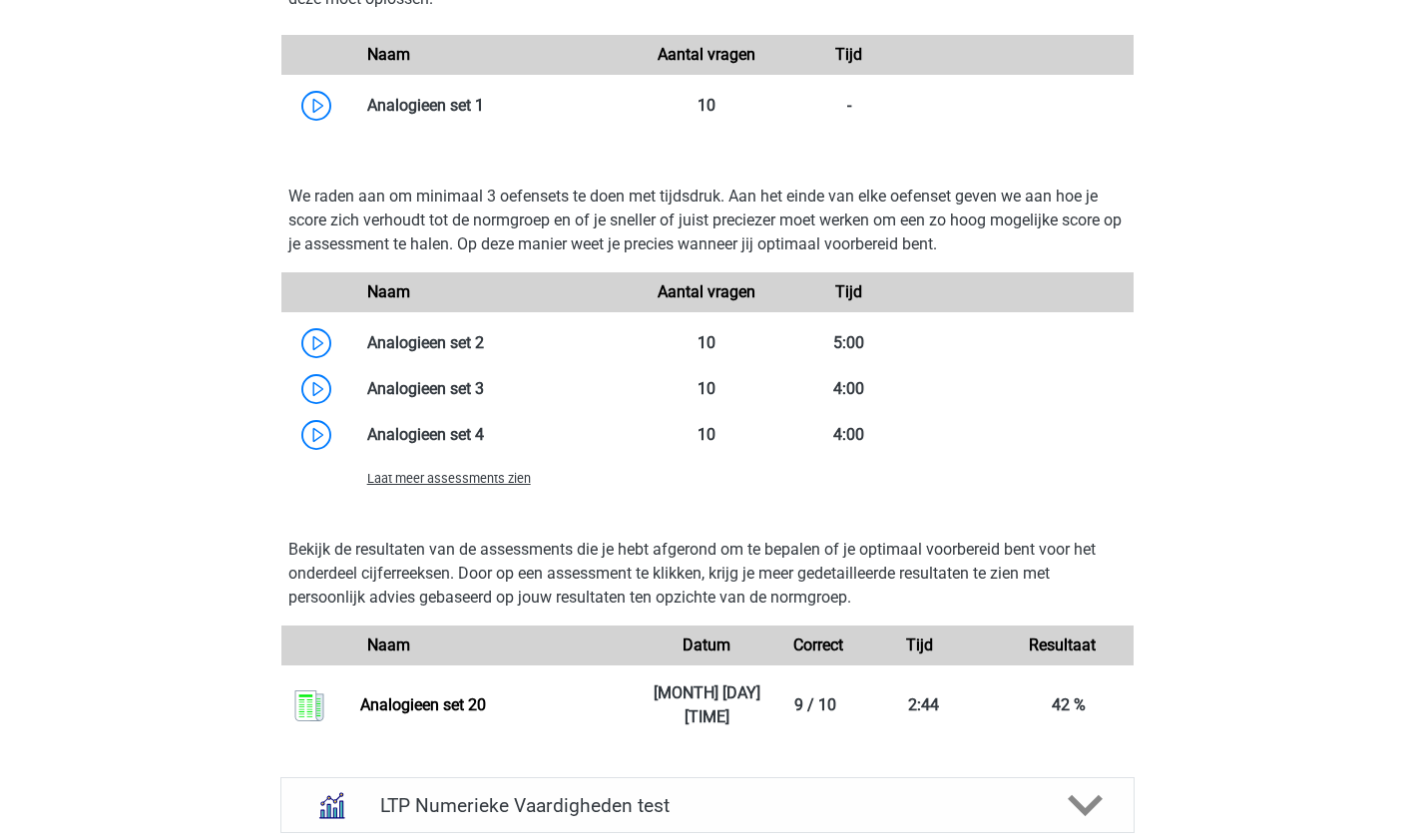 scroll, scrollTop: 1723, scrollLeft: 0, axis: vertical 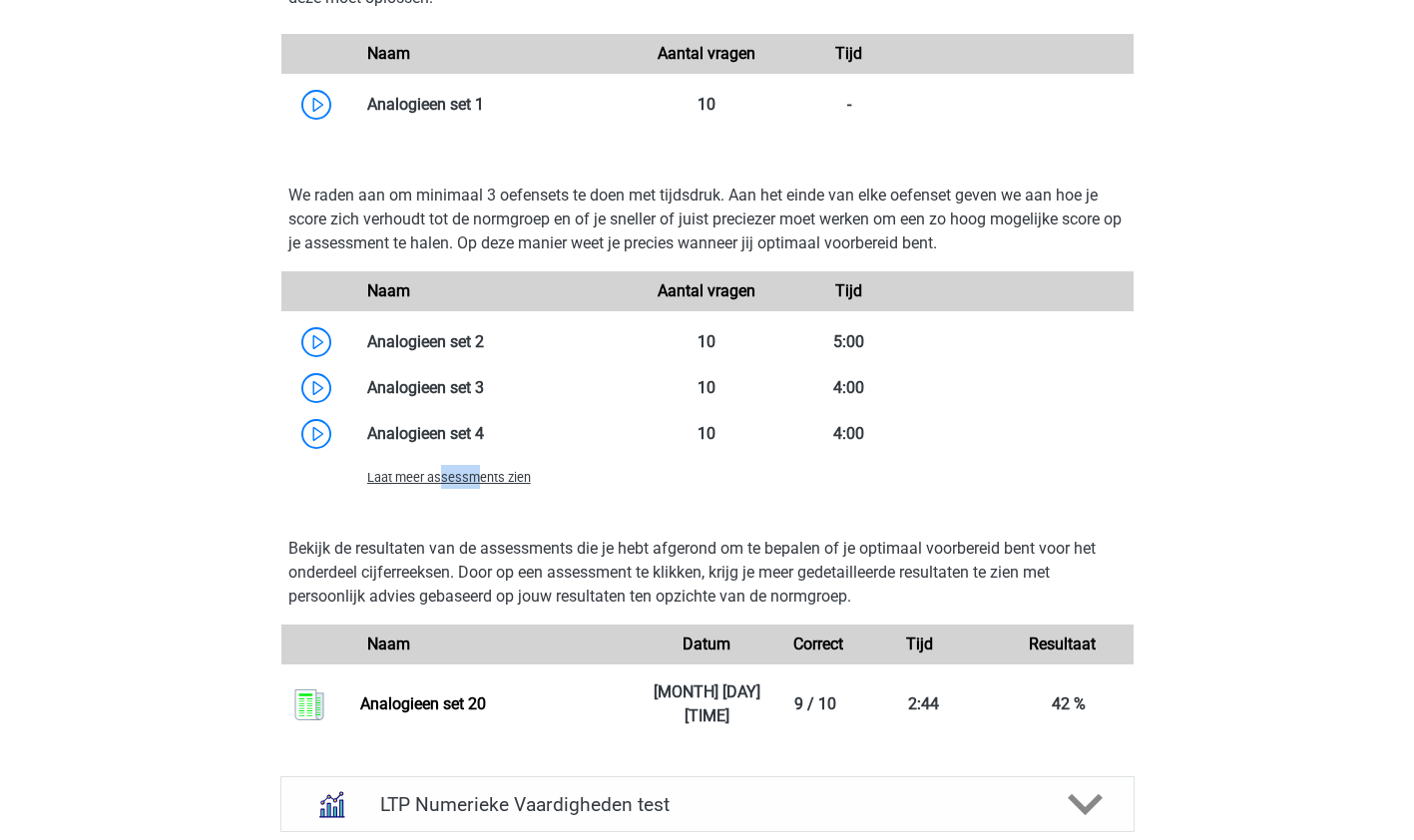 drag, startPoint x: 473, startPoint y: 483, endPoint x: 440, endPoint y: 475, distance: 33.955854 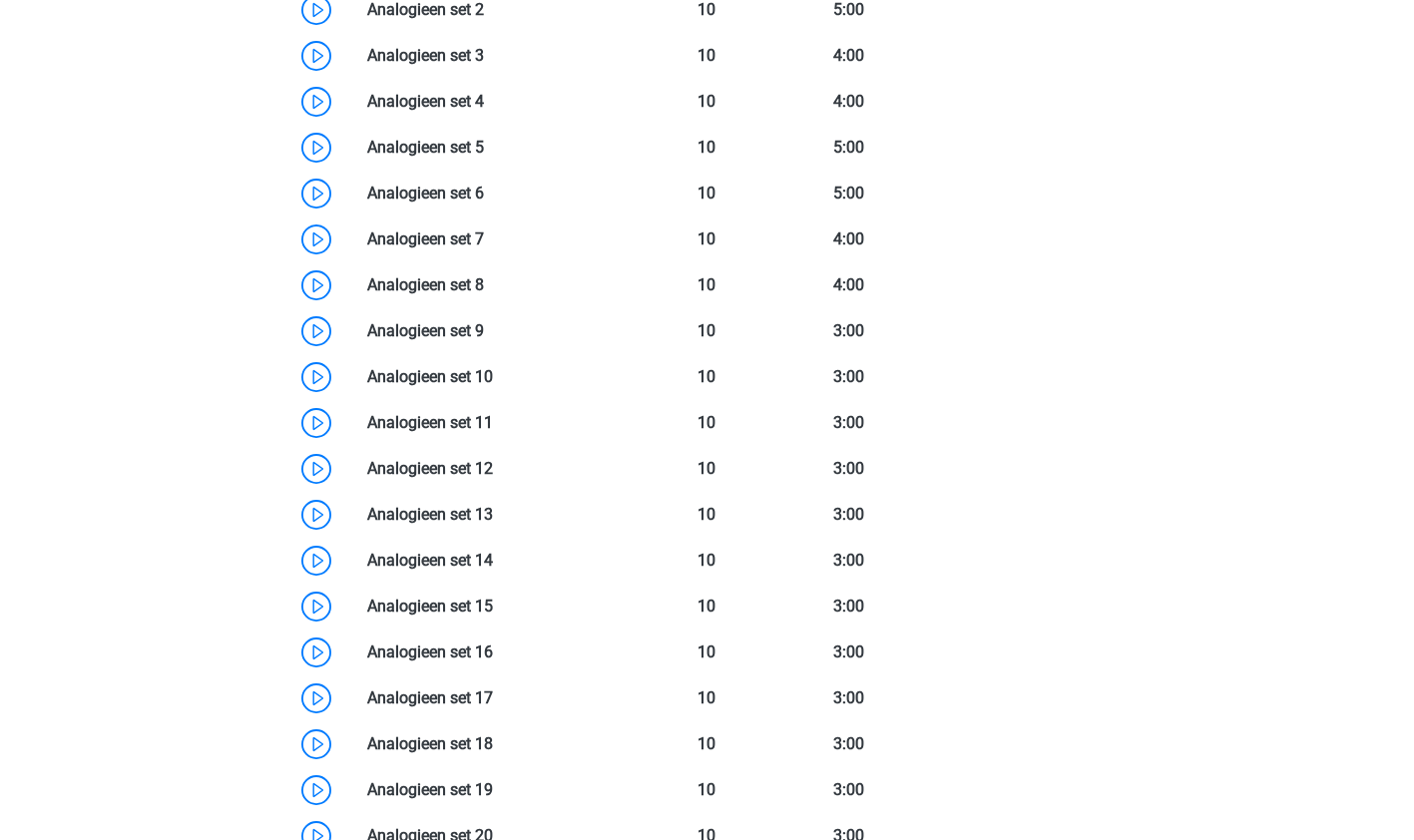 scroll, scrollTop: 2059, scrollLeft: 0, axis: vertical 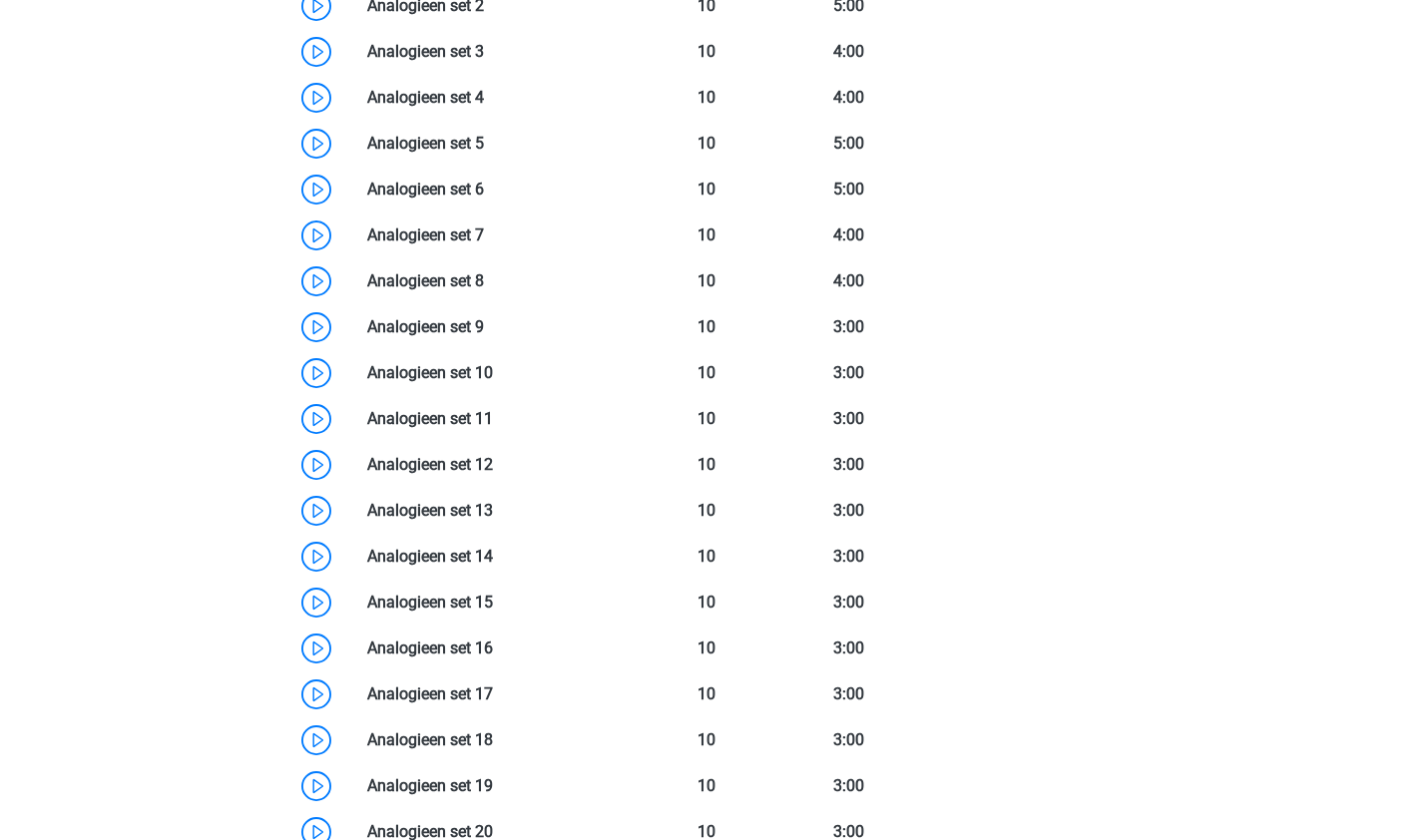click at bounding box center (493, 464) 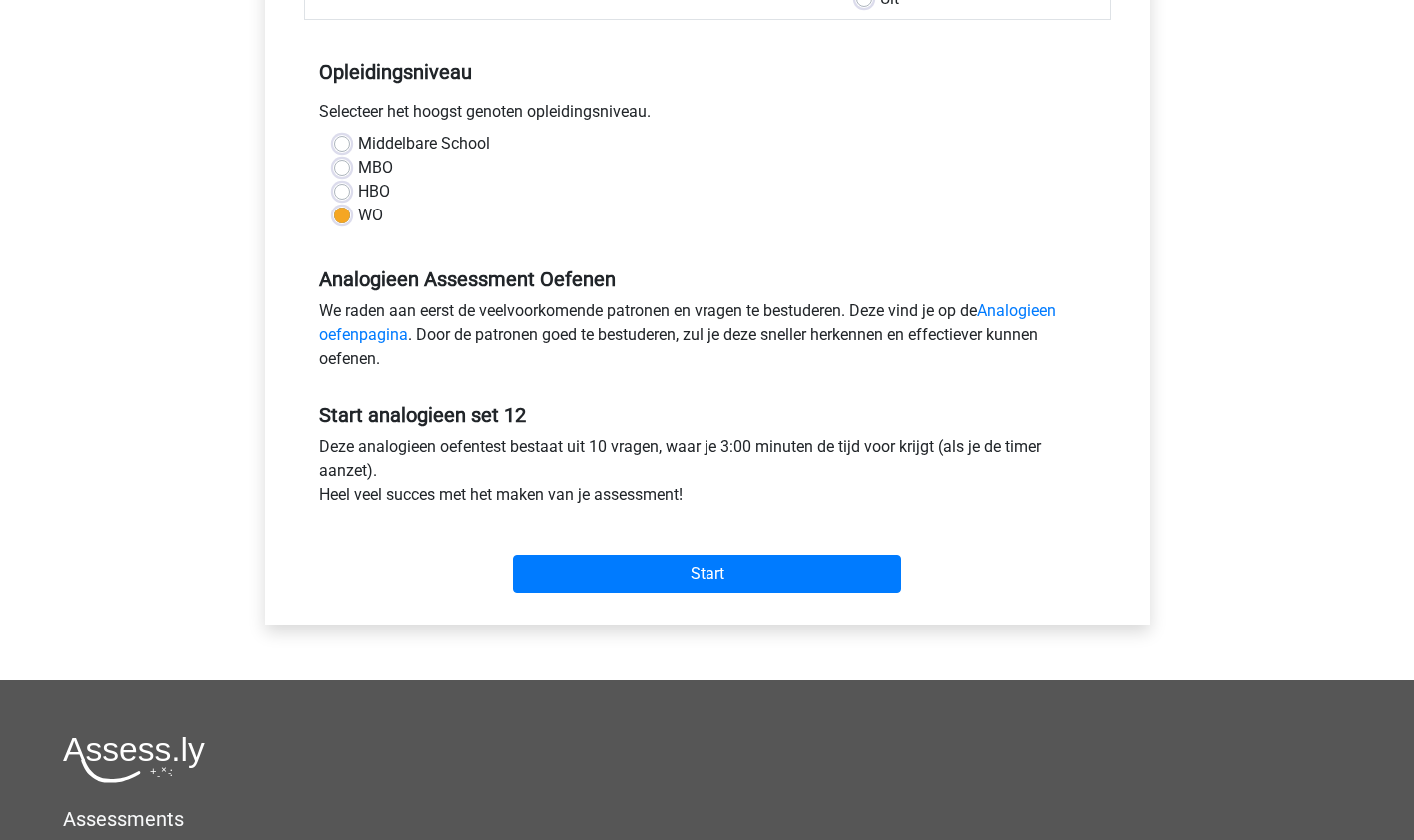 scroll, scrollTop: 371, scrollLeft: 0, axis: vertical 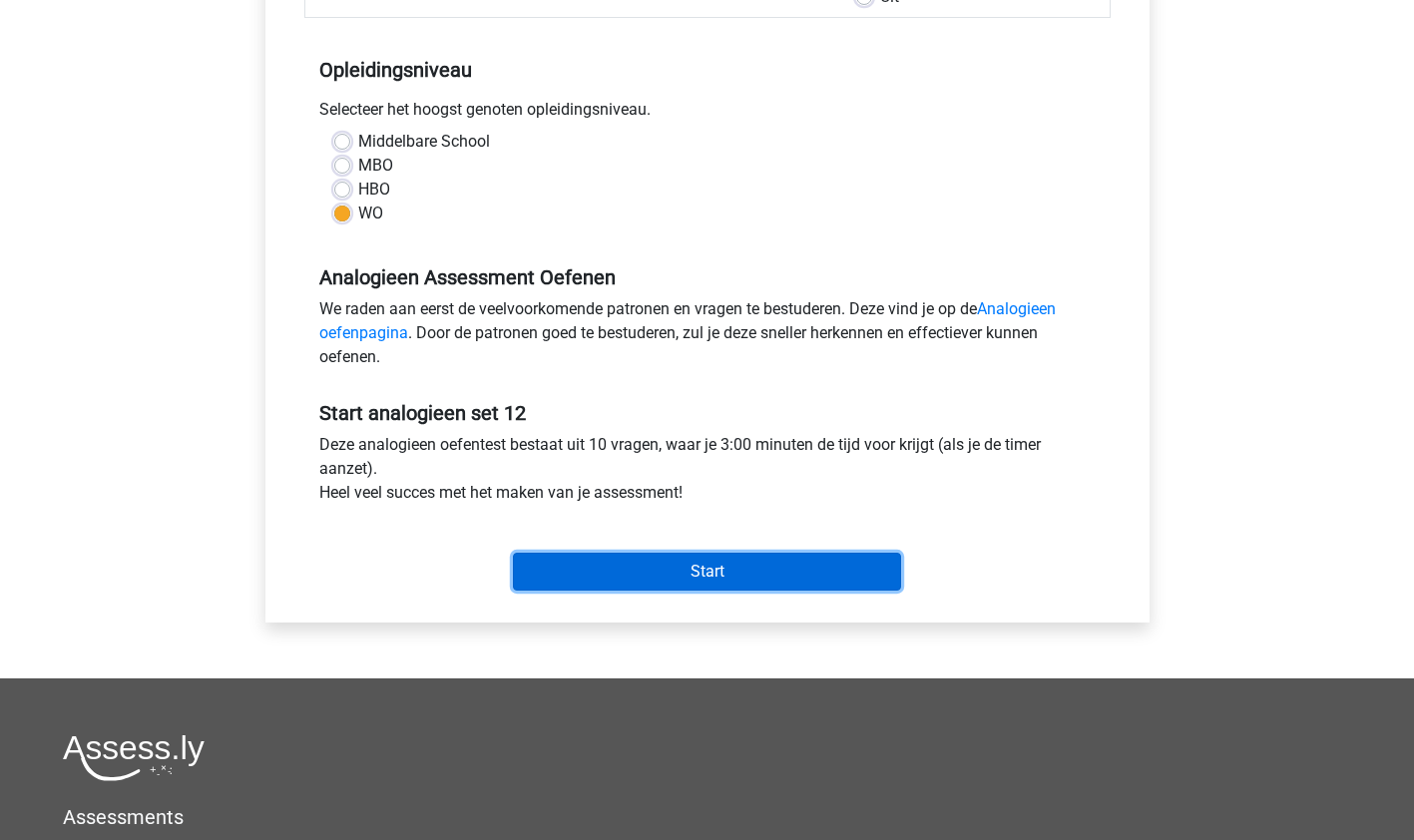 click on "Start" at bounding box center [707, 572] 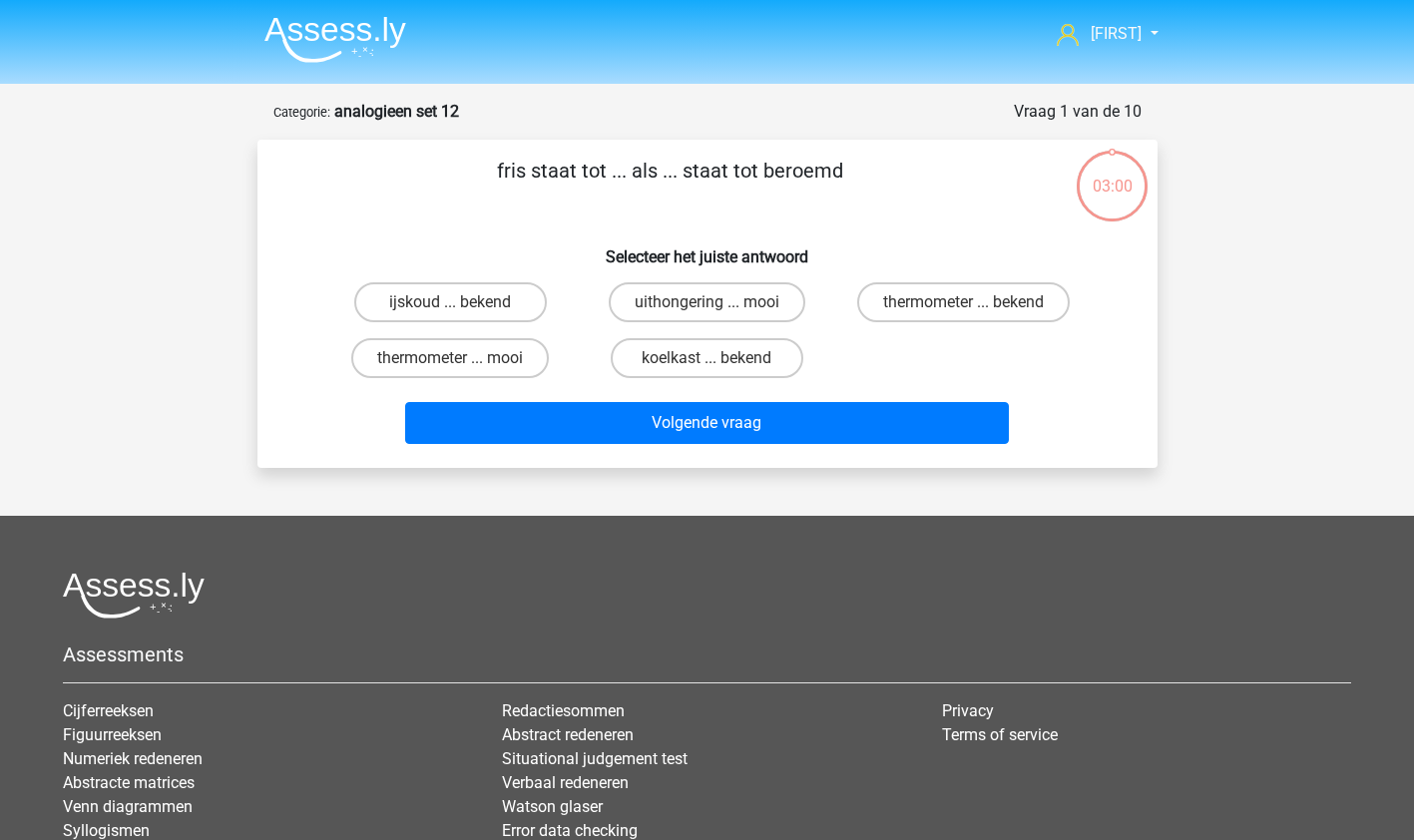 scroll, scrollTop: 0, scrollLeft: 0, axis: both 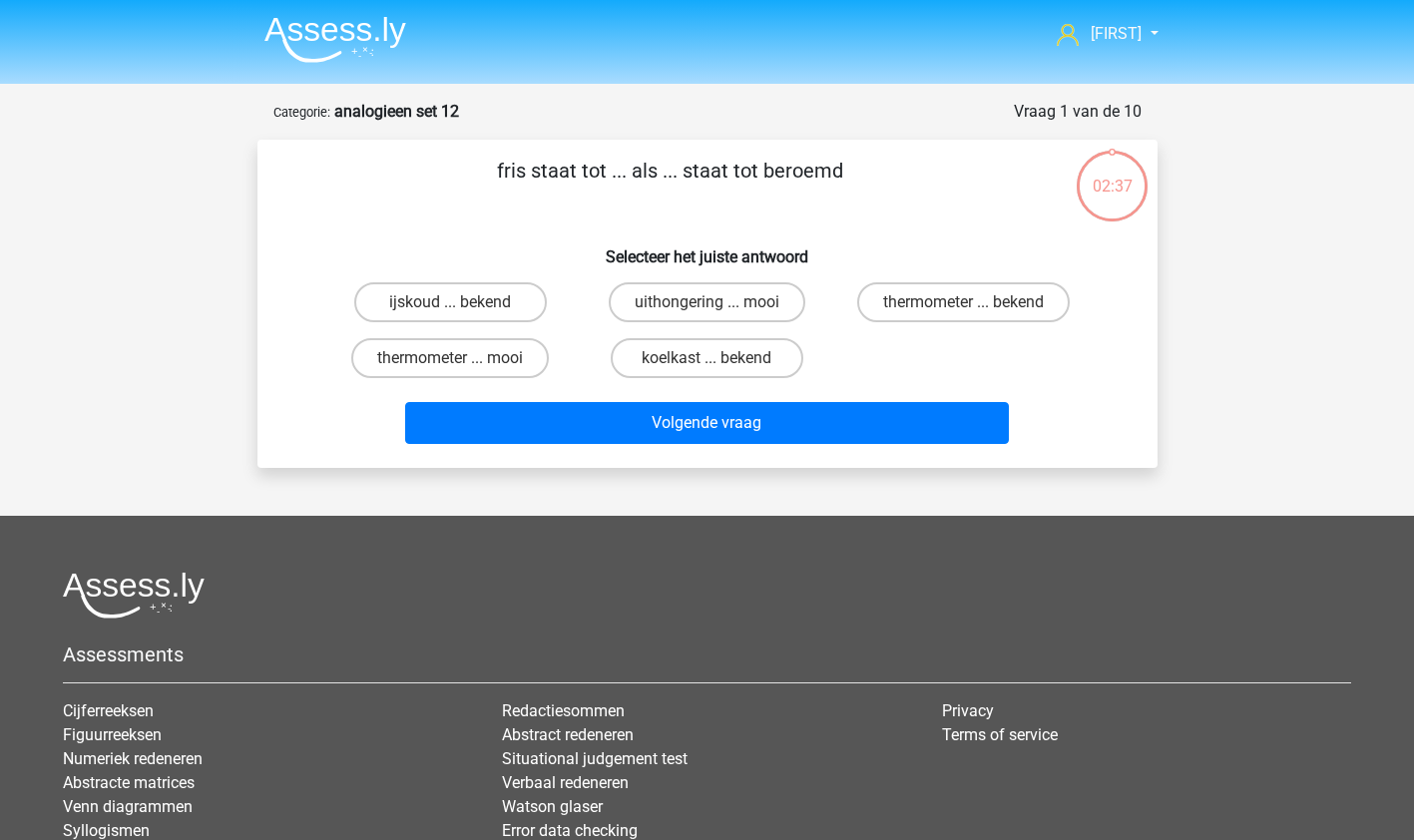 click on "ijskoud ... bekend" at bounding box center [450, 302] 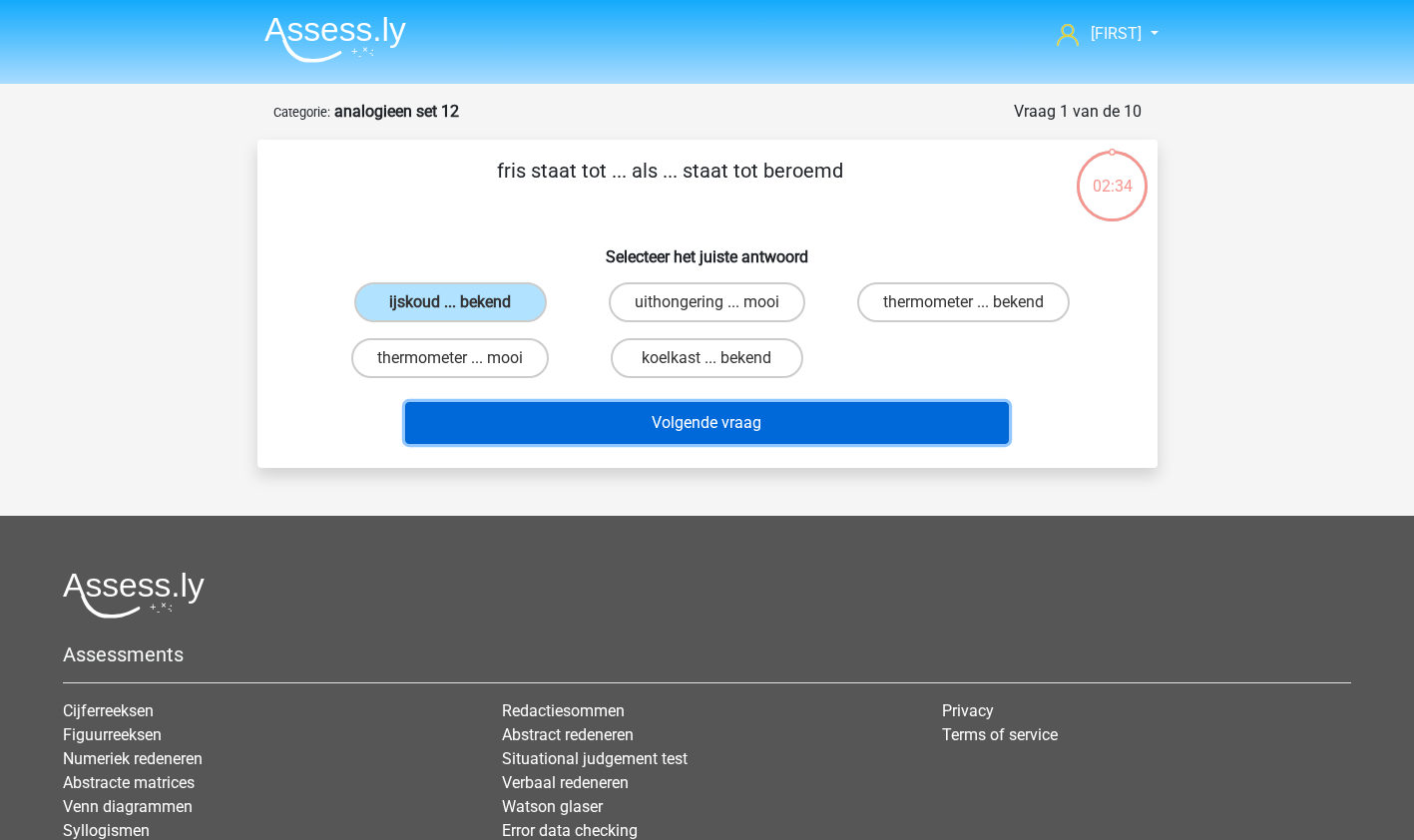 click on "Volgende vraag" at bounding box center [707, 423] 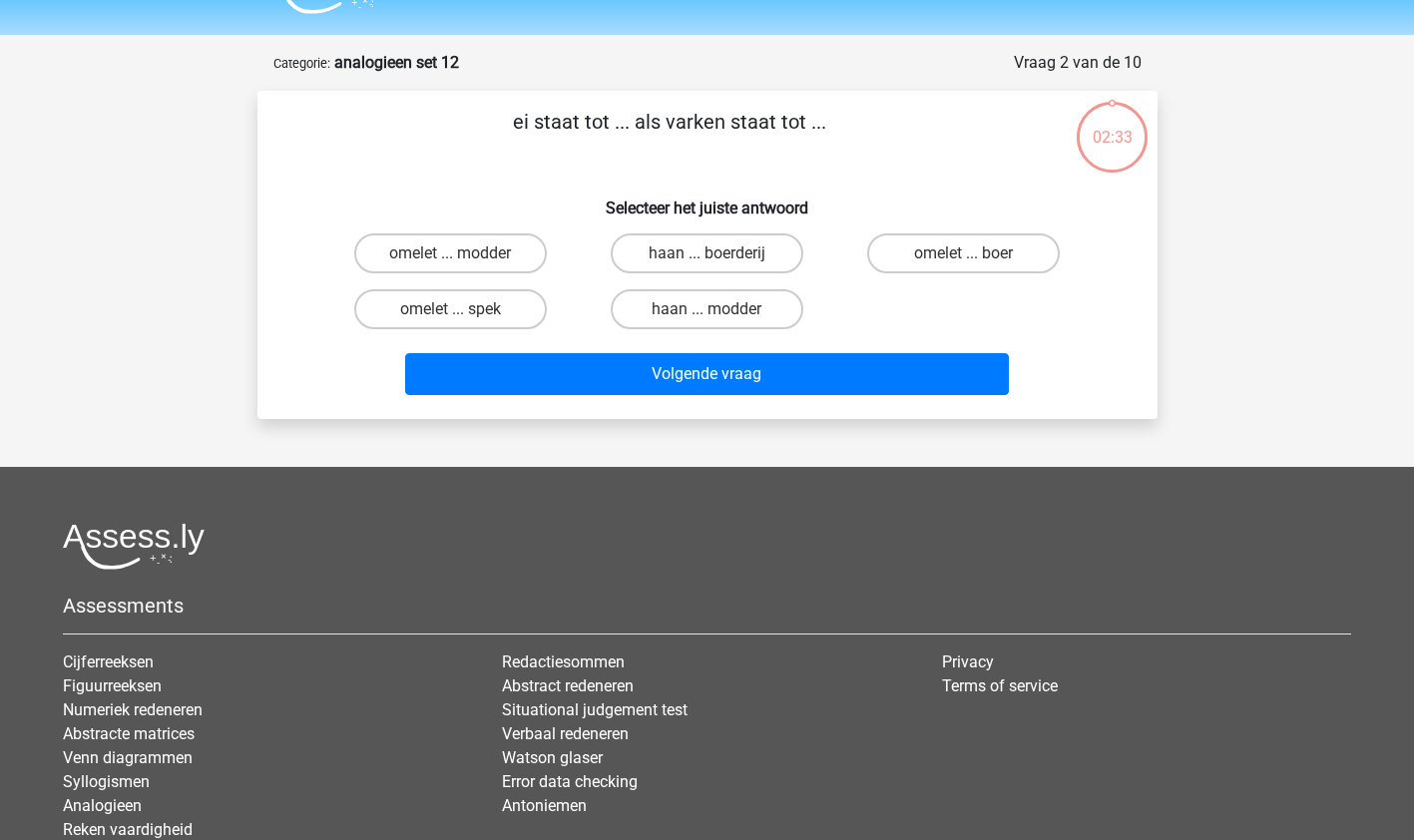 scroll, scrollTop: 100, scrollLeft: 0, axis: vertical 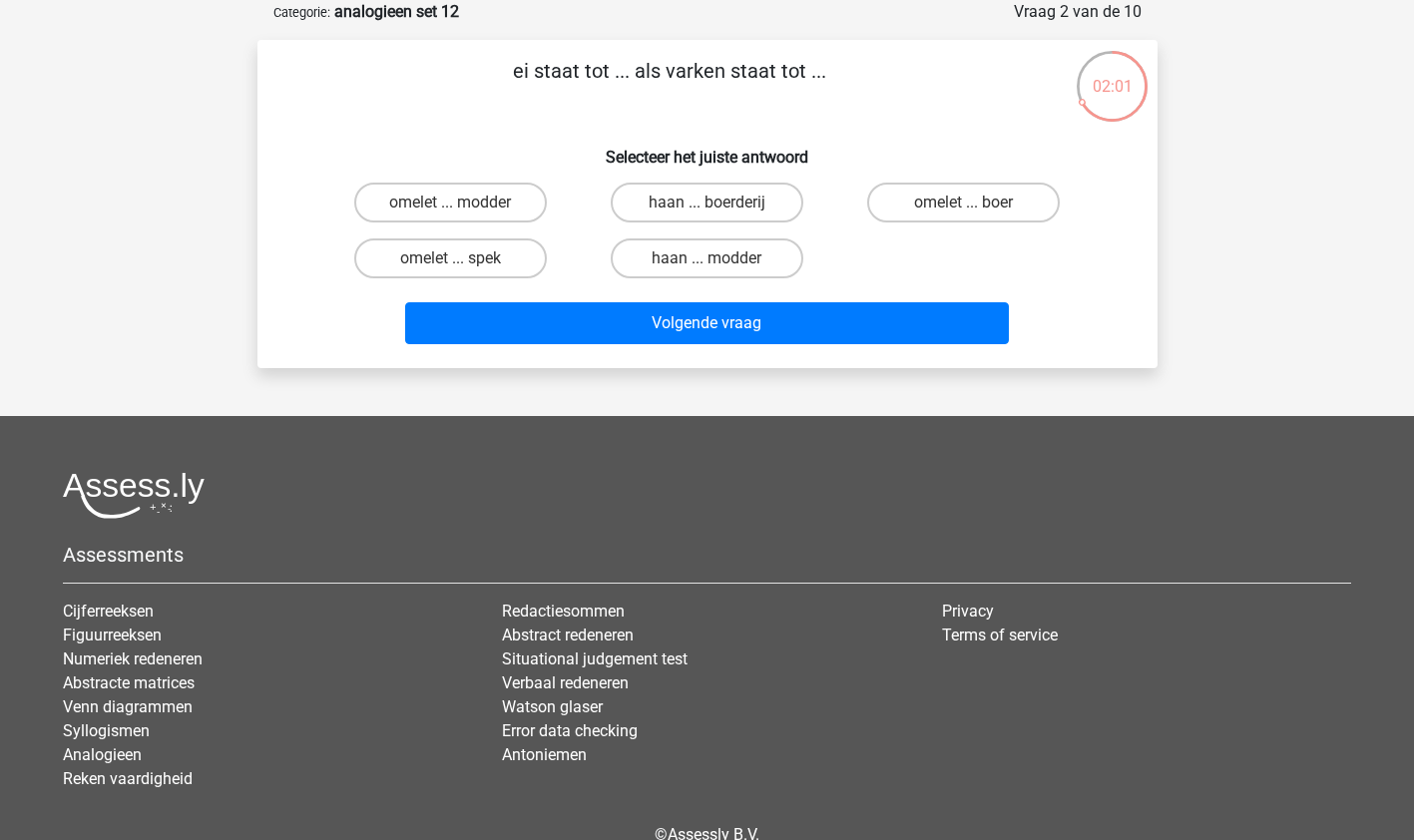 click on "omelet ... spek" at bounding box center (450, 258) 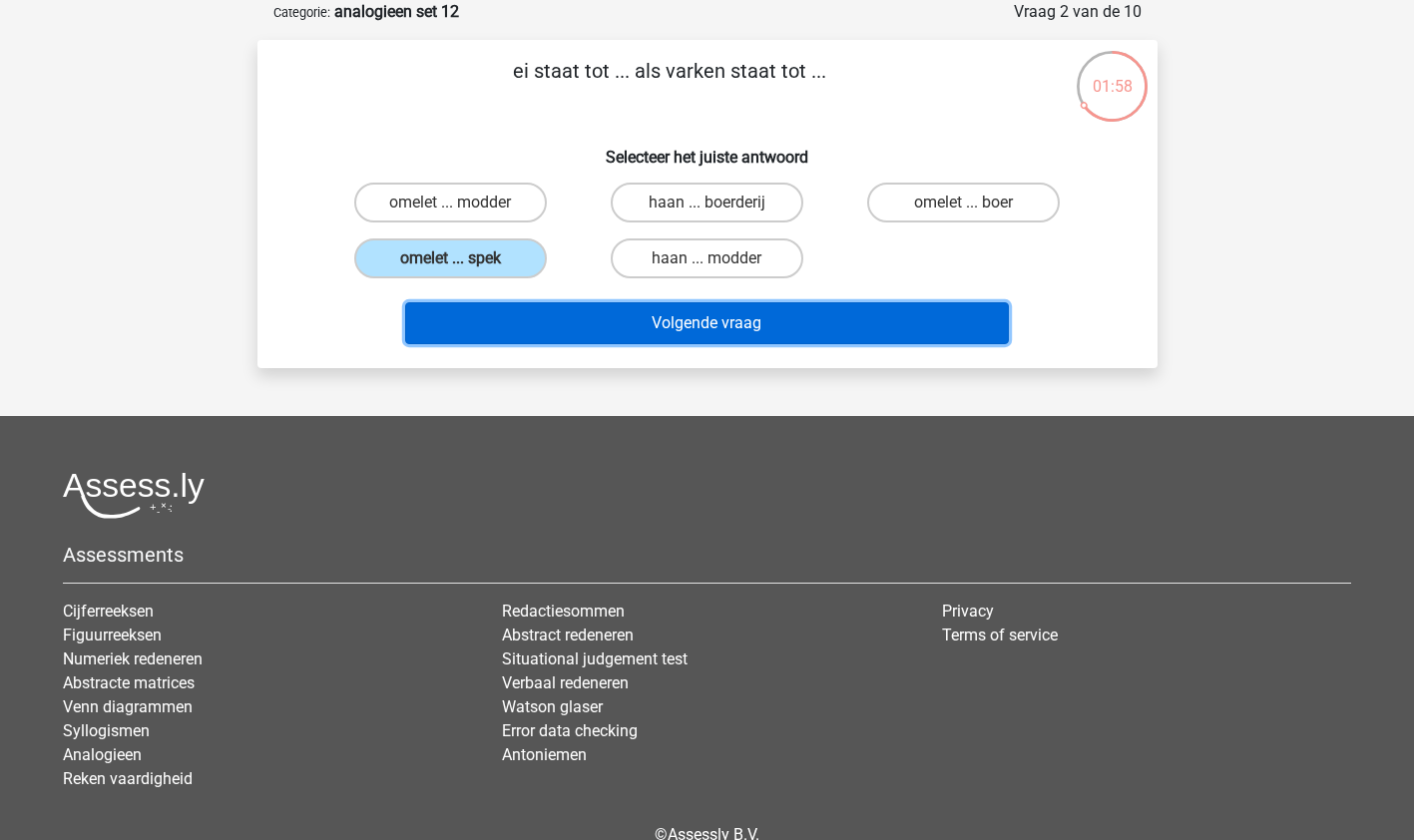 click on "Volgende vraag" at bounding box center (707, 323) 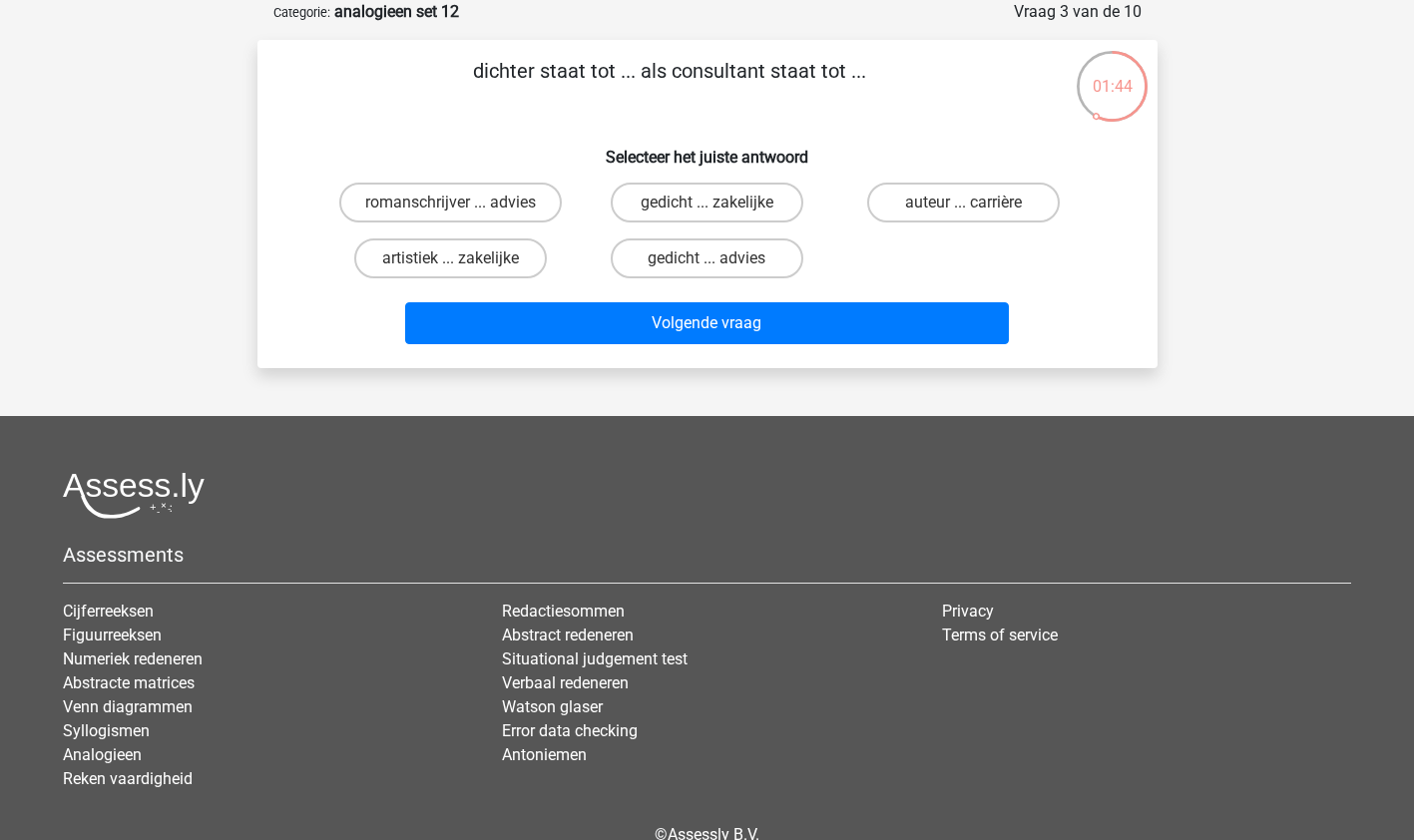 click on "gedicht ... advies" at bounding box center (707, 258) 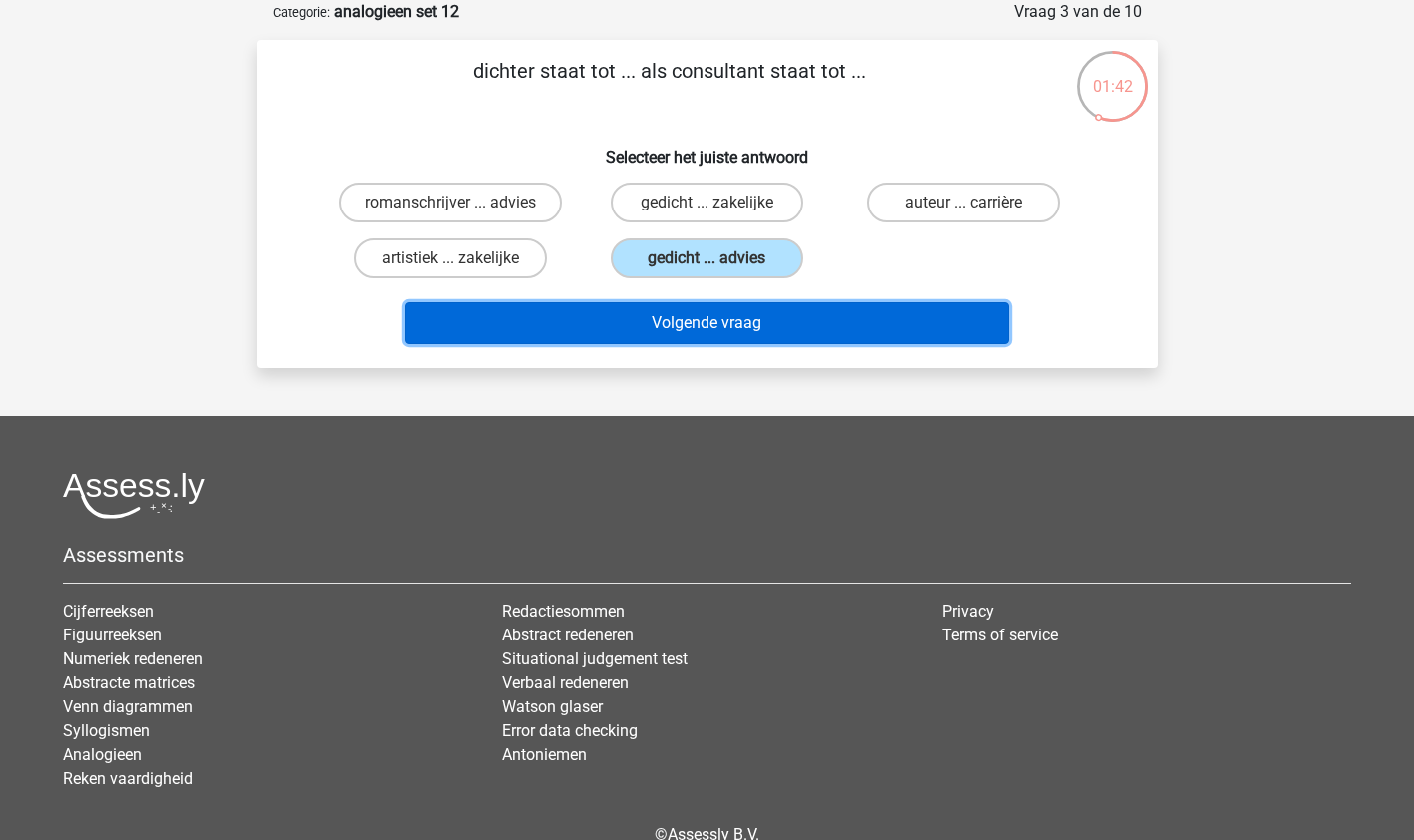 click on "Volgende vraag" at bounding box center [707, 323] 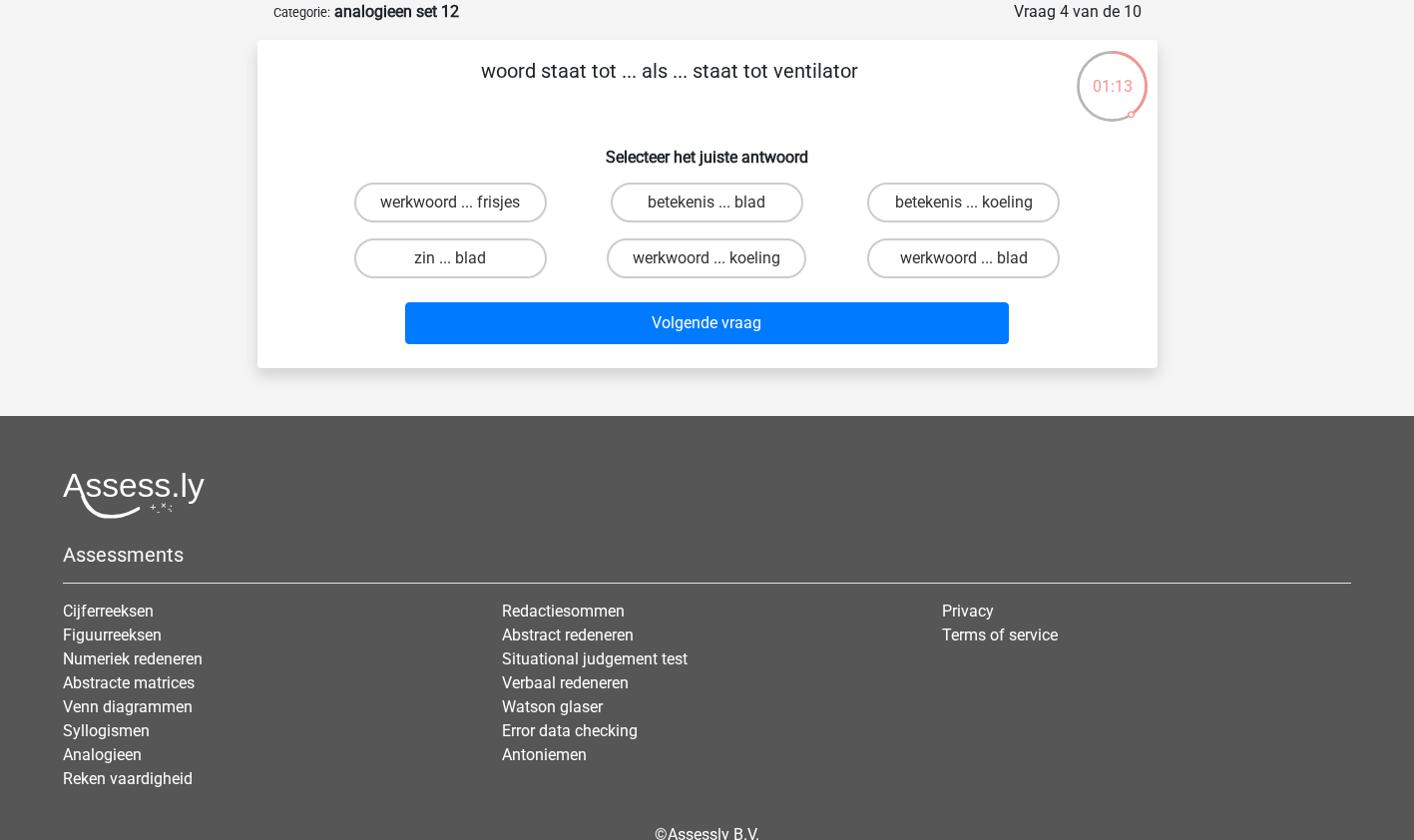click on "zin ... blad" at bounding box center (450, 258) 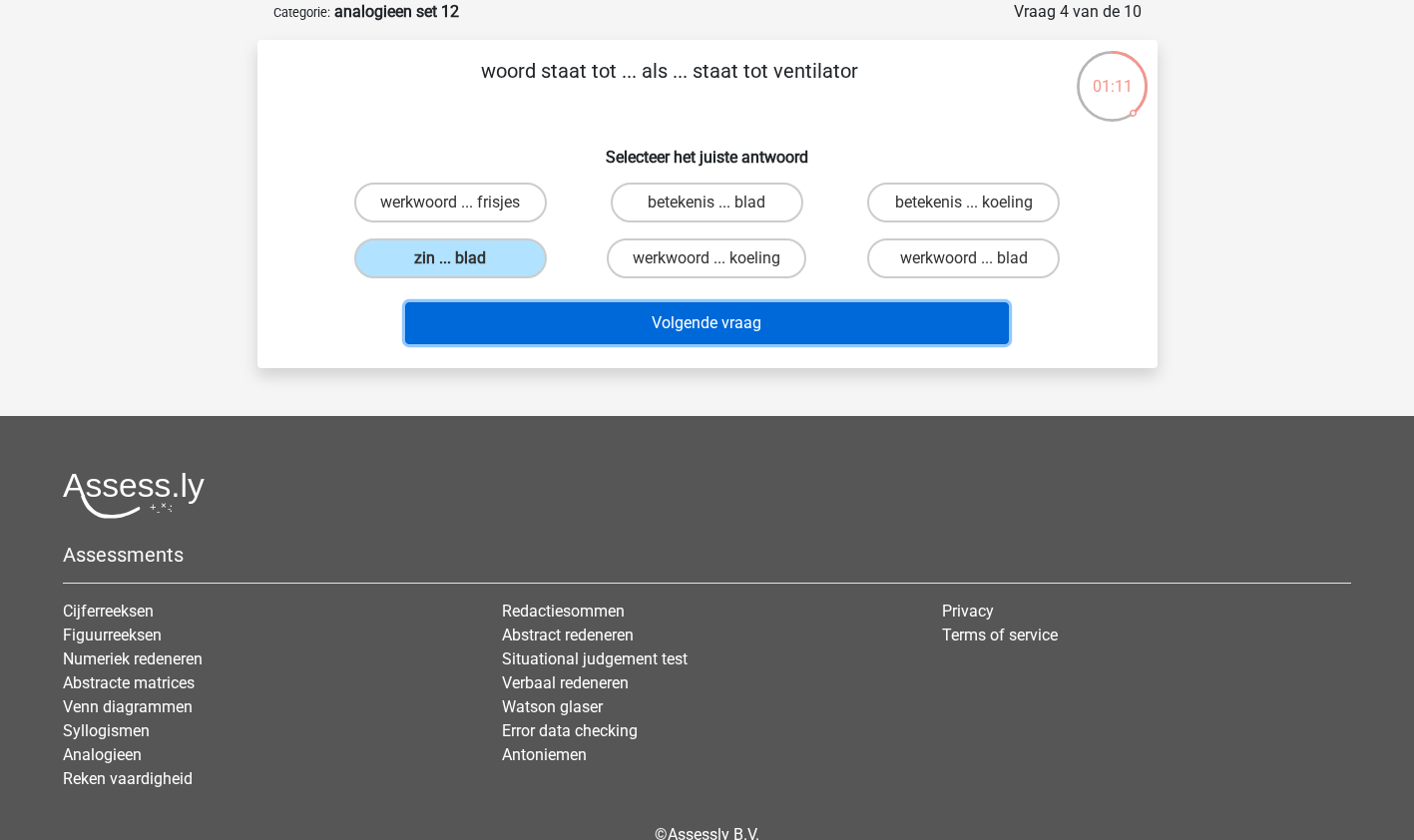 click on "Volgende vraag" at bounding box center (707, 323) 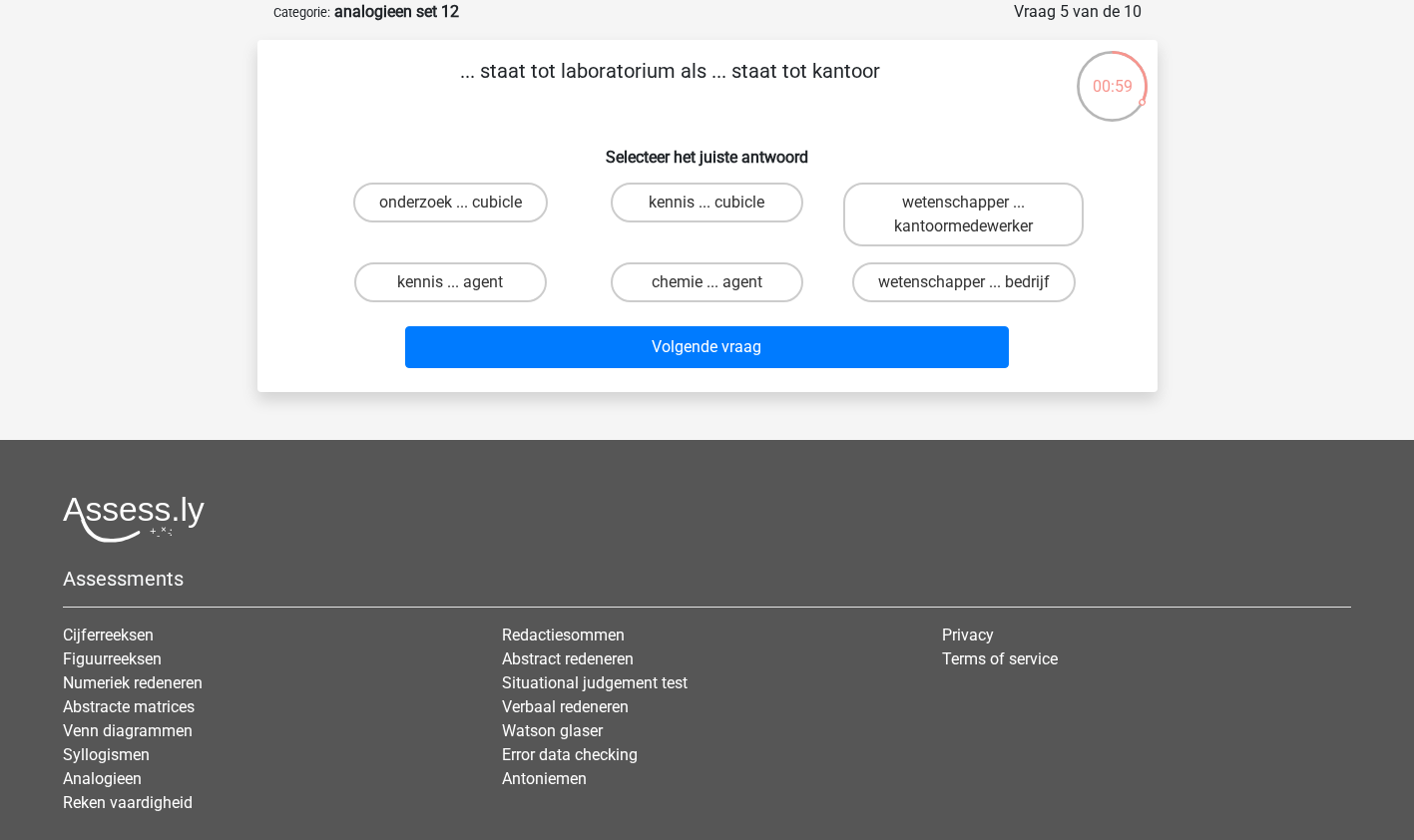 click on "wetenschapper ... kantoormedewerker" at bounding box center (963, 214) 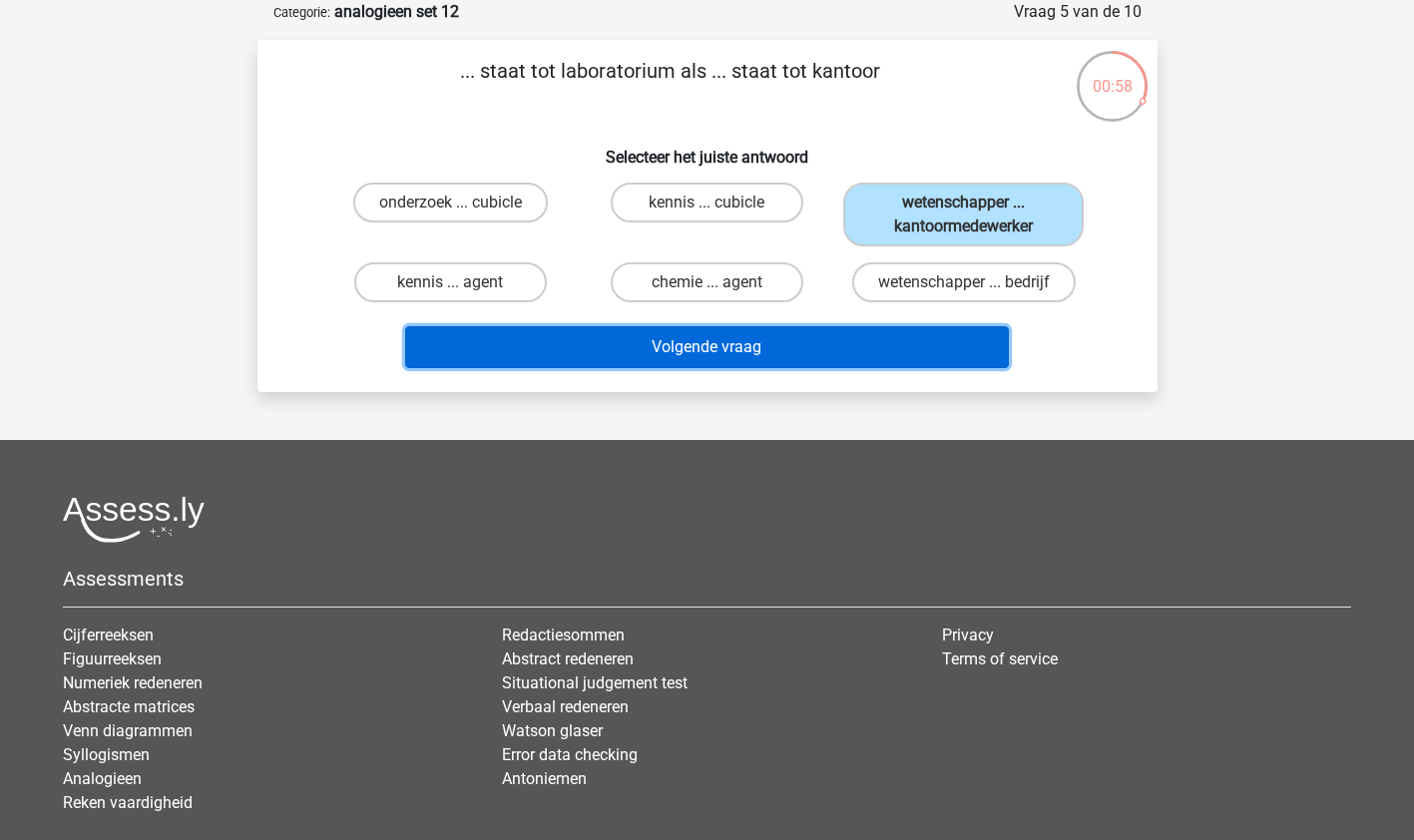 click on "Volgende vraag" at bounding box center [707, 347] 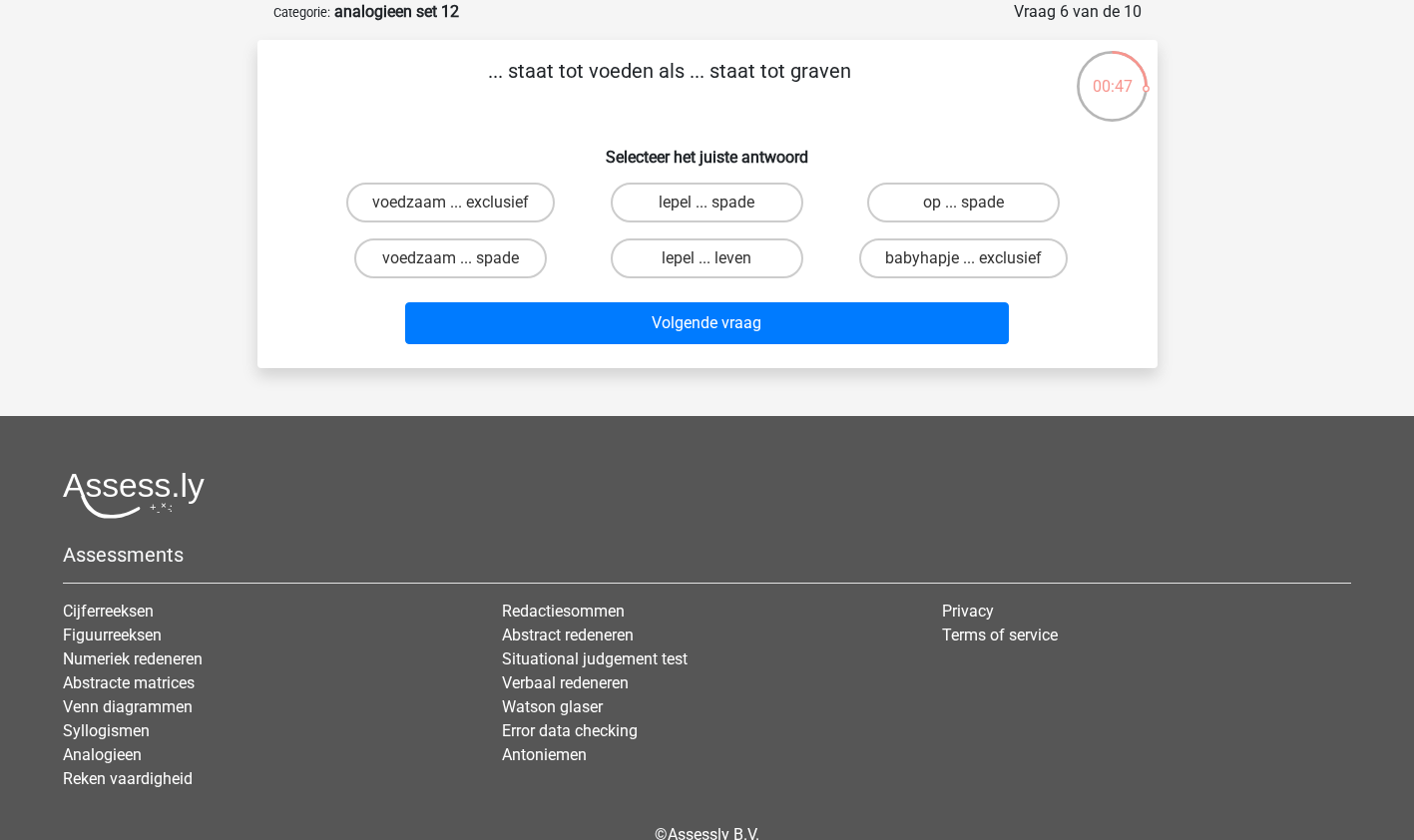 click on "lepel ... spade" at bounding box center [707, 203] 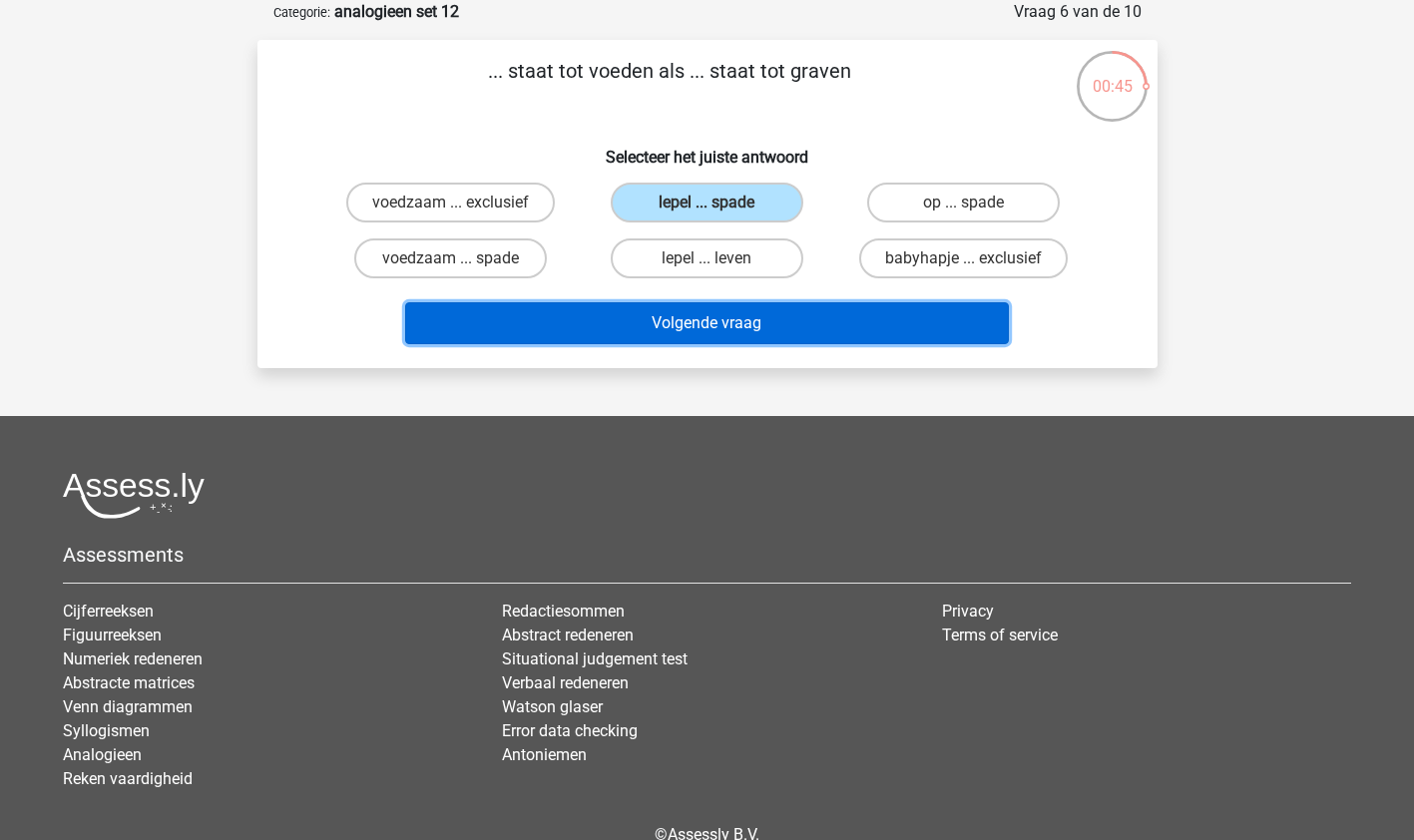 click on "Volgende vraag" at bounding box center (707, 323) 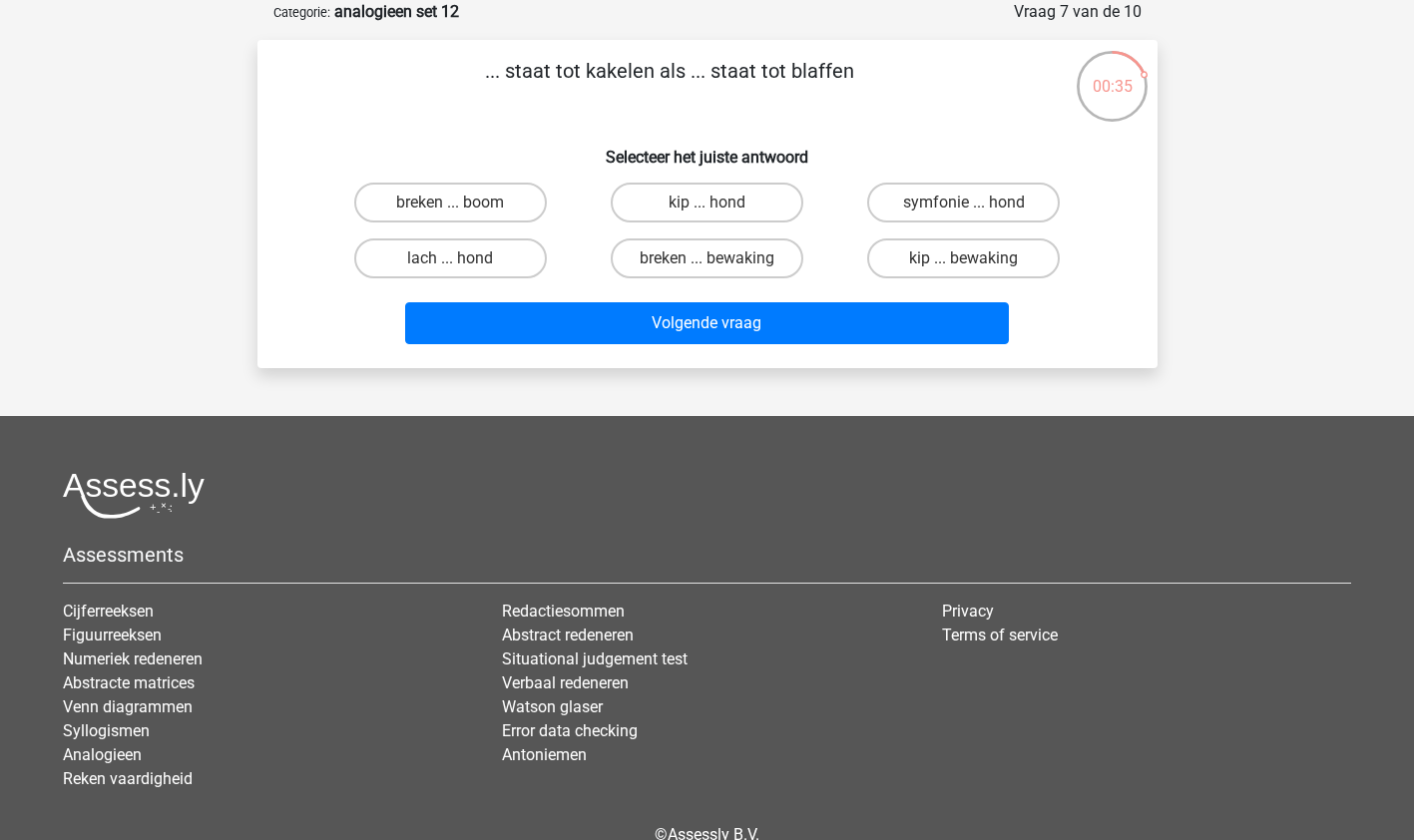 click on "kip ... hond" at bounding box center [707, 203] 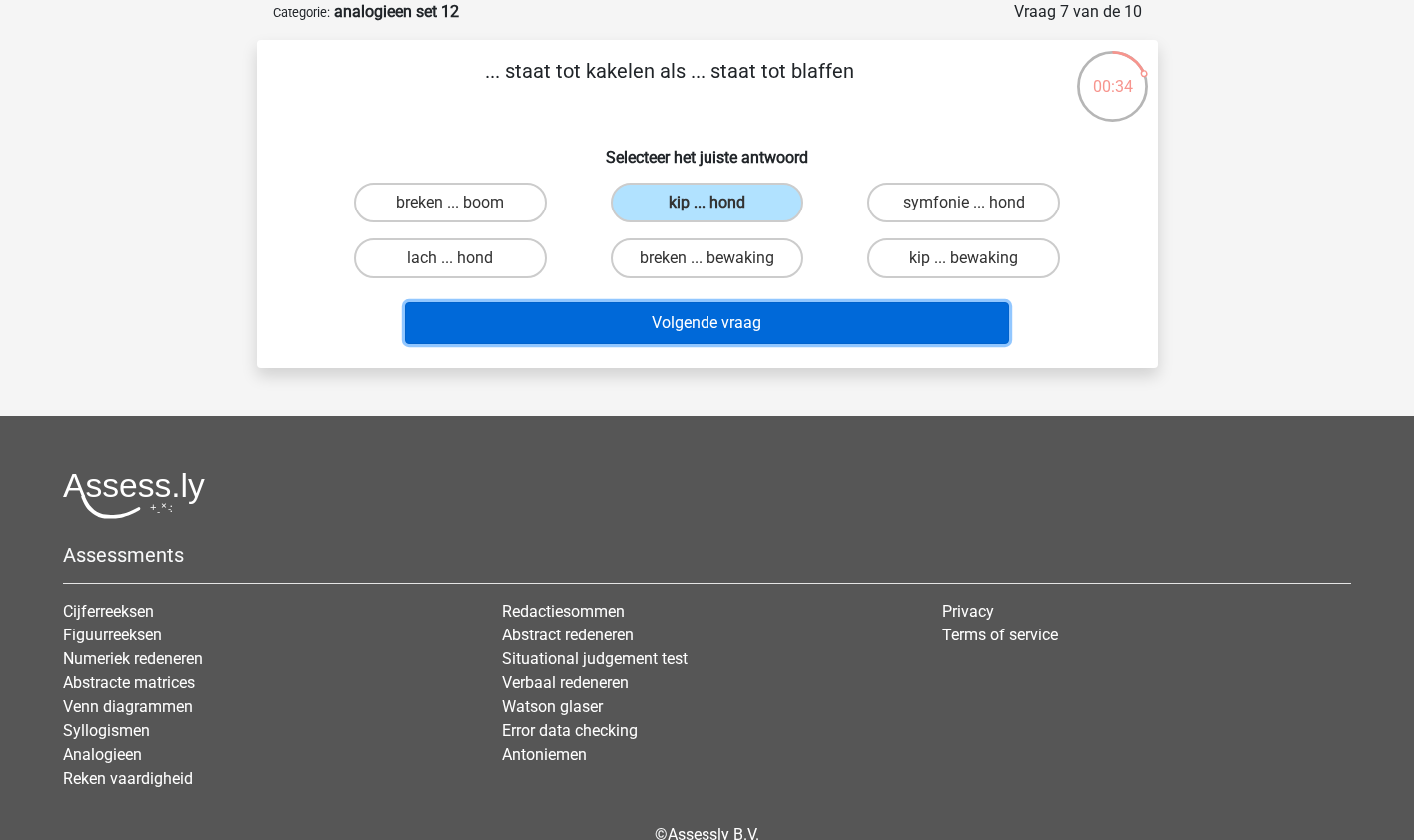 click on "Volgende vraag" at bounding box center [707, 323] 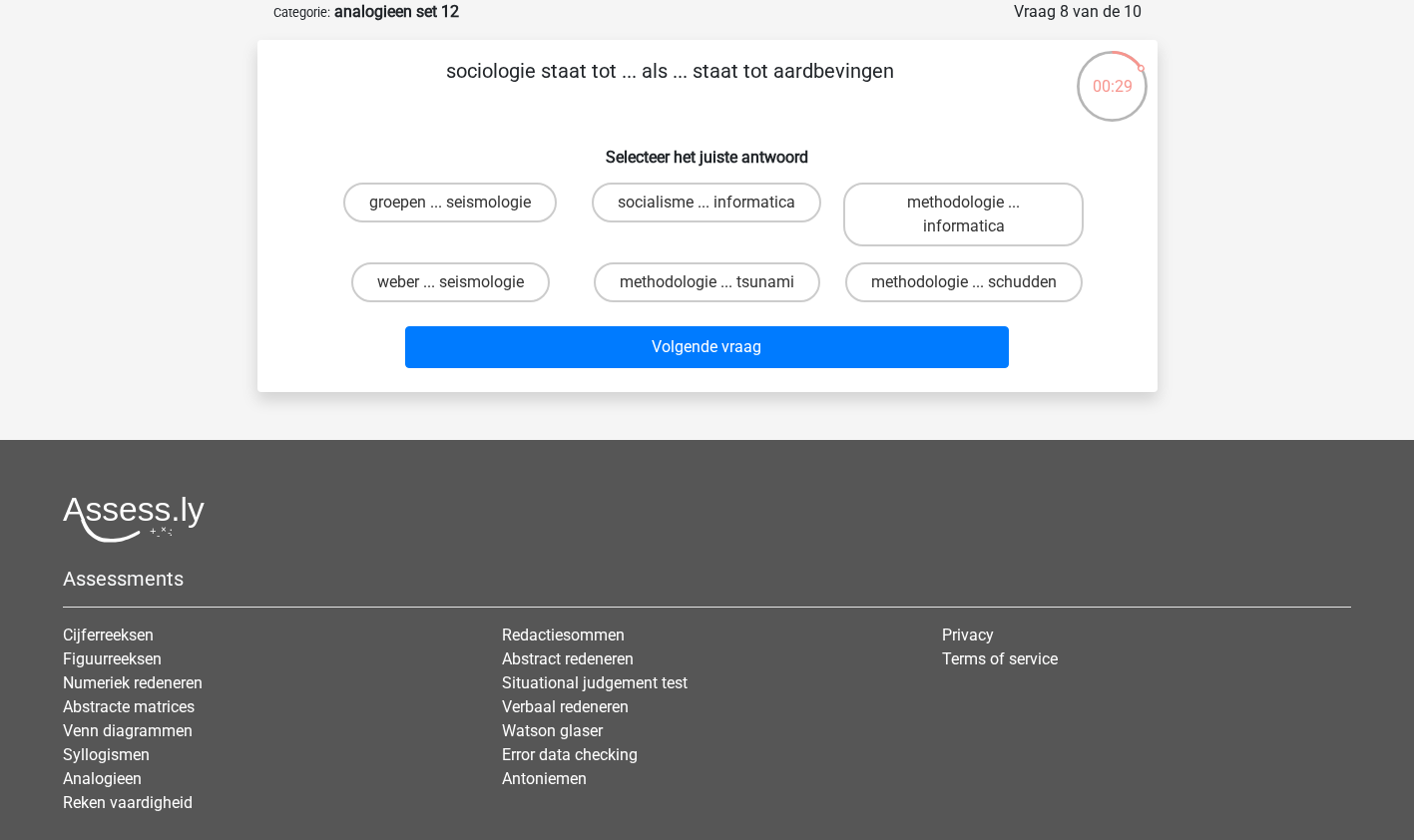 click on "groepen ... seismologie" at bounding box center [450, 203] 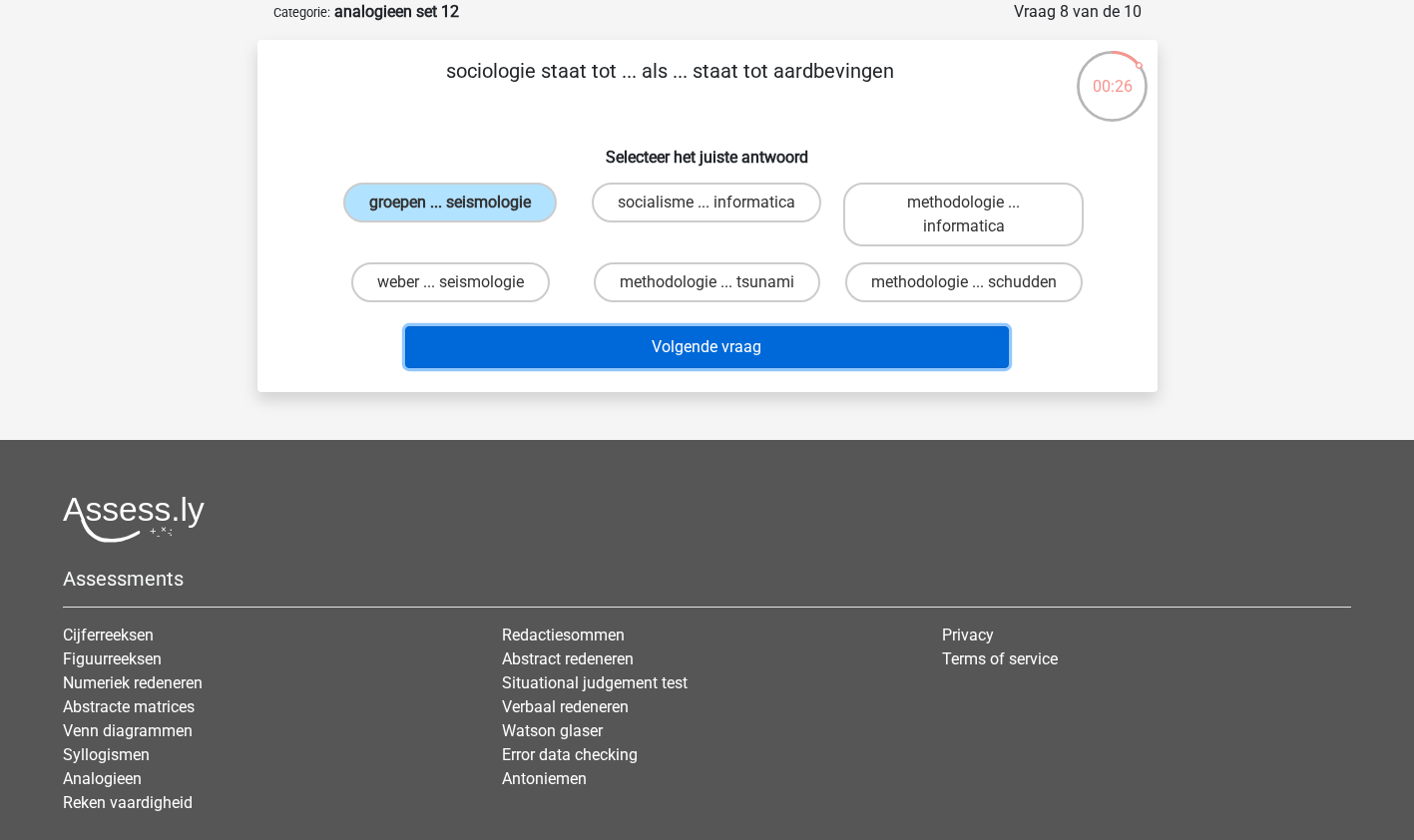 click on "Volgende vraag" at bounding box center [707, 347] 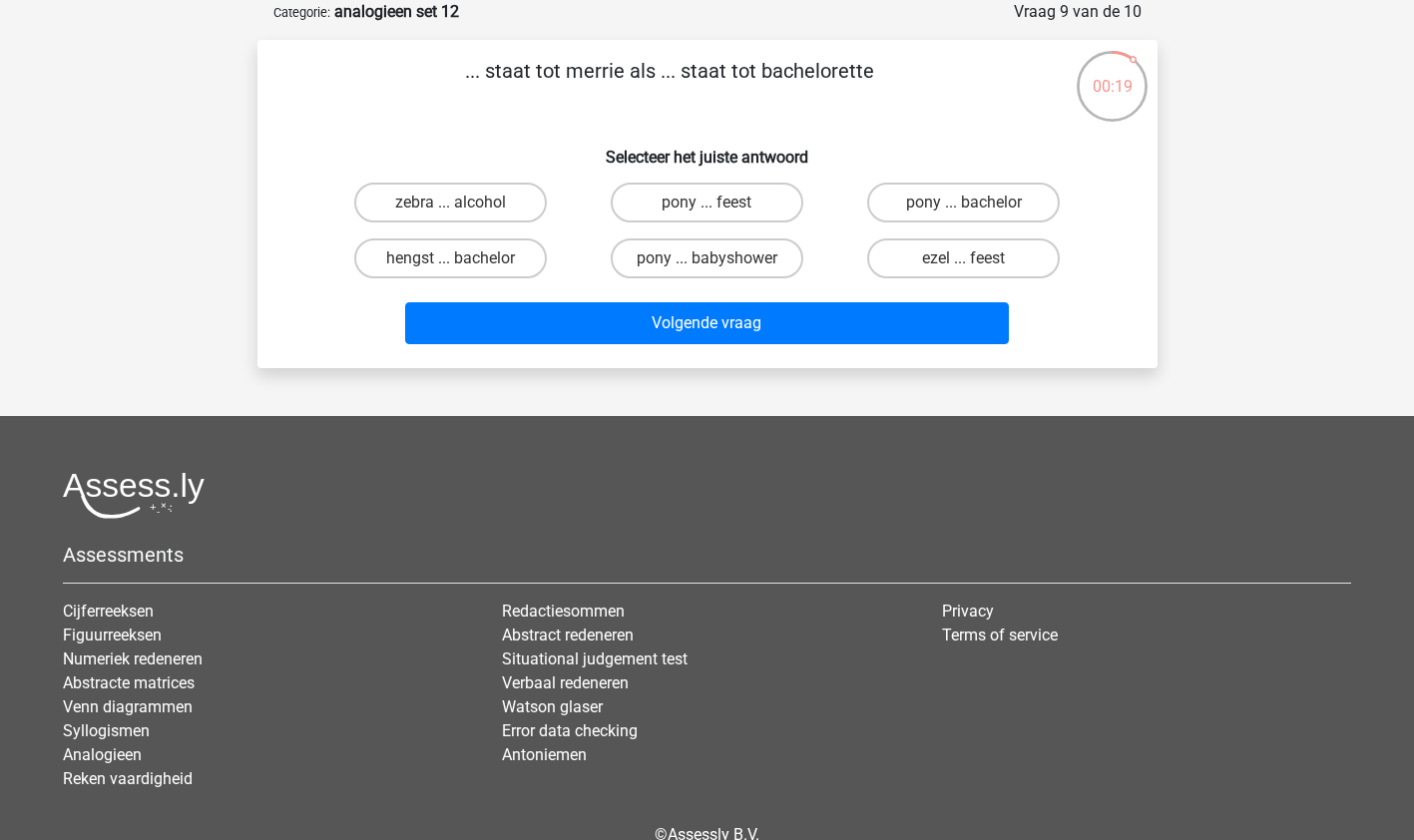 click on "hengst ... bachelor" at bounding box center [450, 258] 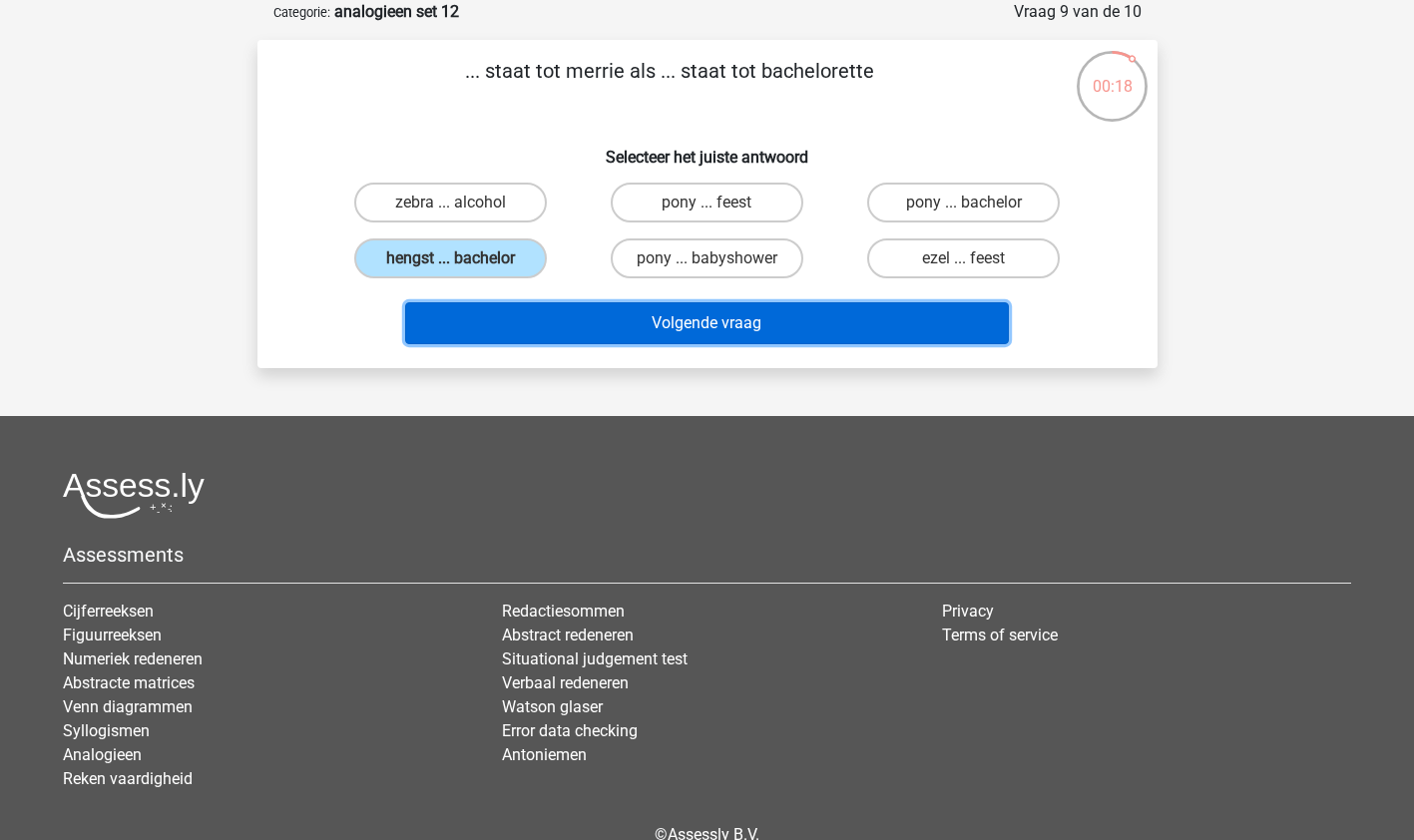 click on "Volgende vraag" at bounding box center [707, 323] 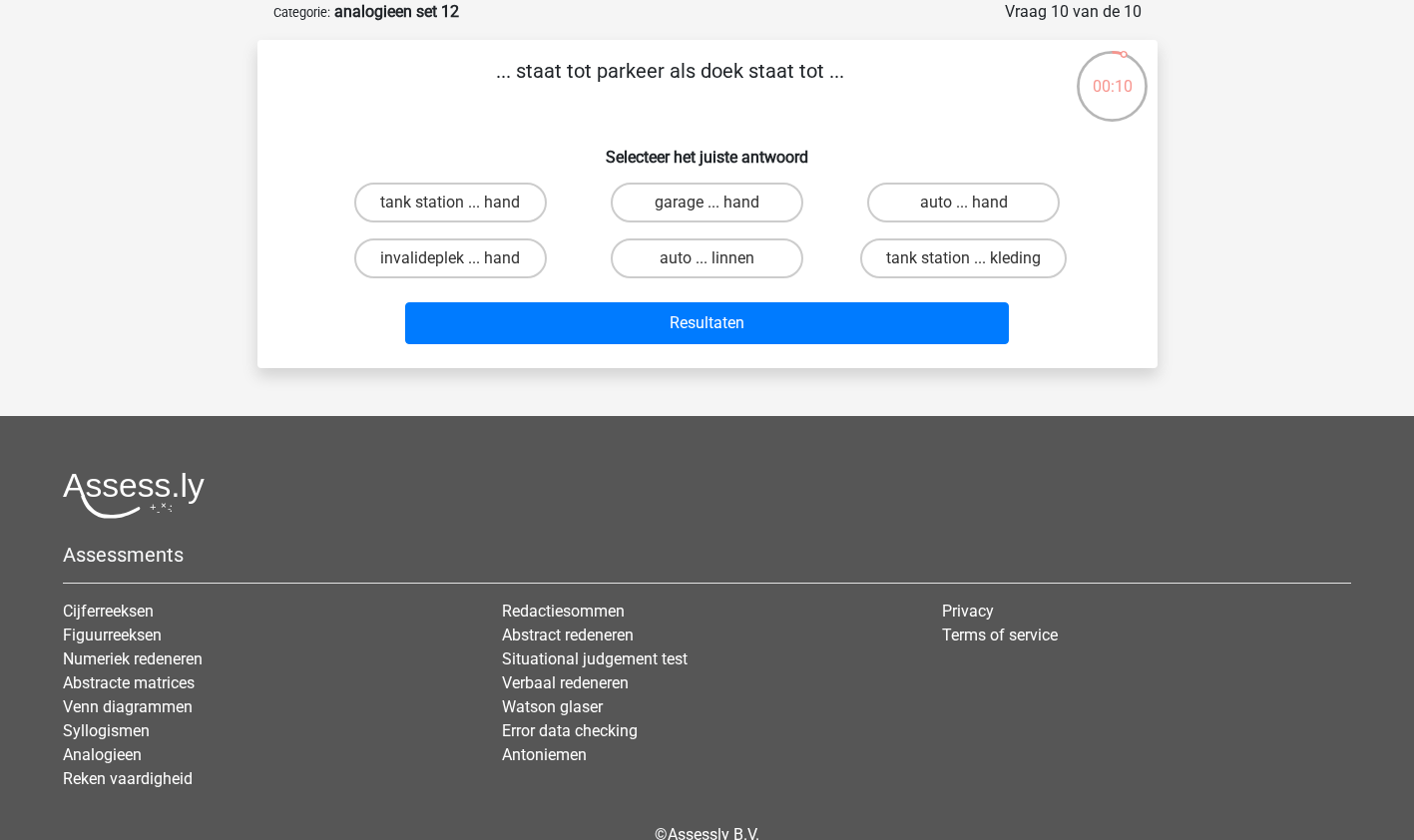 click on "invalideplek ... hand" at bounding box center [450, 258] 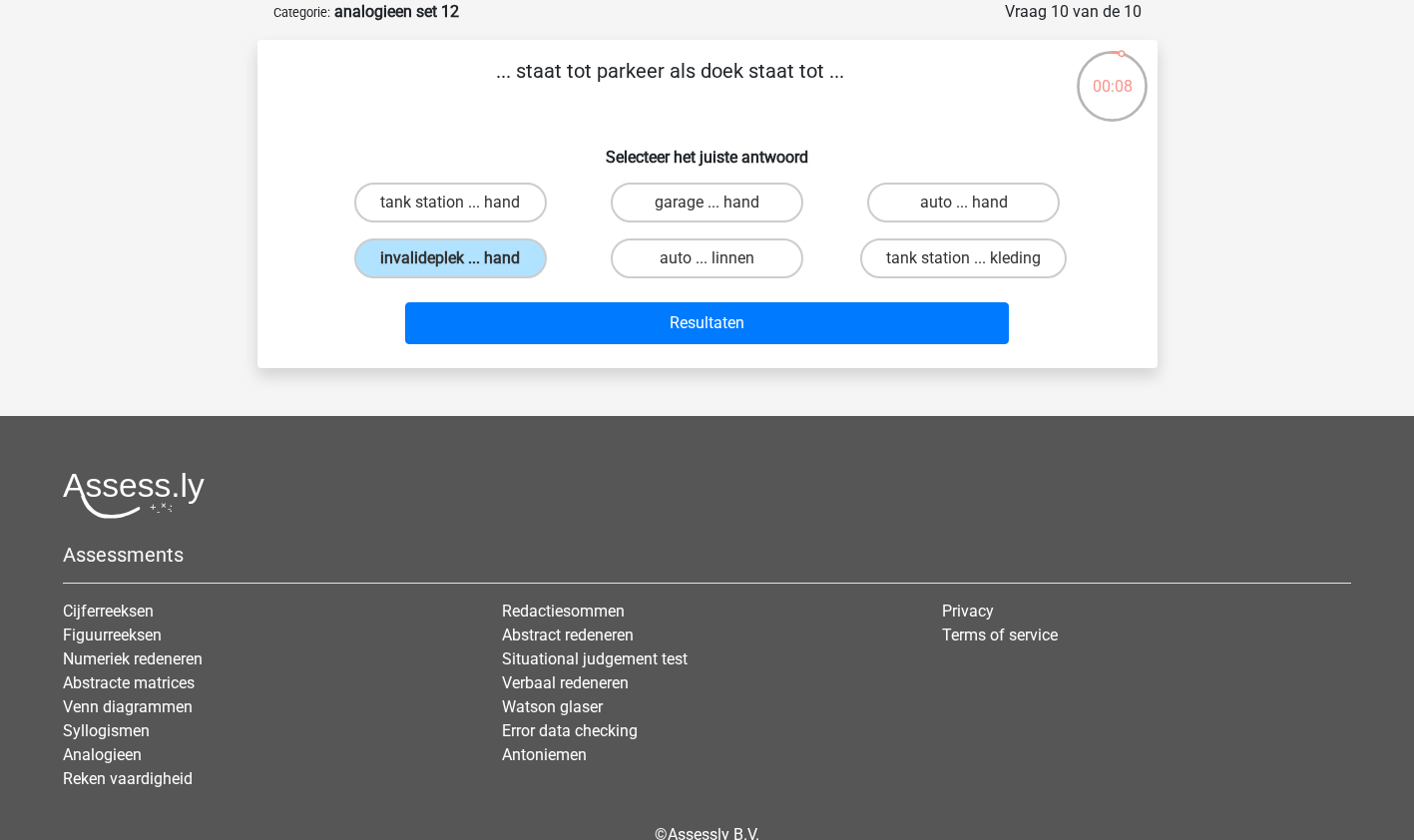click on "auto ... linnen" at bounding box center (707, 258) 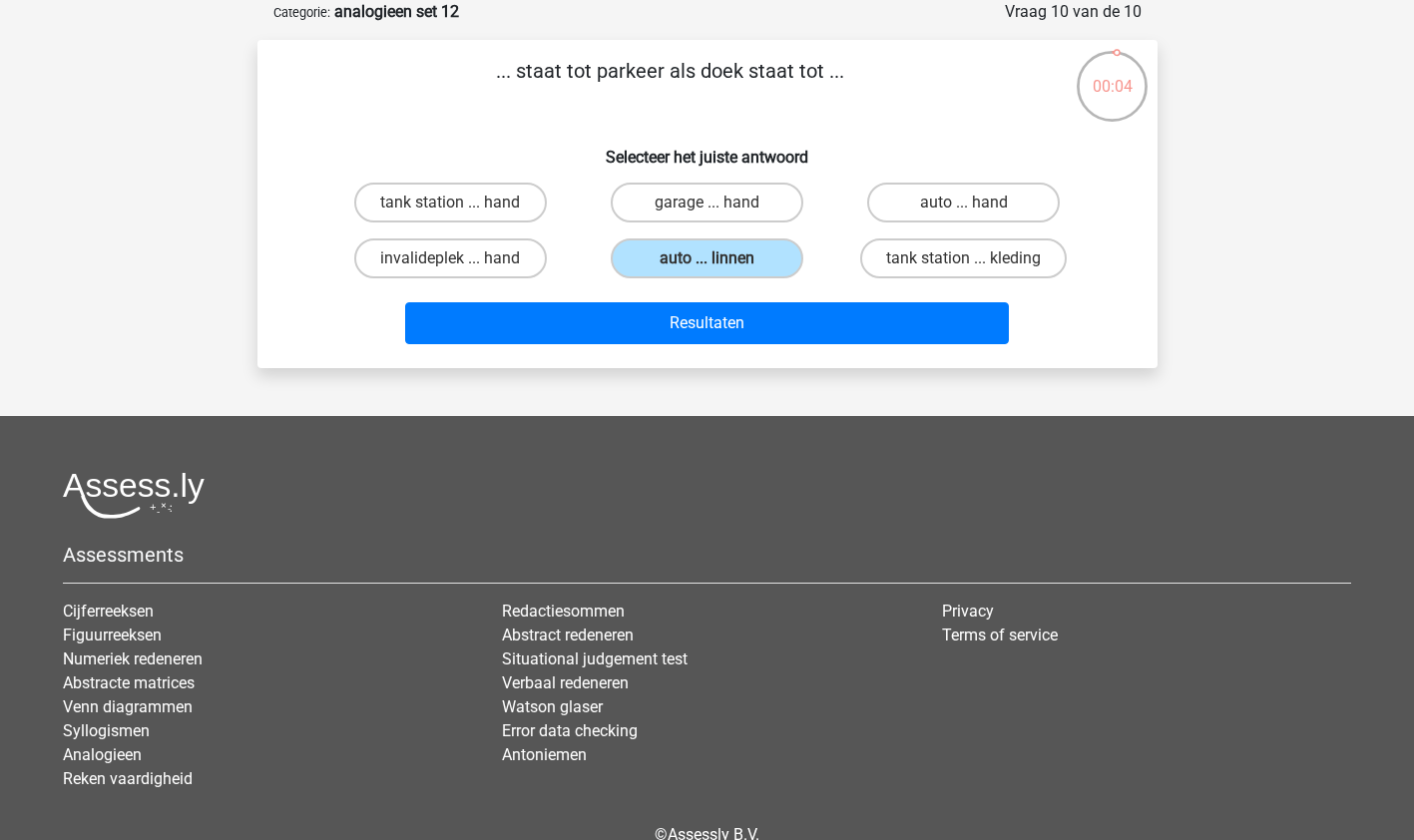 drag, startPoint x: 732, startPoint y: 212, endPoint x: 983, endPoint y: 200, distance: 251.28669 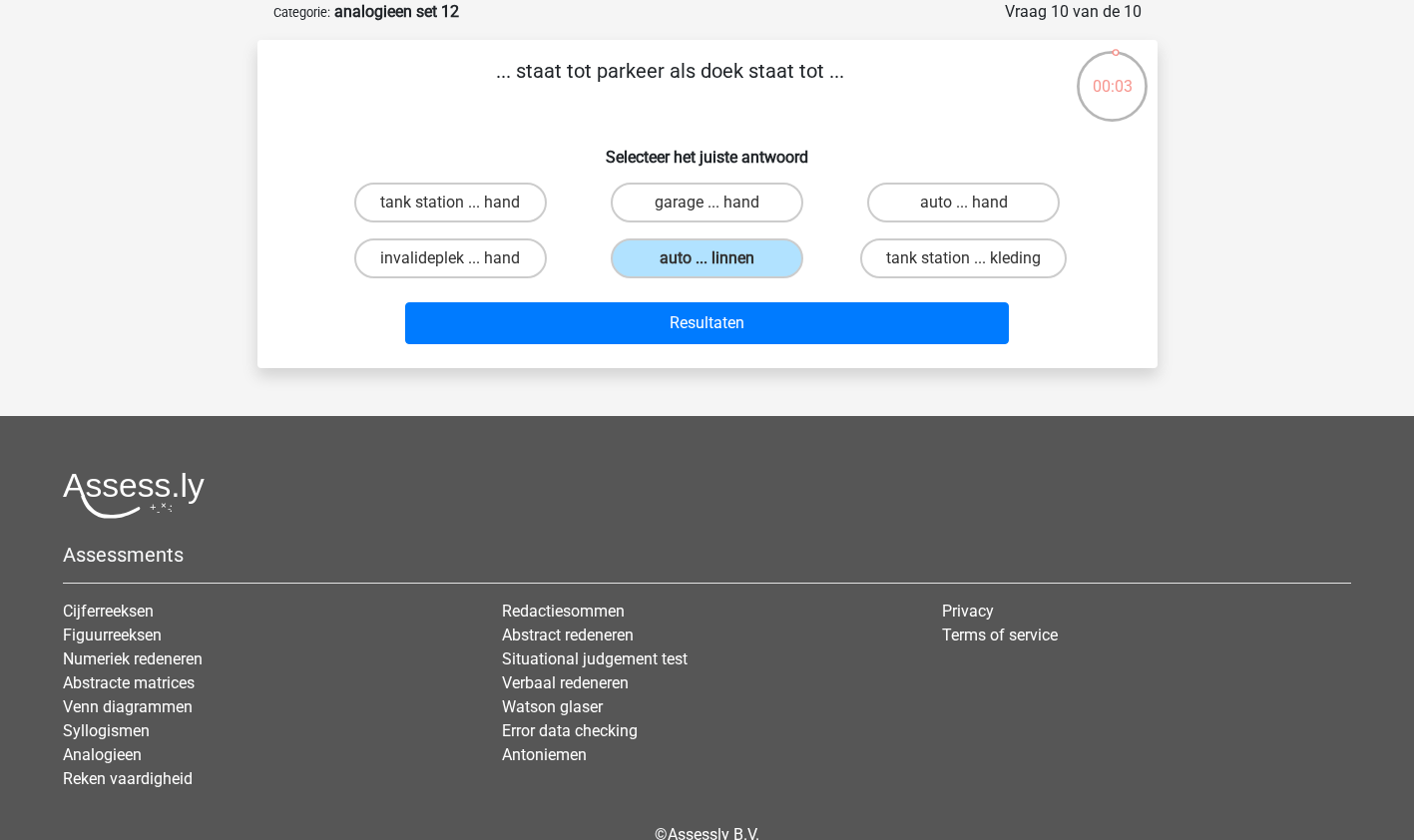 click on "auto ... hand" at bounding box center (963, 203) 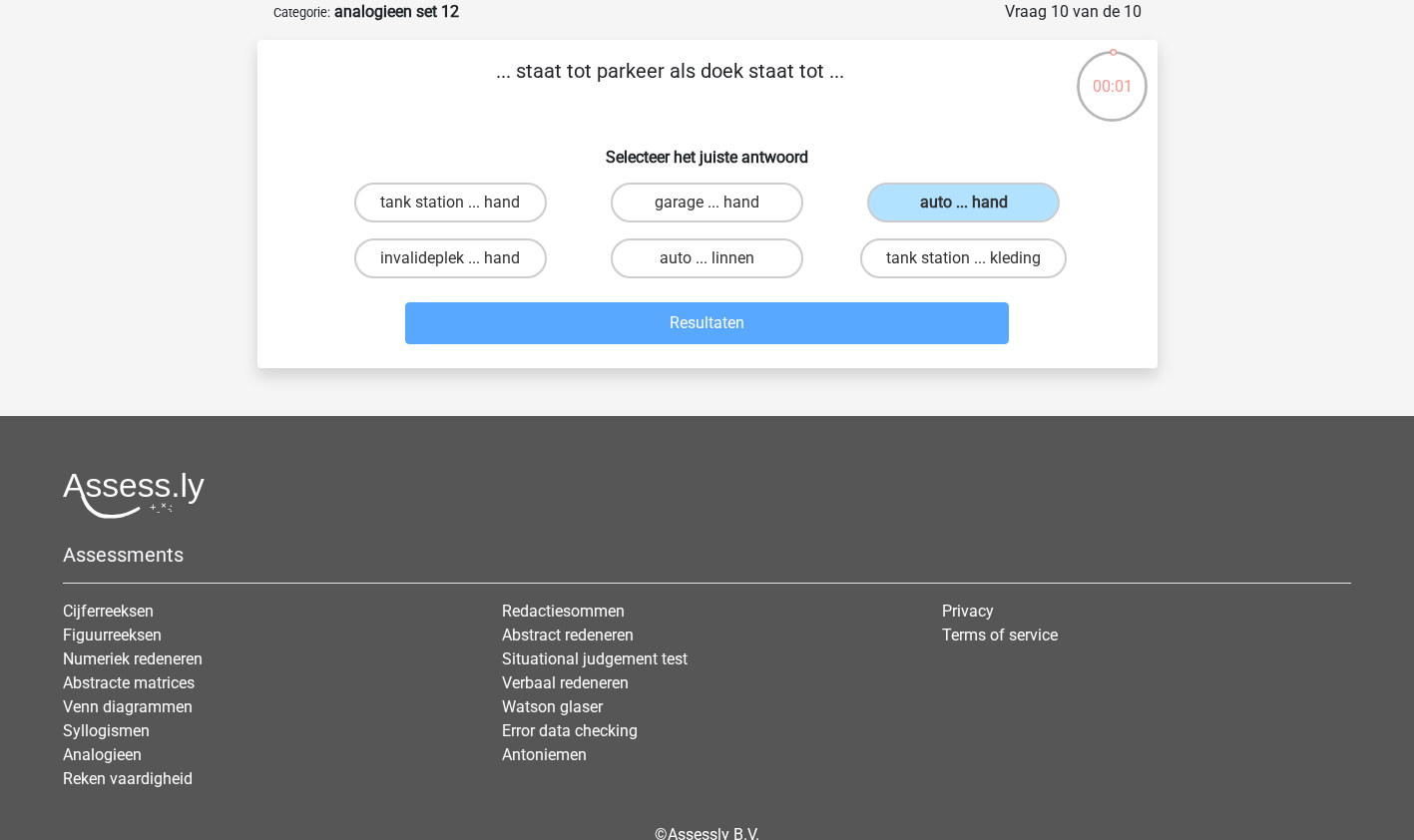 click on "garage ... hand" at bounding box center [707, 203] 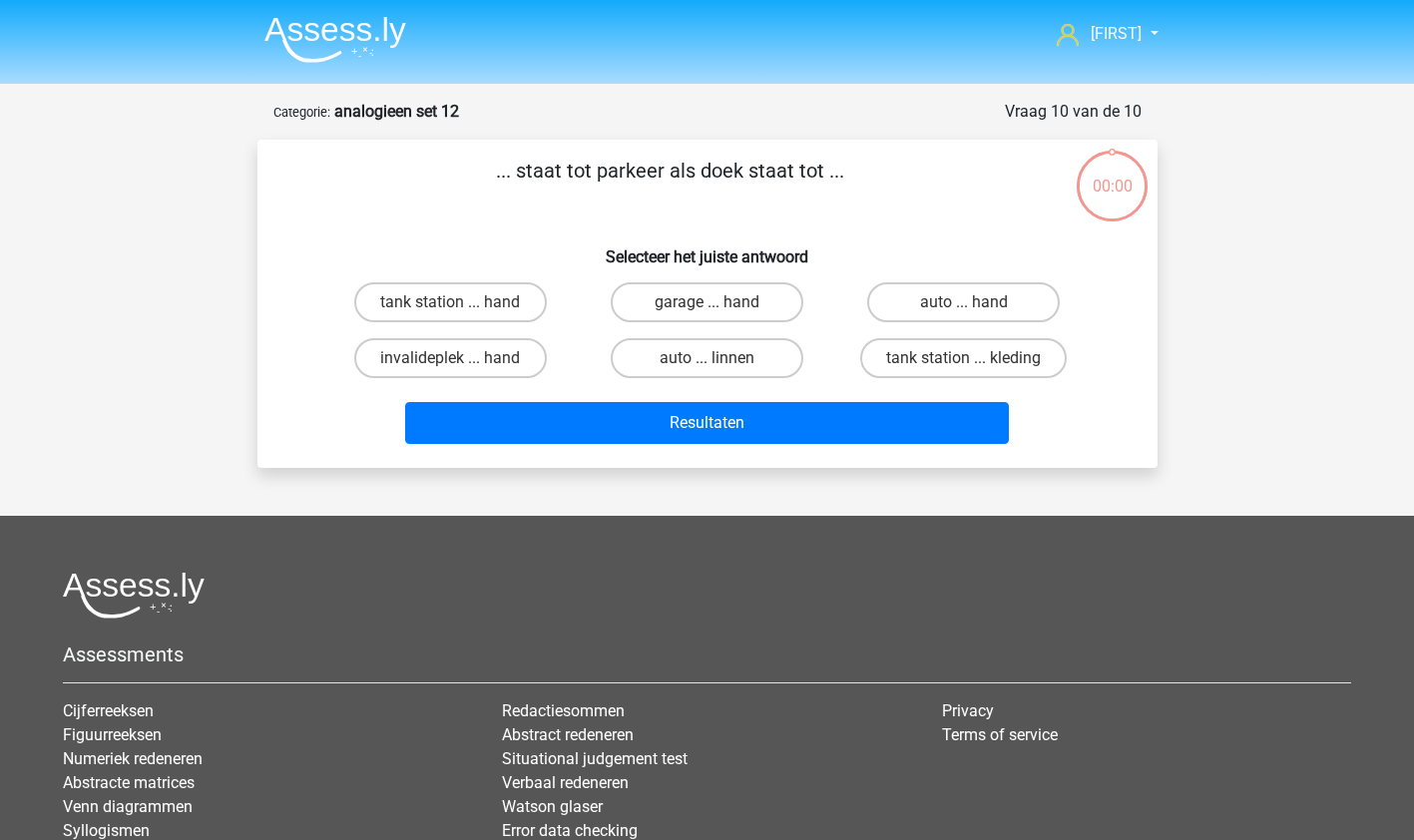 scroll, scrollTop: 100, scrollLeft: 0, axis: vertical 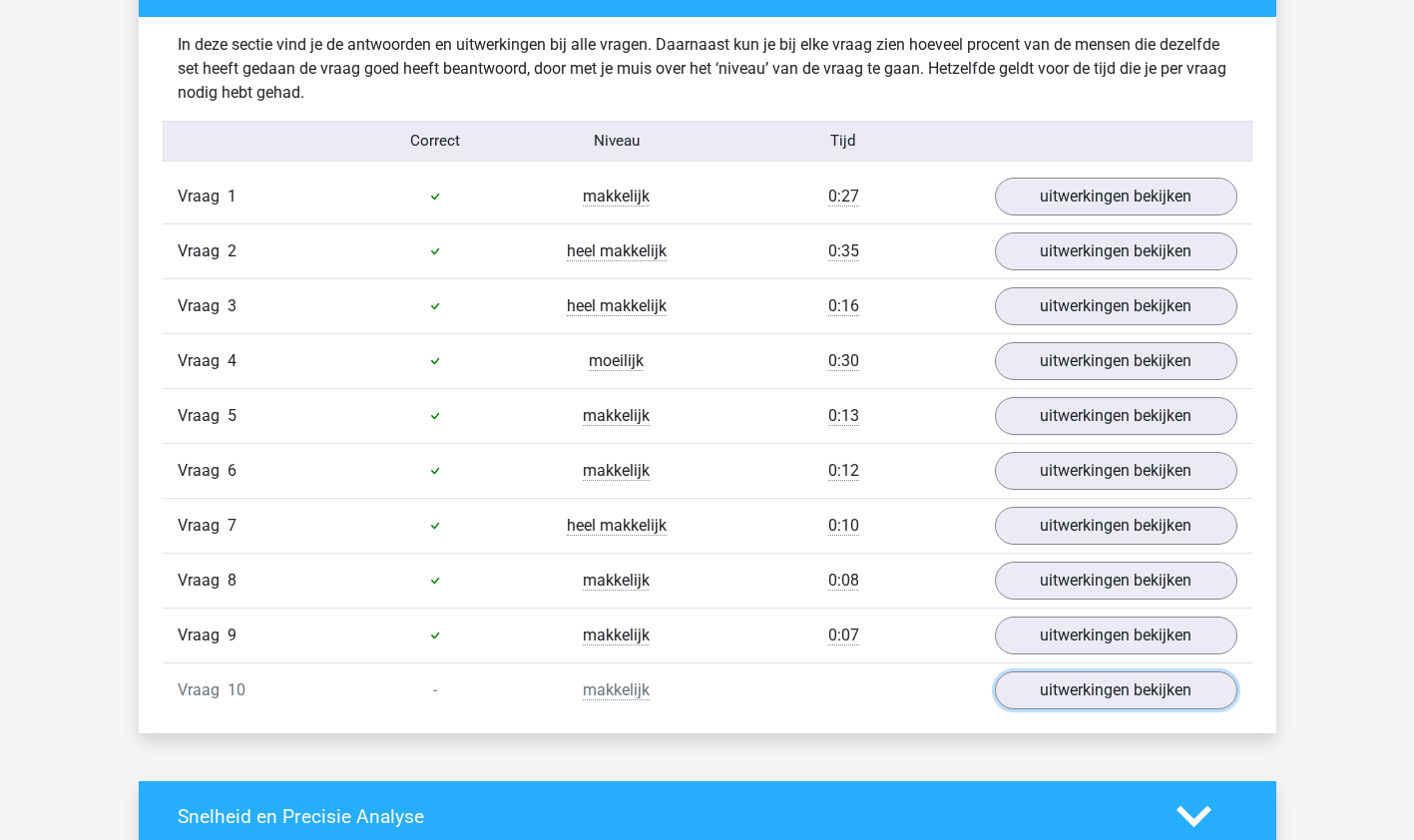 click on "uitwerkingen bekijken" at bounding box center [1116, 690] 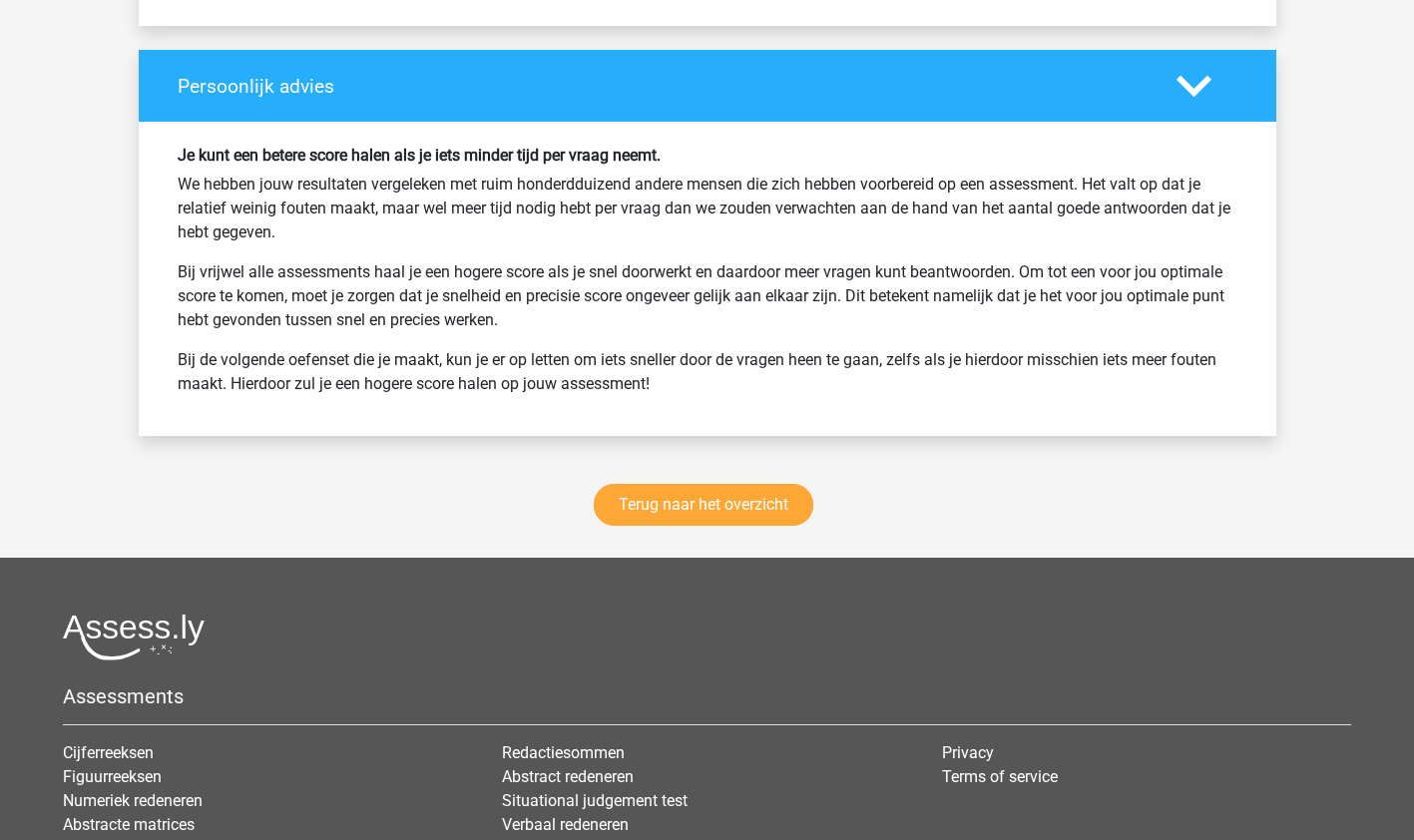 scroll, scrollTop: 3071, scrollLeft: 0, axis: vertical 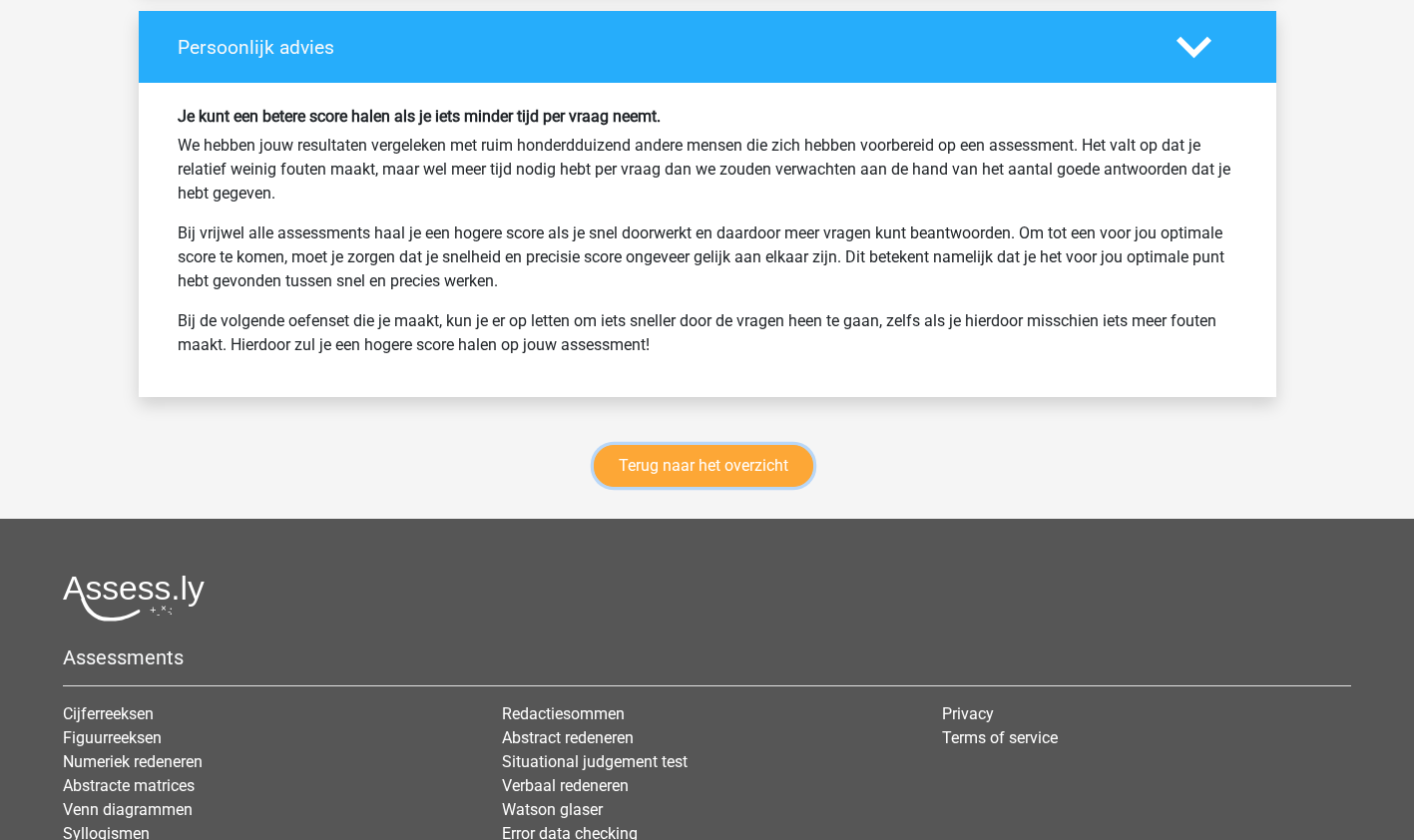 click on "Terug naar het overzicht" at bounding box center (704, 466) 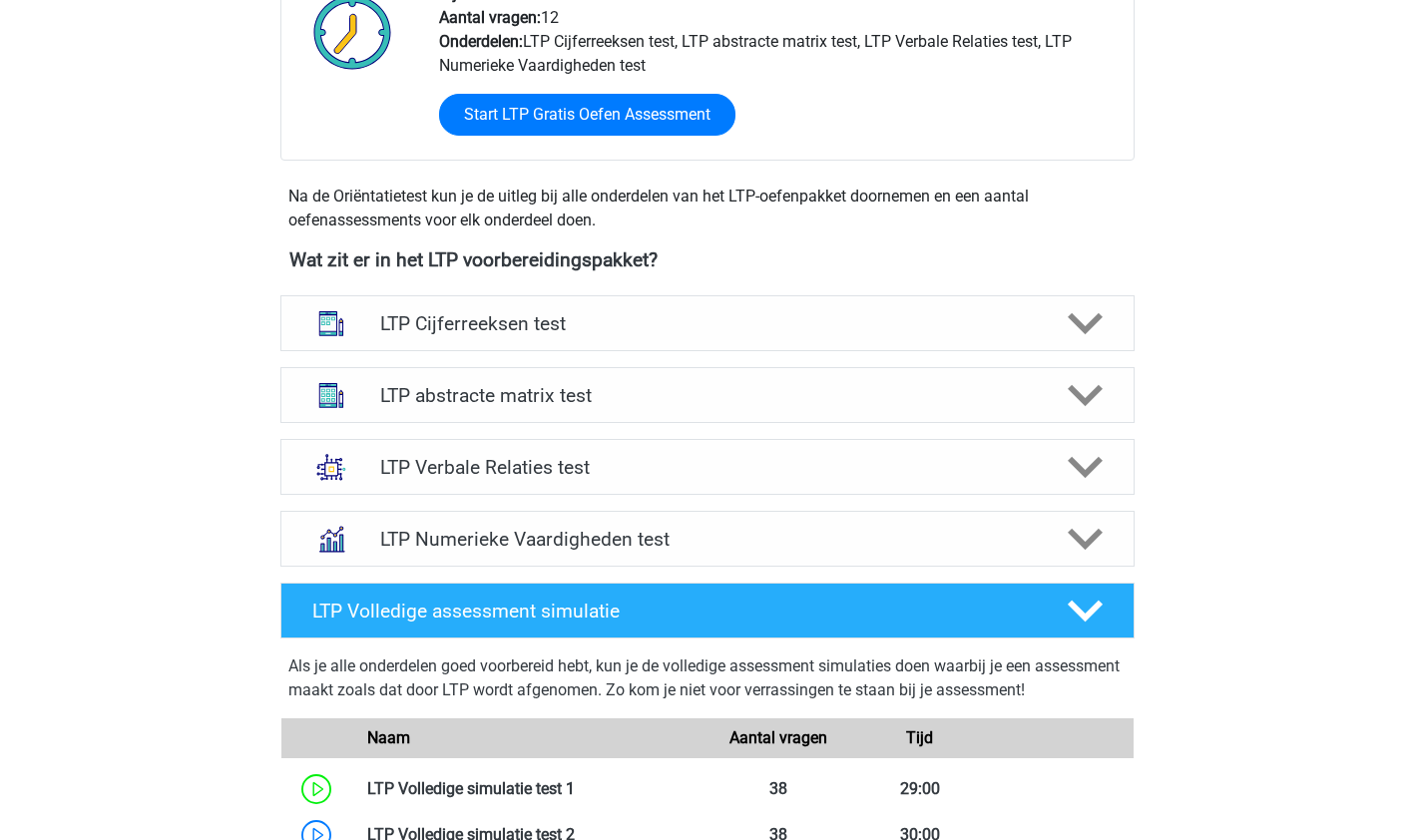 scroll, scrollTop: 565, scrollLeft: 0, axis: vertical 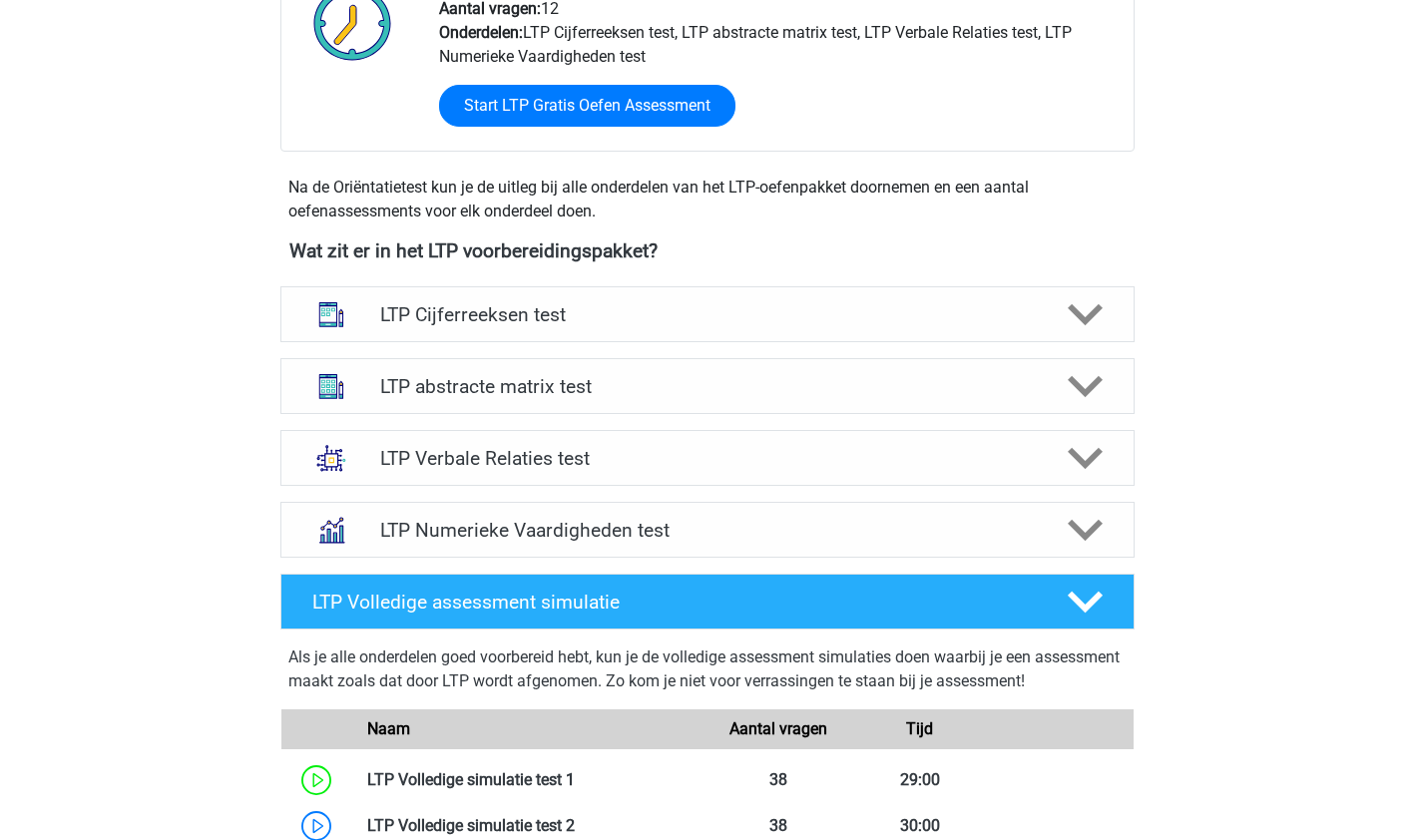 click on "LTP Verbale Relaties test" at bounding box center (707, 458) 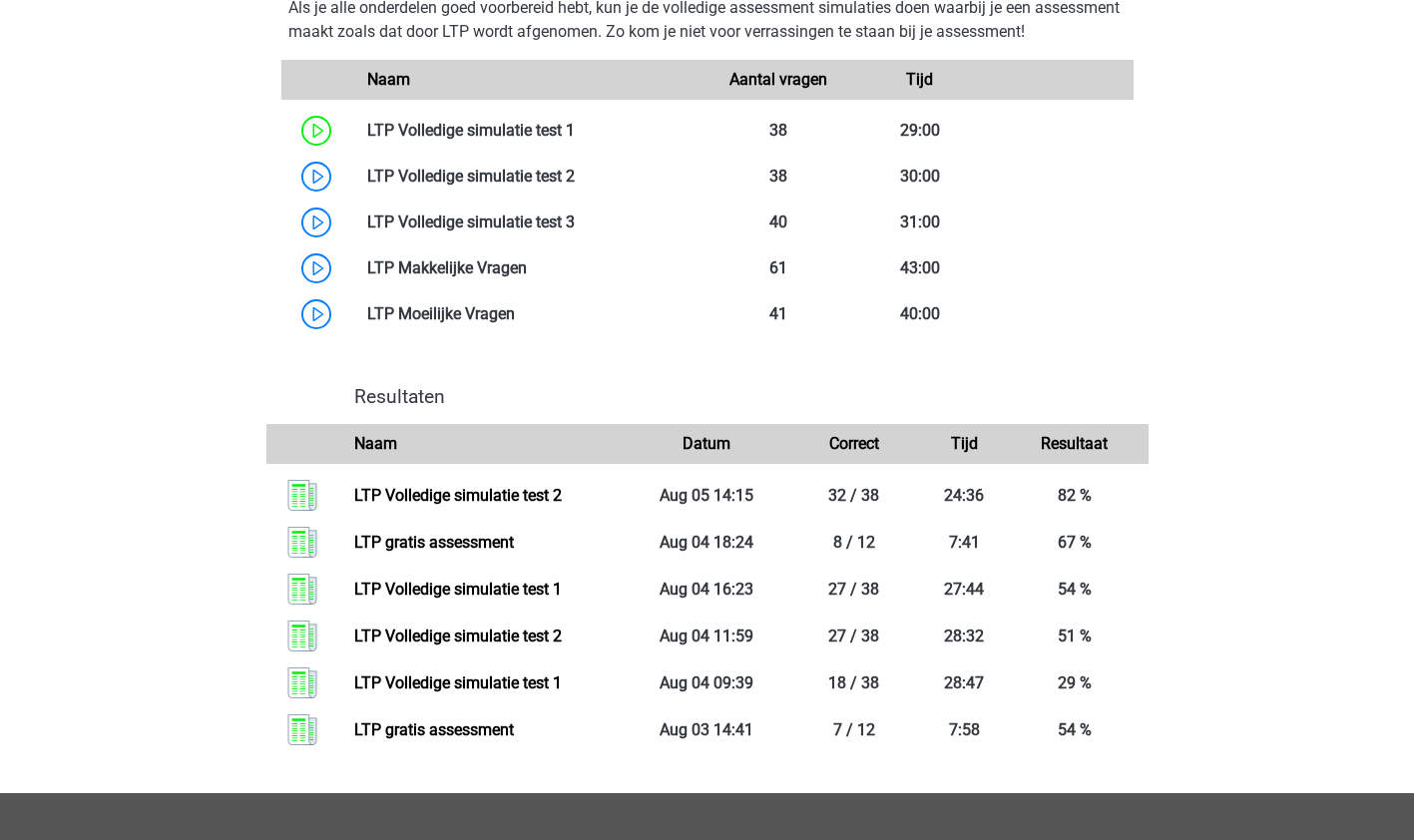 scroll, scrollTop: 2631, scrollLeft: 0, axis: vertical 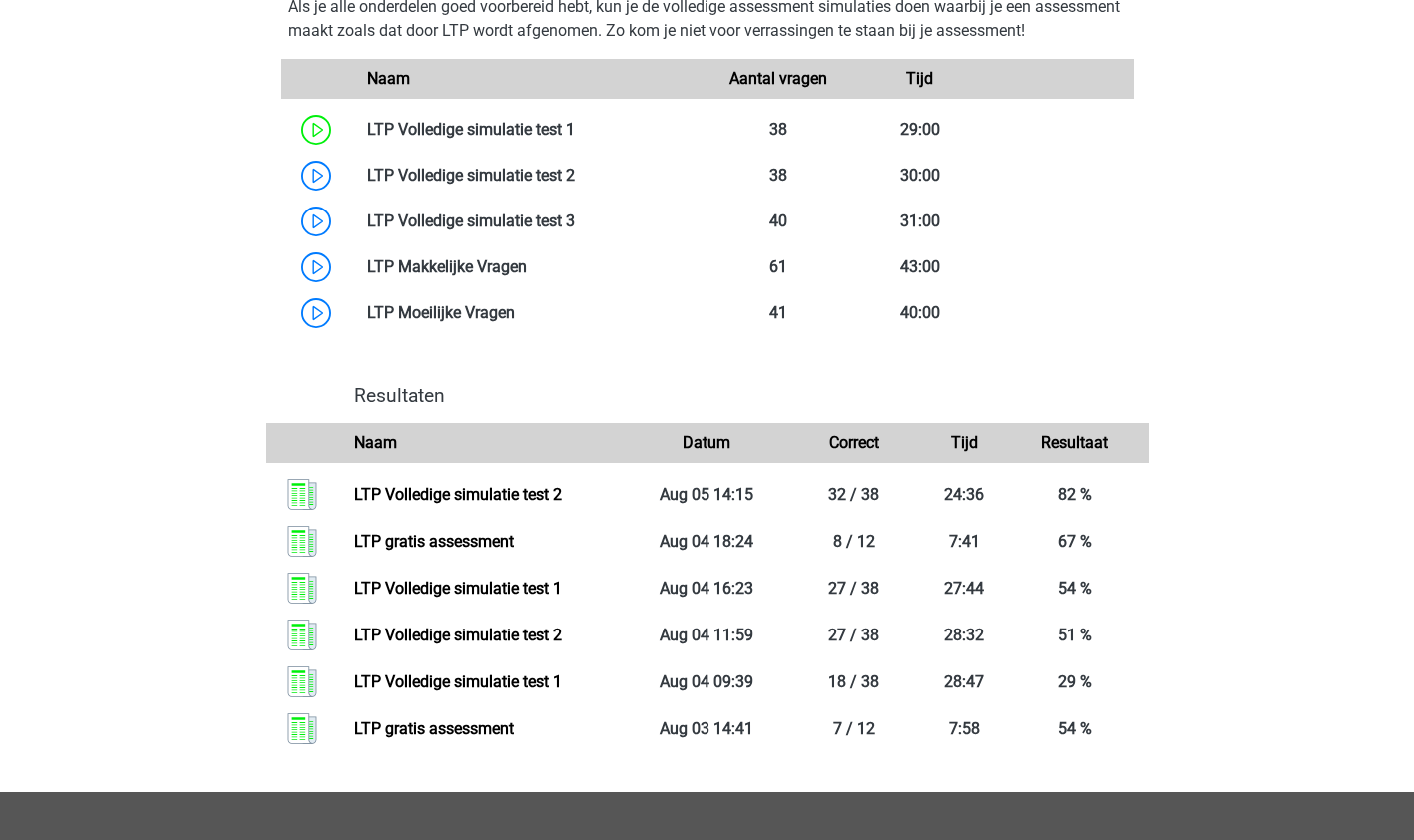 drag, startPoint x: 560, startPoint y: 576, endPoint x: 163, endPoint y: 515, distance: 401.6591 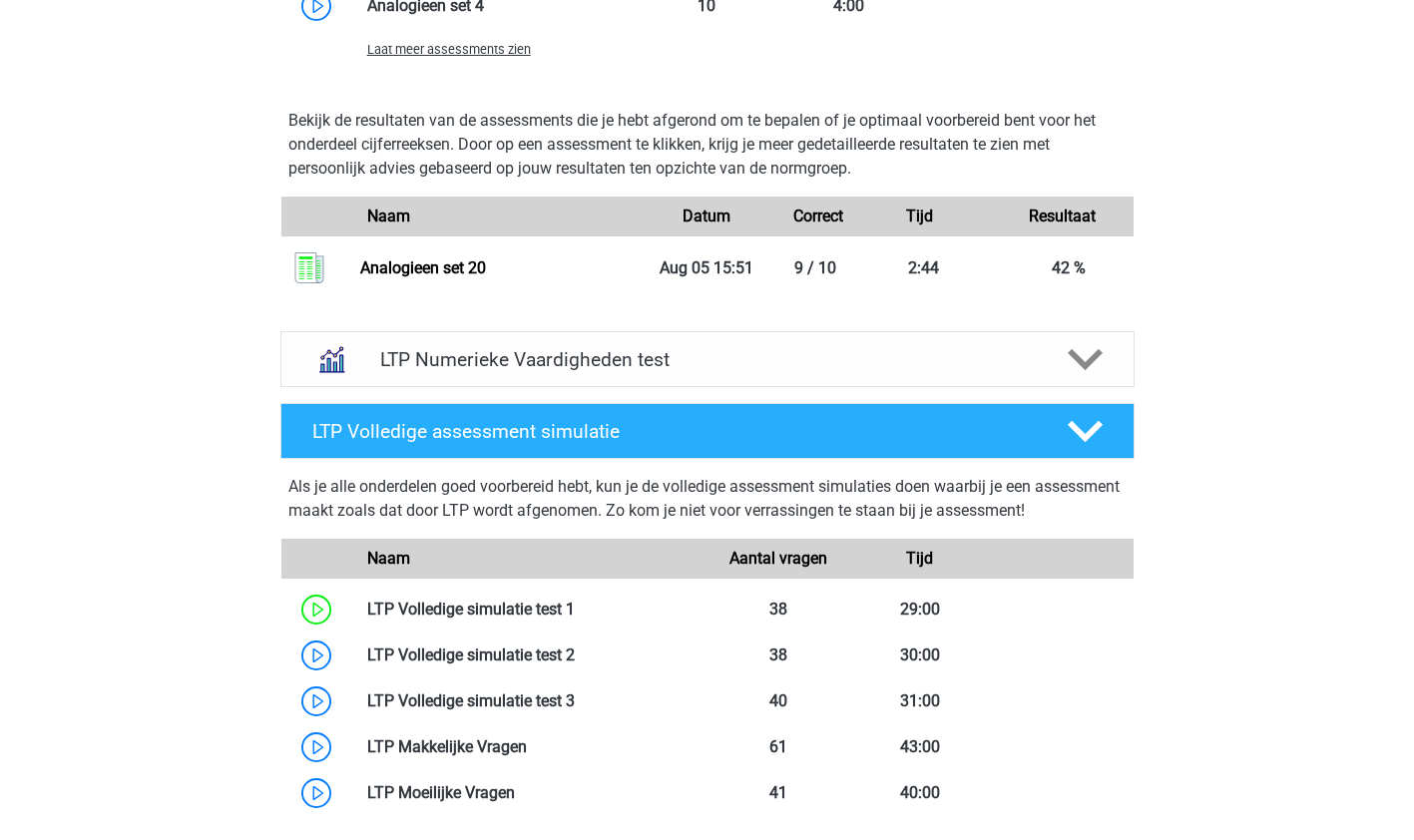 scroll, scrollTop: 2143, scrollLeft: 0, axis: vertical 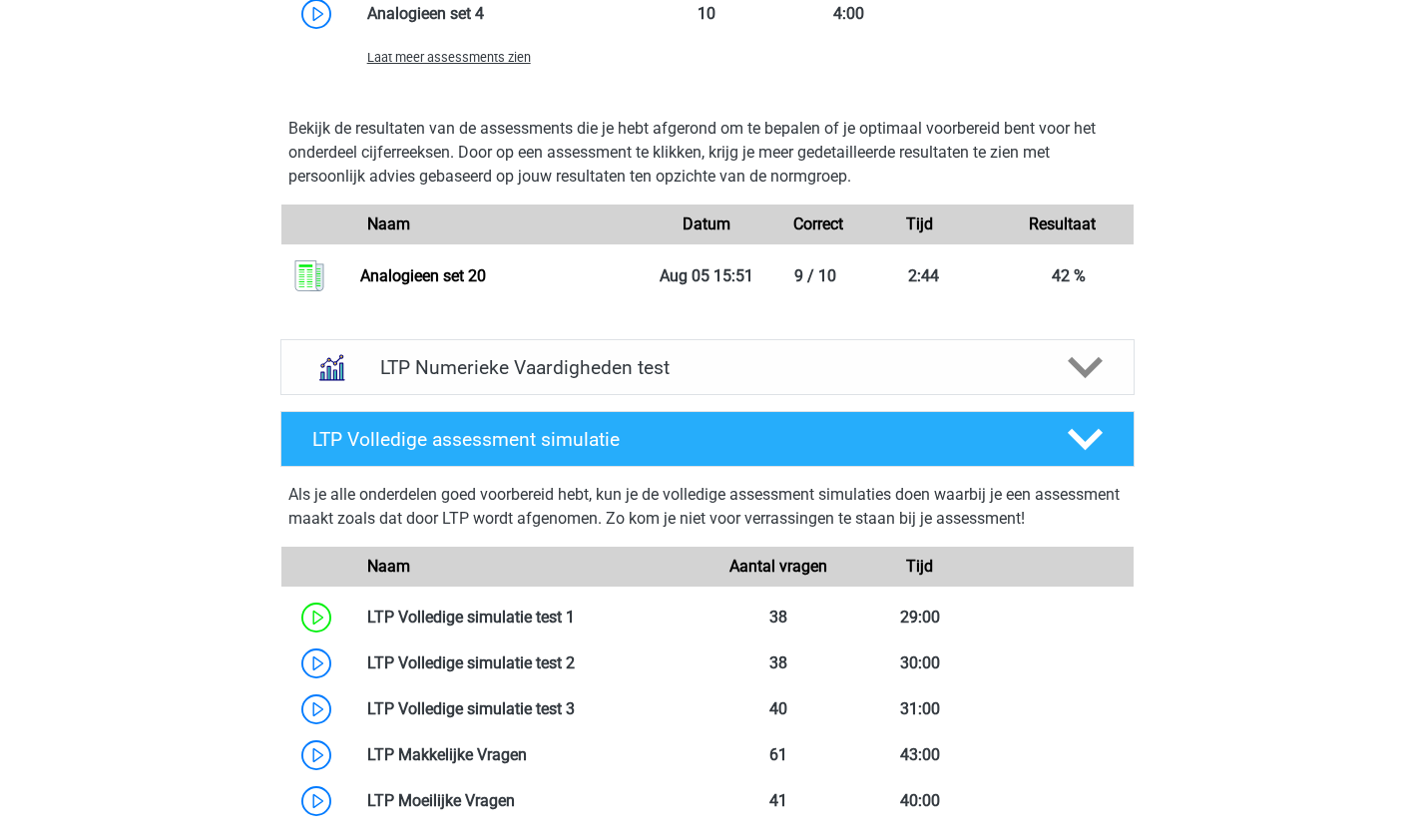 click on "LTP Numerieke Vaardigheden test" at bounding box center [707, 367] 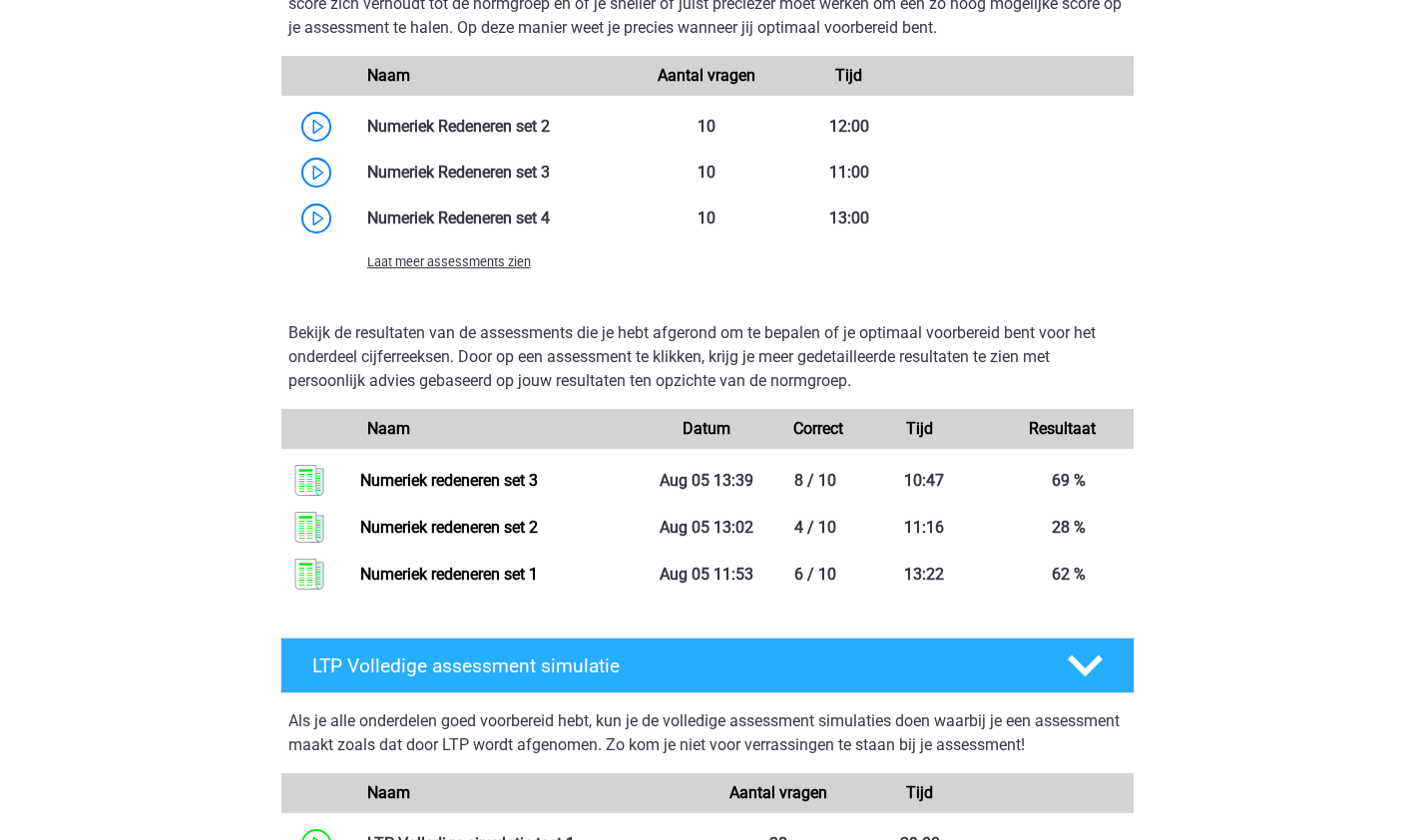 scroll, scrollTop: 2994, scrollLeft: 0, axis: vertical 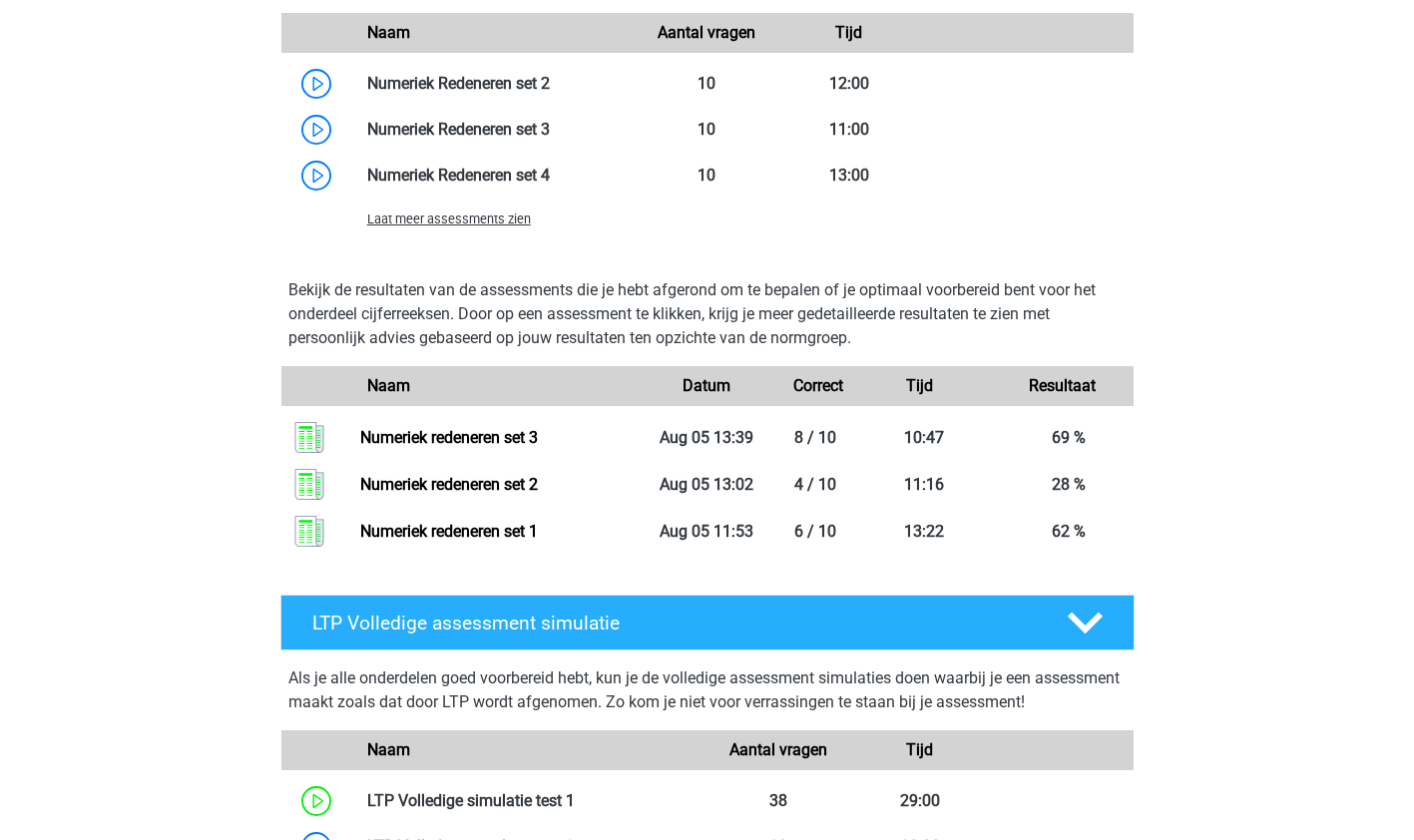 click on "Laat meer assessments zien" at bounding box center [449, 218] 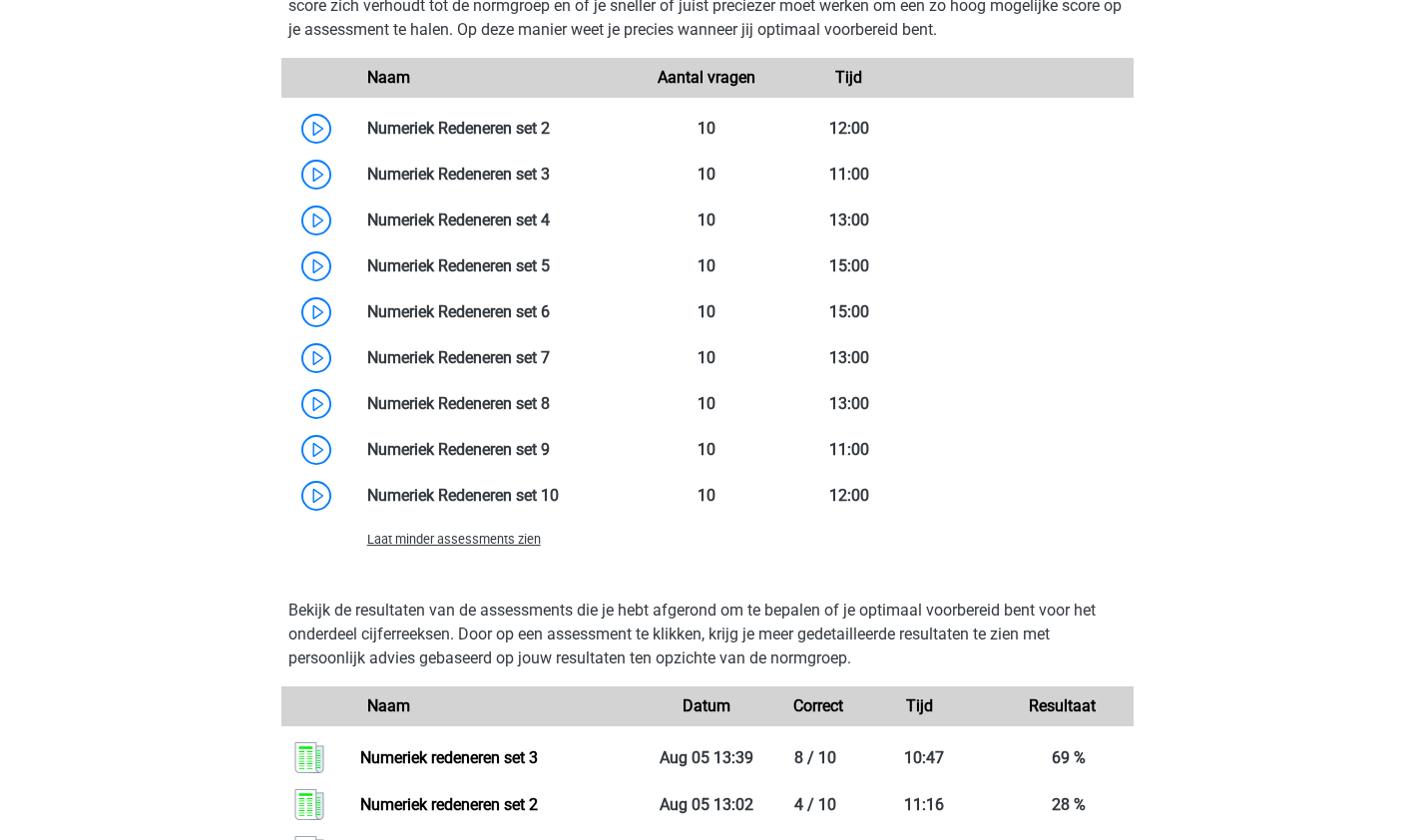 scroll, scrollTop: 2947, scrollLeft: 0, axis: vertical 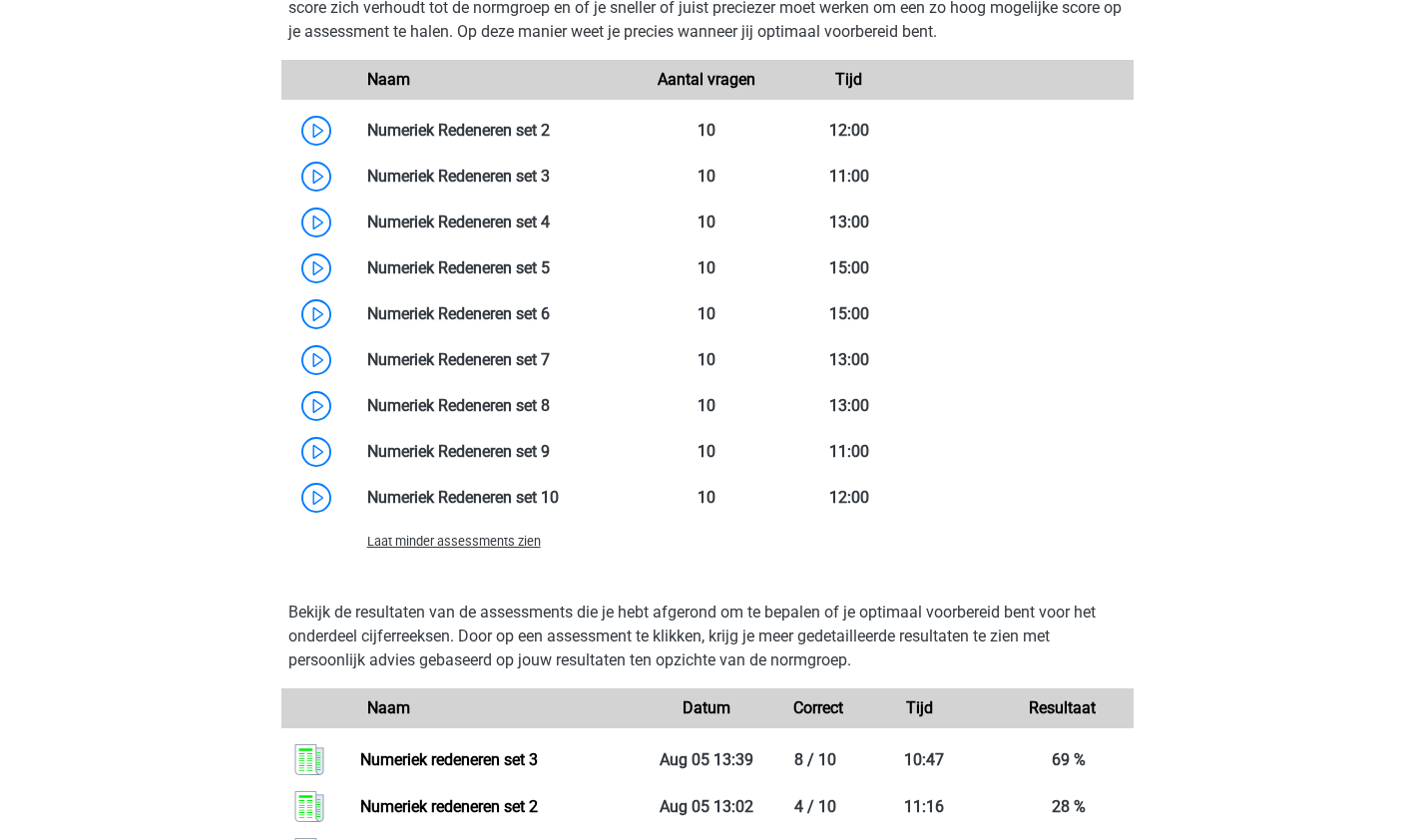 click at bounding box center [550, 451] 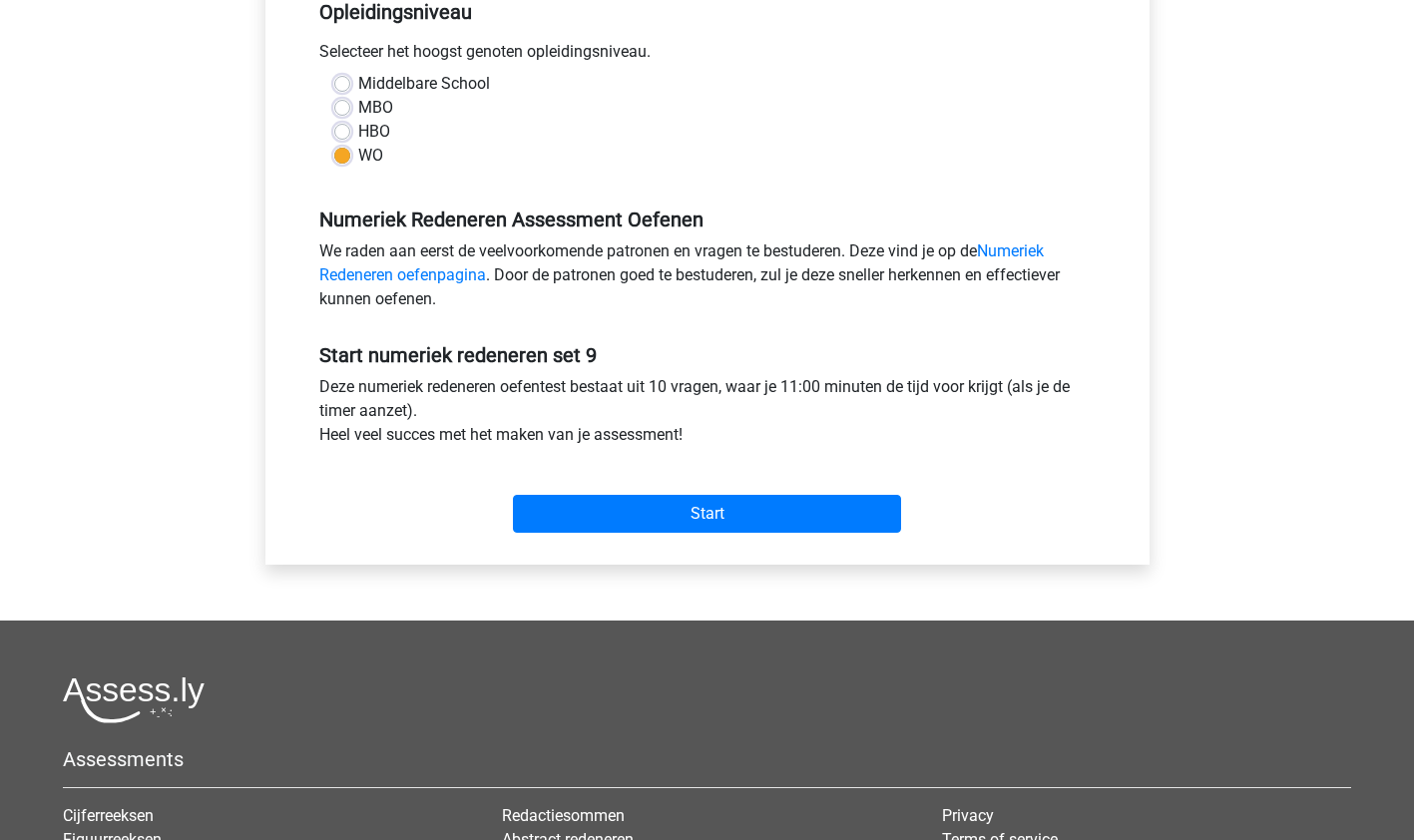 scroll, scrollTop: 413, scrollLeft: 0, axis: vertical 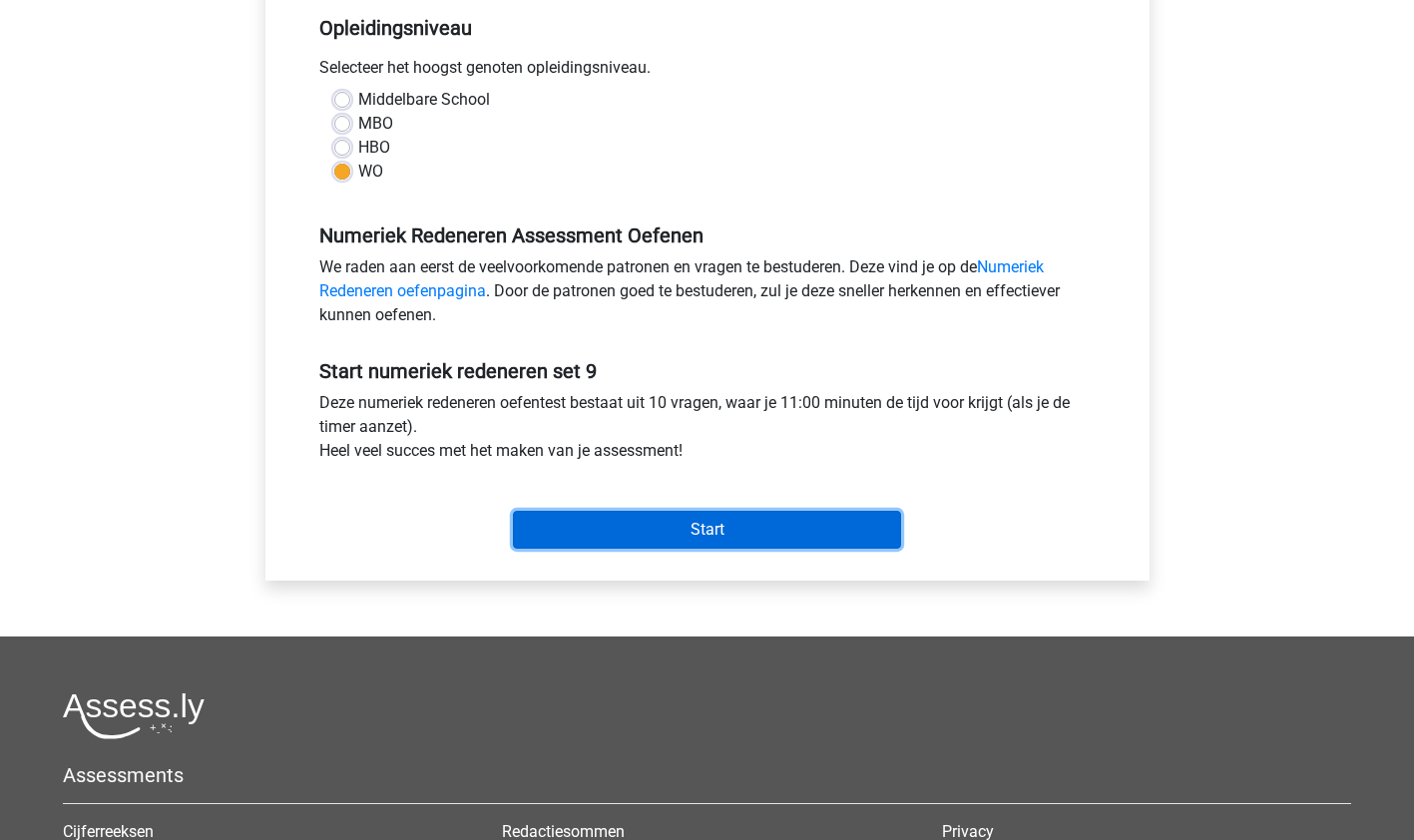 click on "Start" at bounding box center [707, 530] 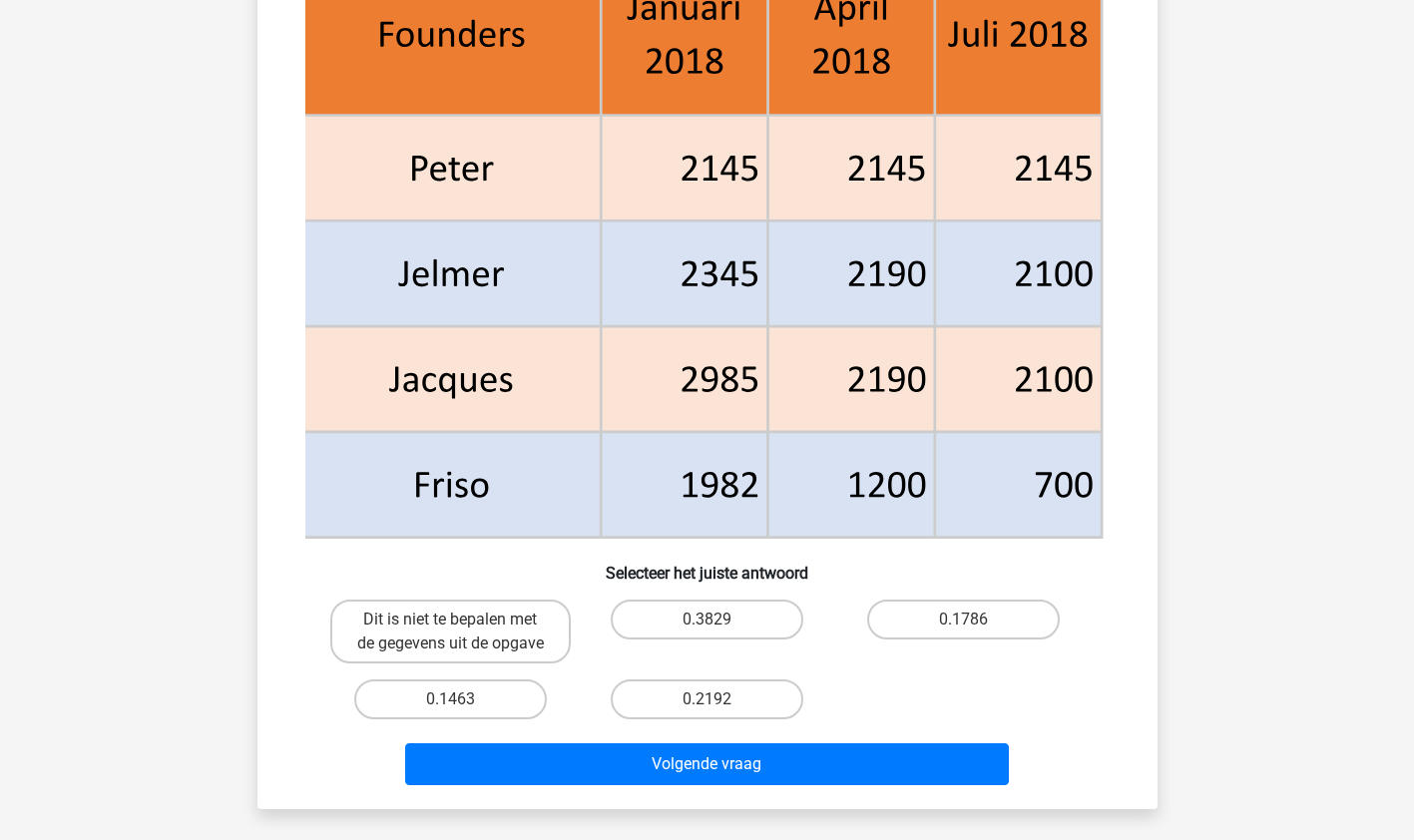 scroll, scrollTop: 927, scrollLeft: 0, axis: vertical 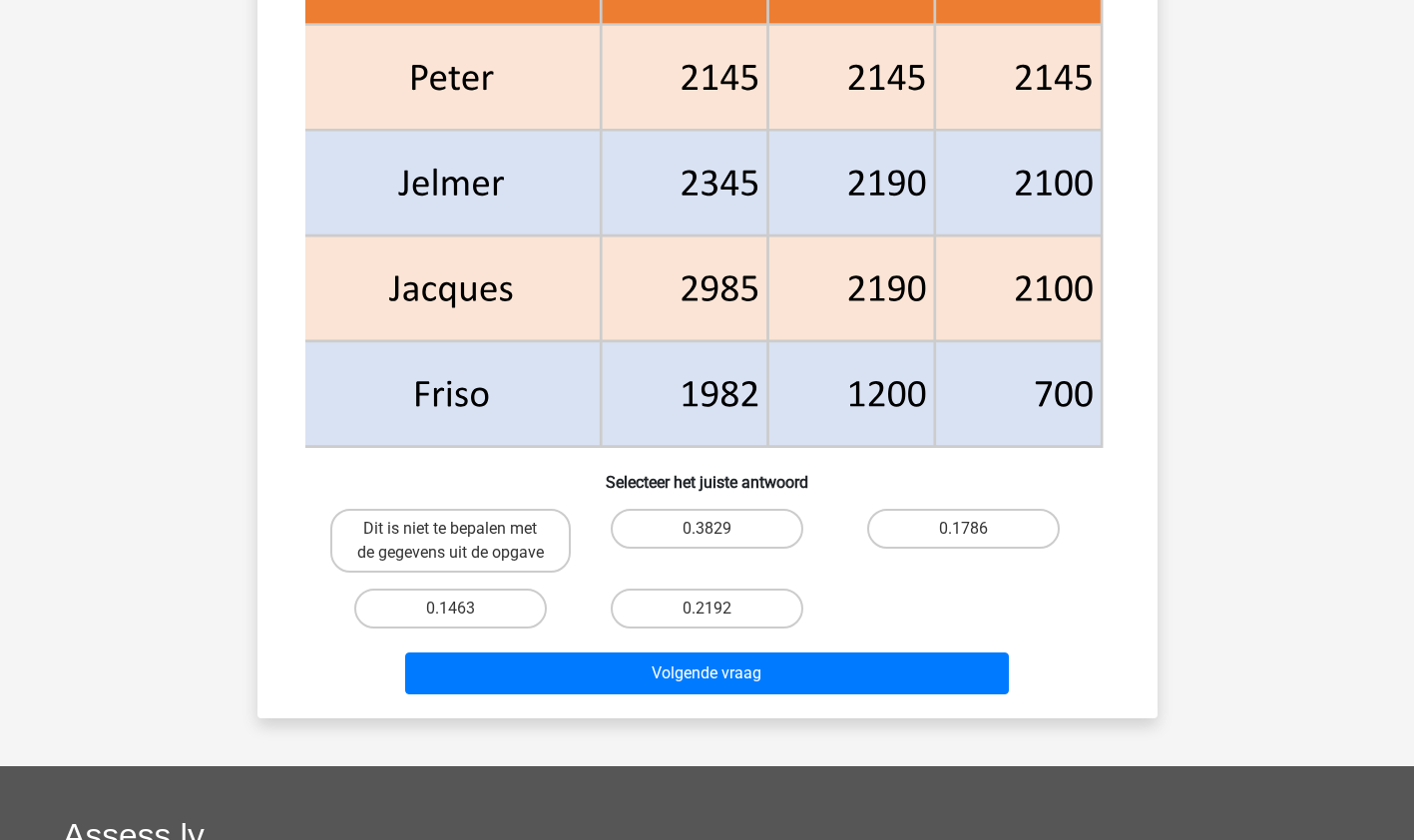 click on "Dit is niet te bepalen met de gegevens uit de opgave" at bounding box center (450, 541) 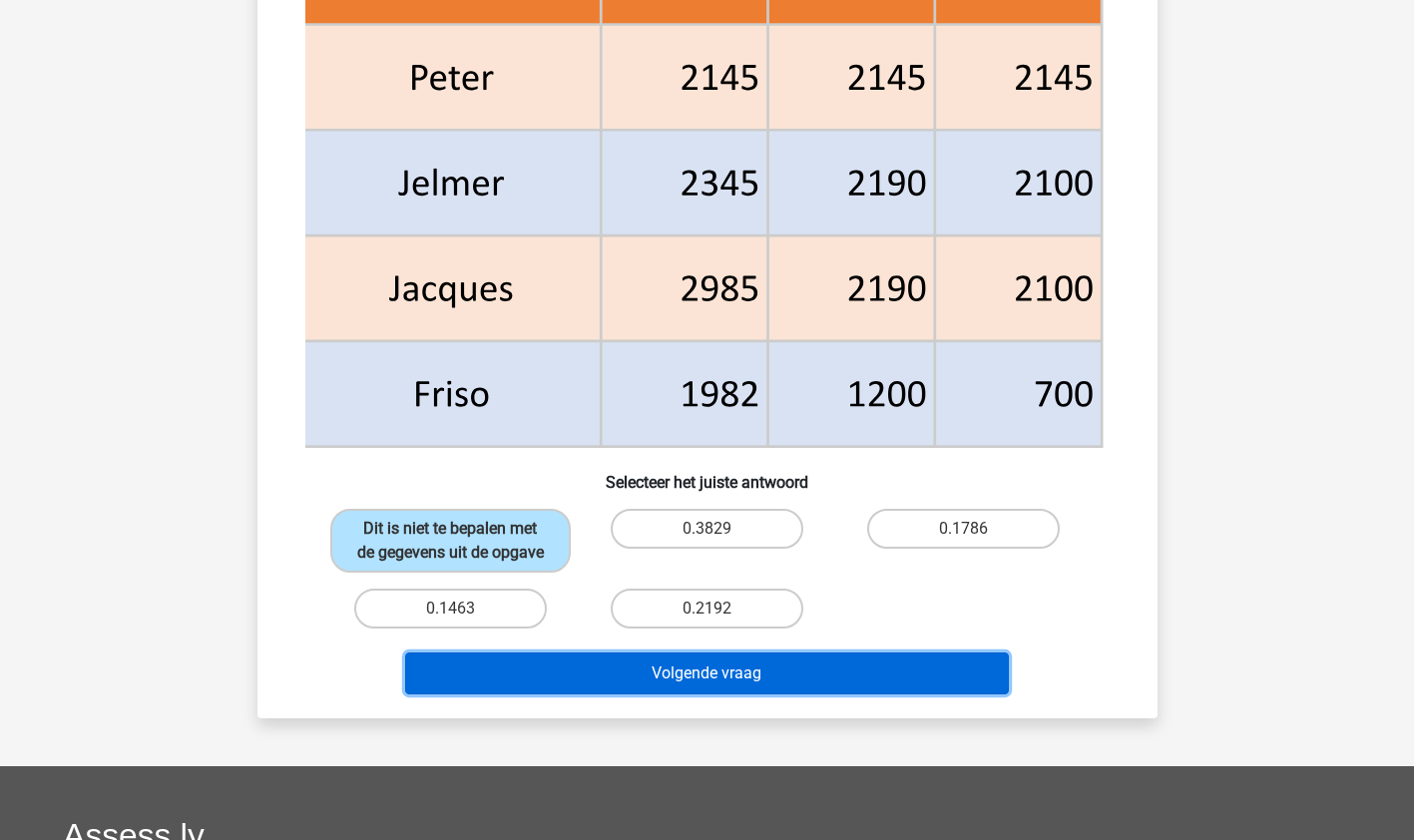 click on "Volgende vraag" at bounding box center [707, 673] 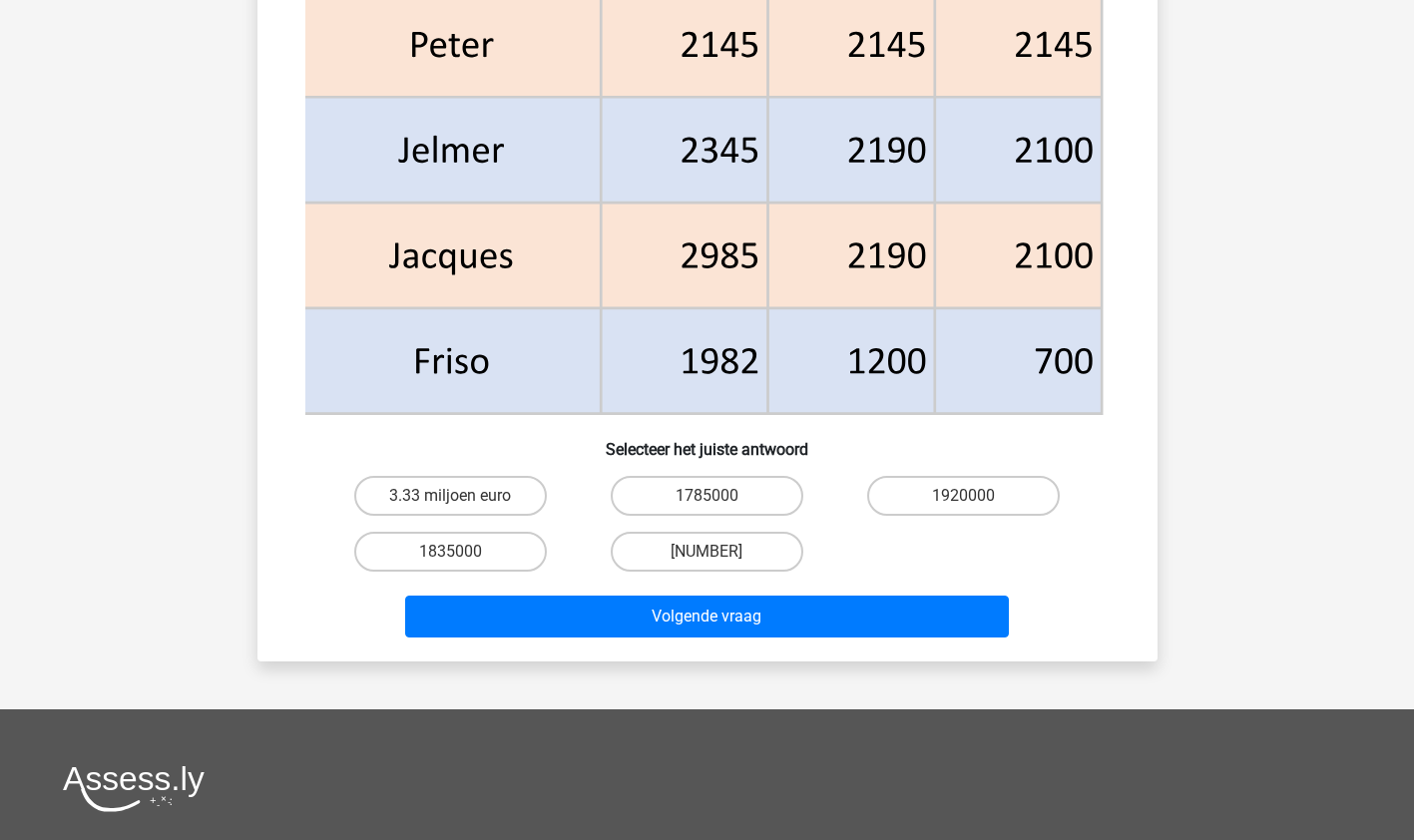 scroll, scrollTop: 991, scrollLeft: 0, axis: vertical 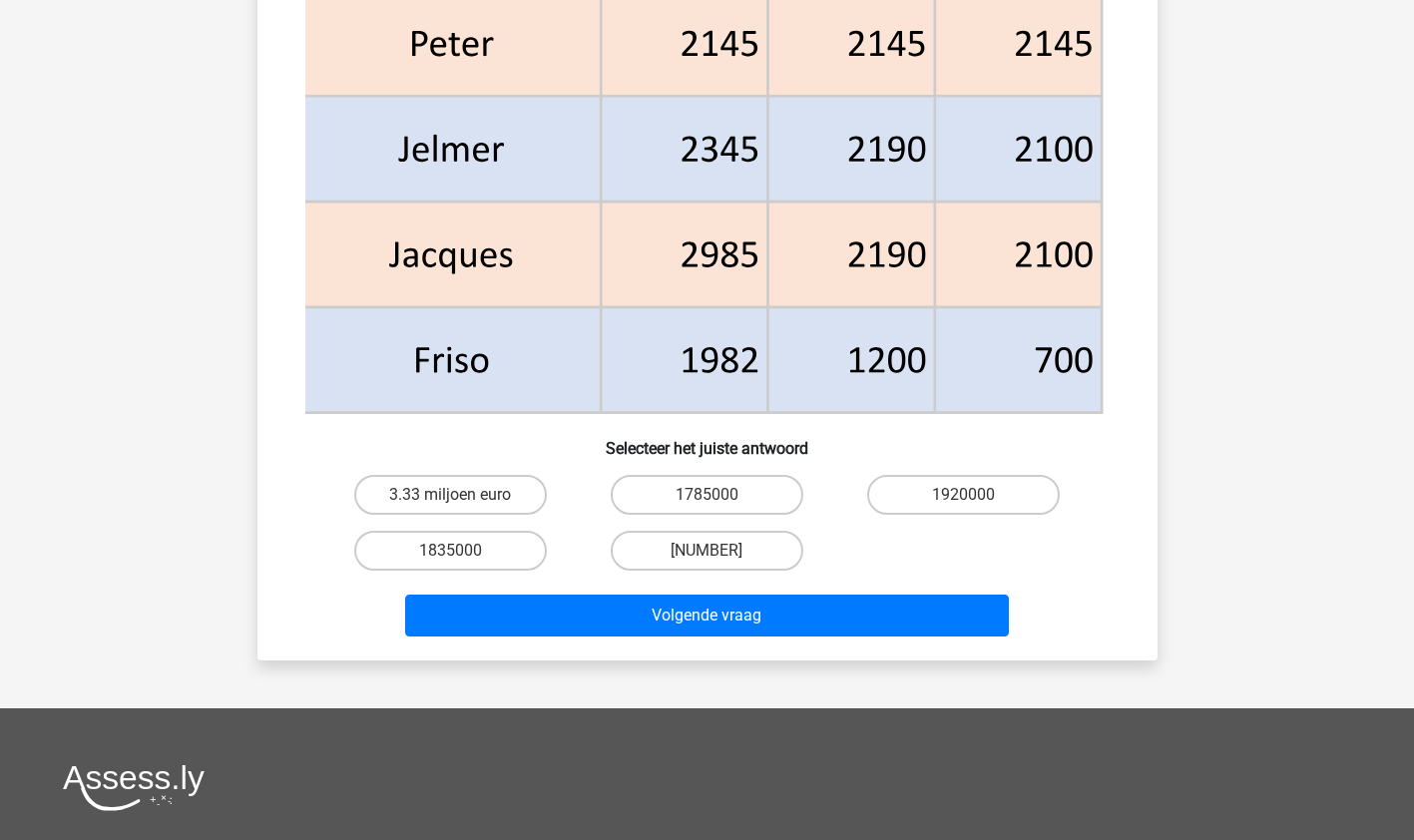 click on "1825000" at bounding box center (707, 551) 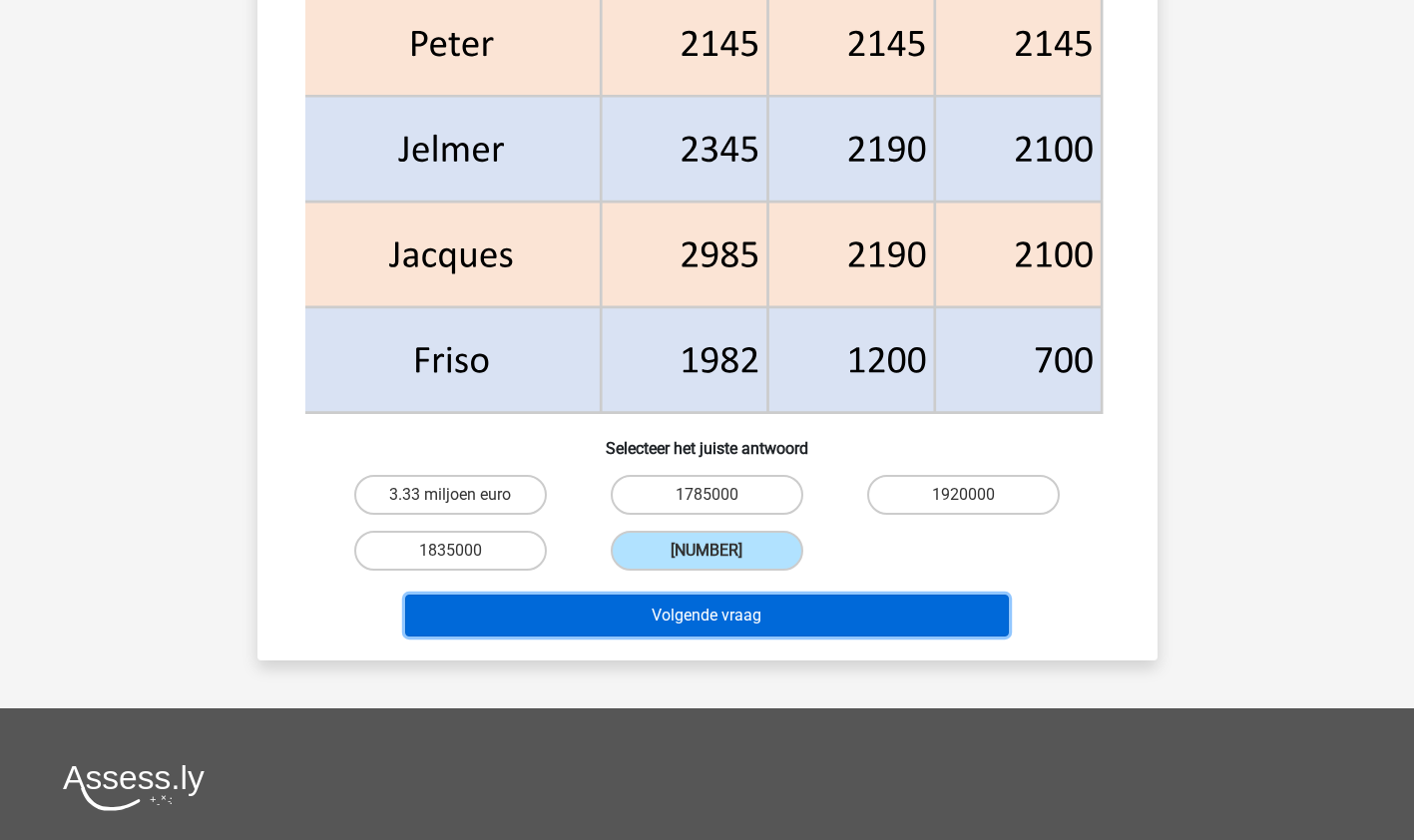 click on "Volgende vraag" at bounding box center (707, 616) 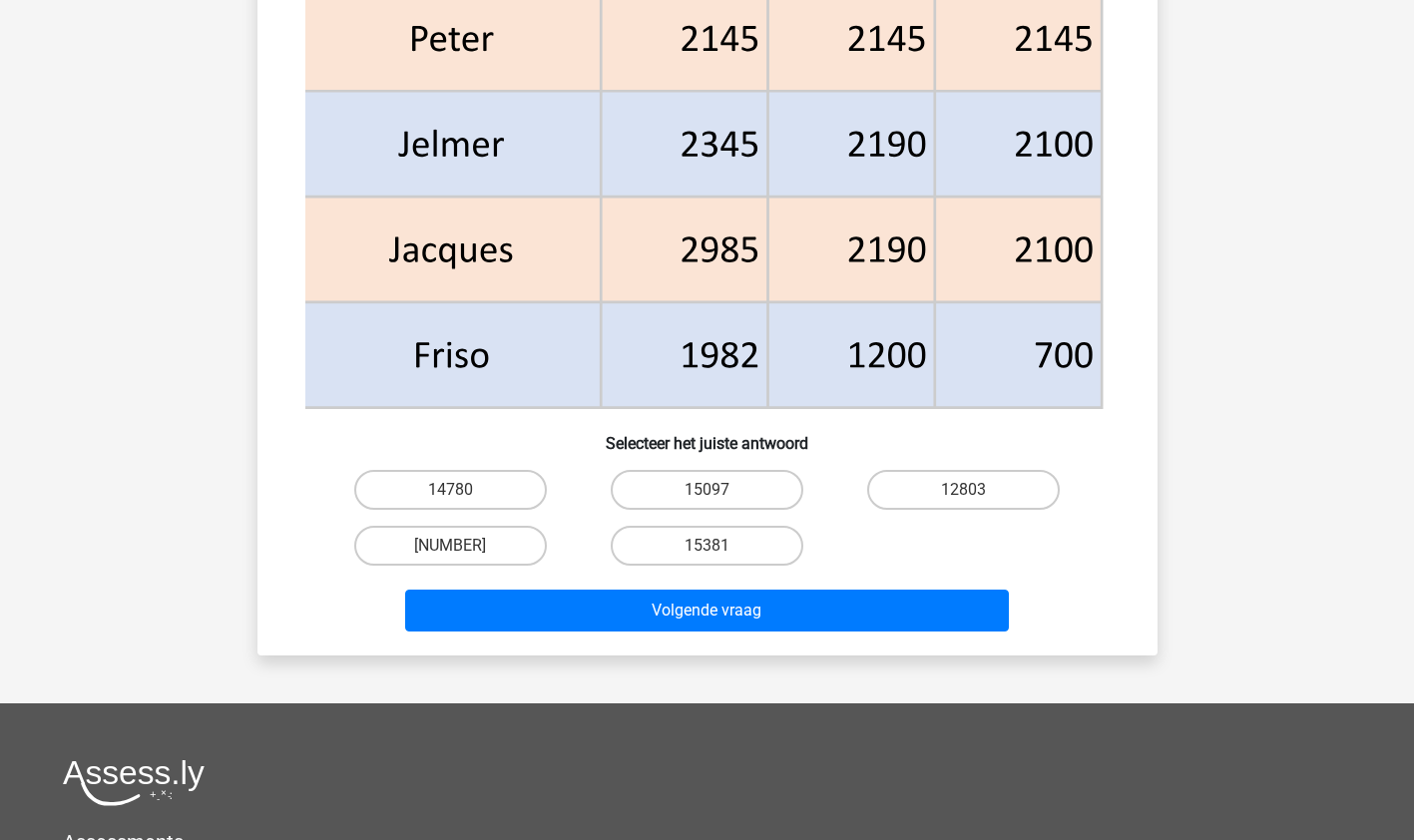 scroll, scrollTop: 965, scrollLeft: 0, axis: vertical 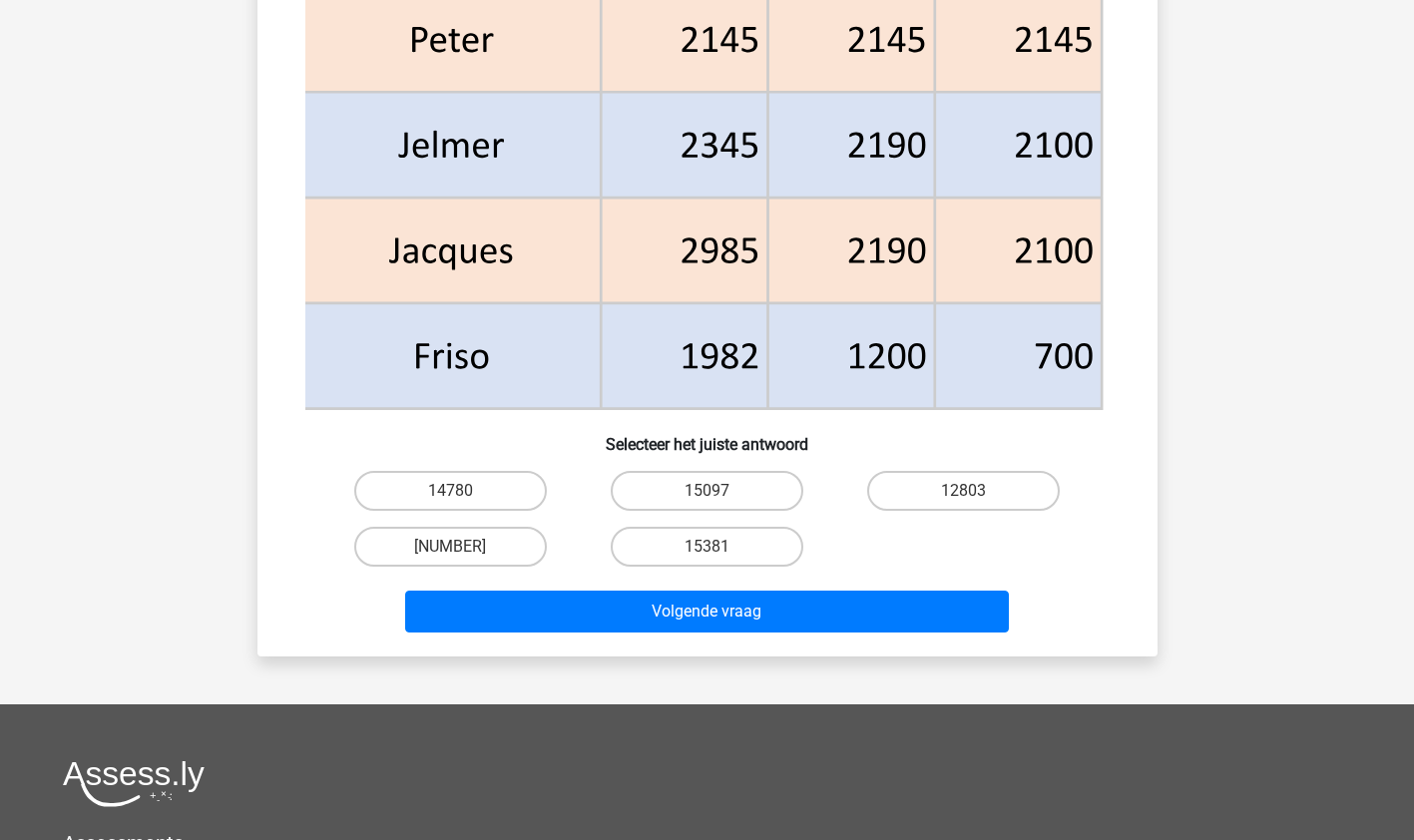 click on "14961" at bounding box center (450, 547) 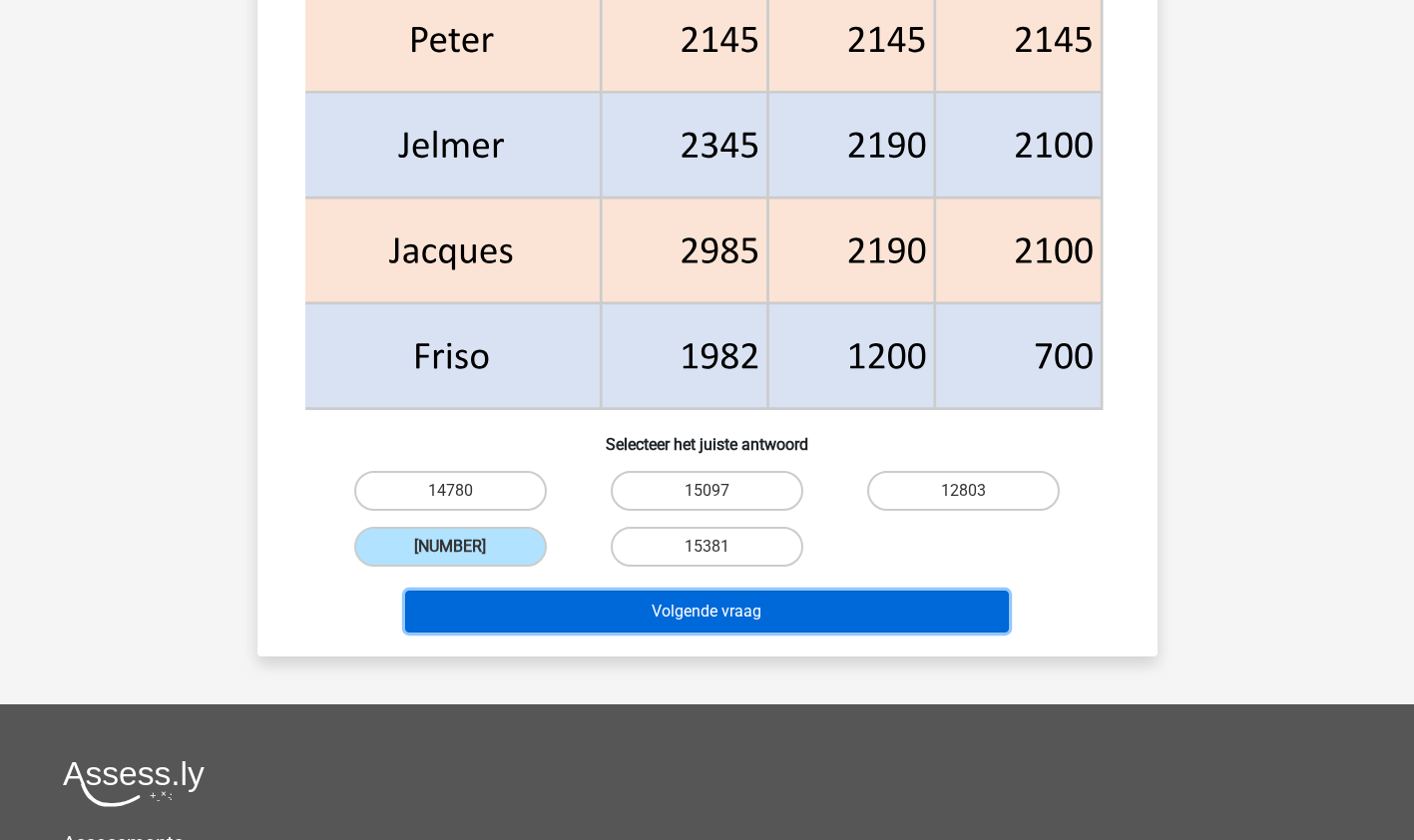 click on "Volgende vraag" at bounding box center (707, 612) 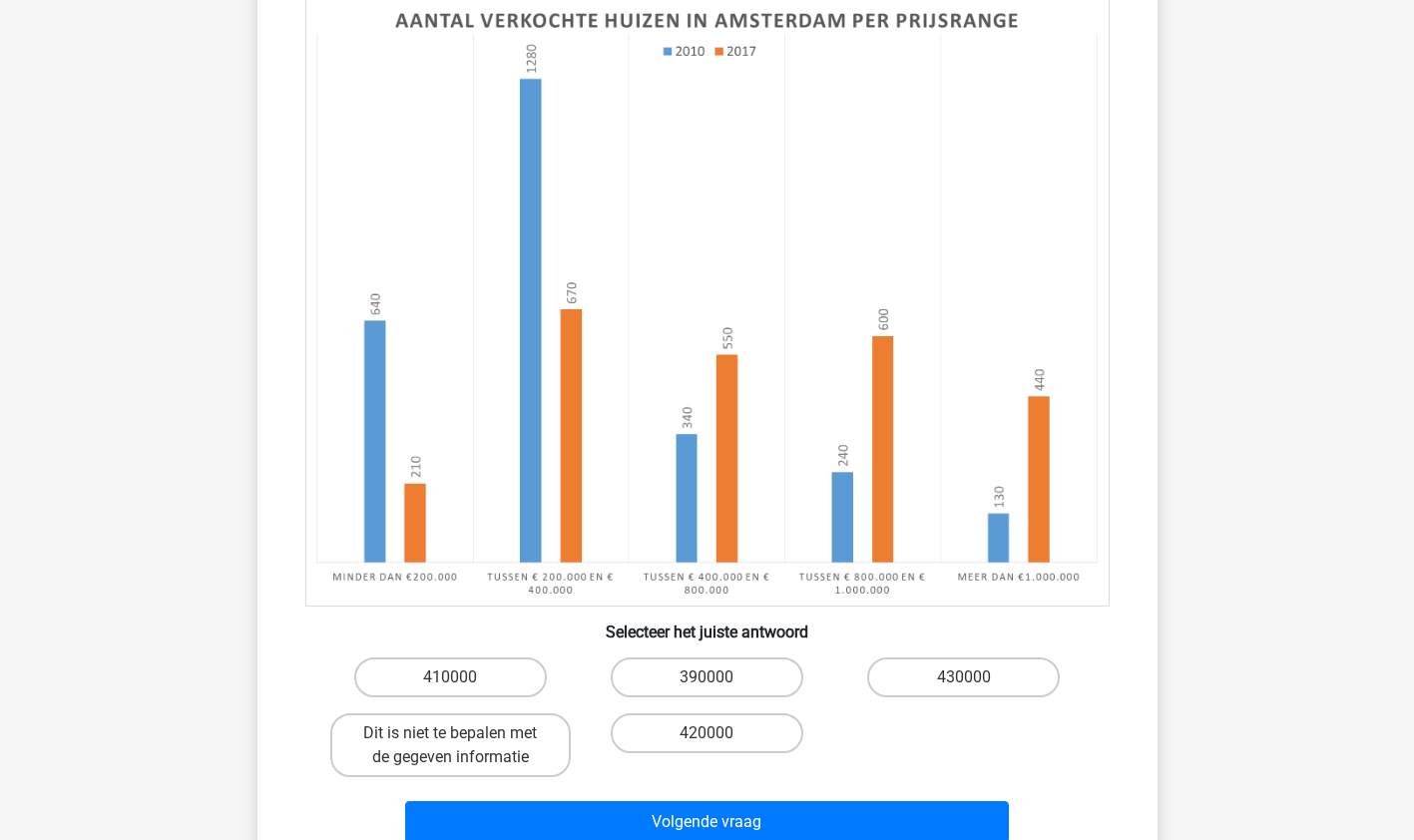 scroll, scrollTop: 234, scrollLeft: 0, axis: vertical 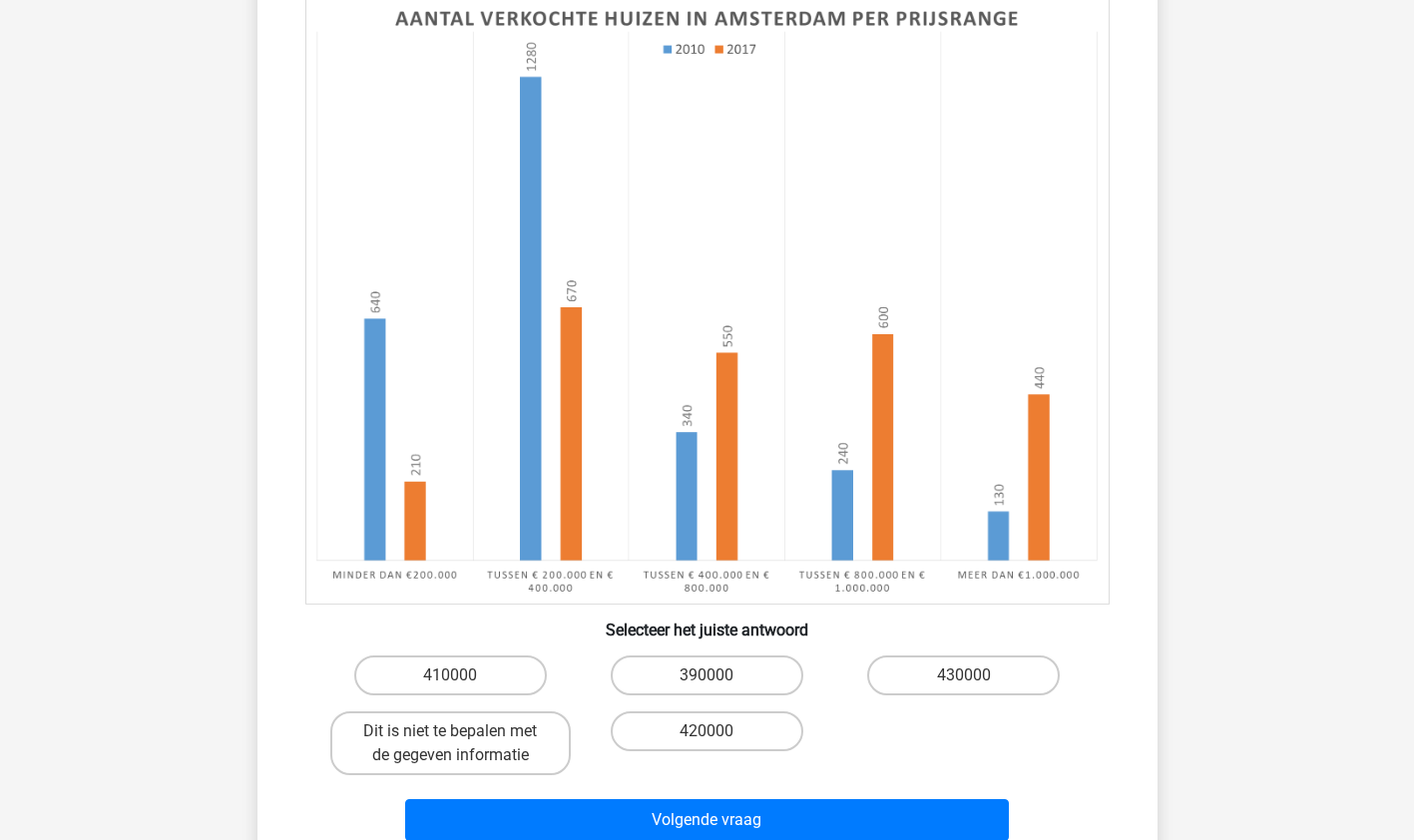 click on "Dit is niet te bepalen met de gegeven informatie" at bounding box center [450, 743] 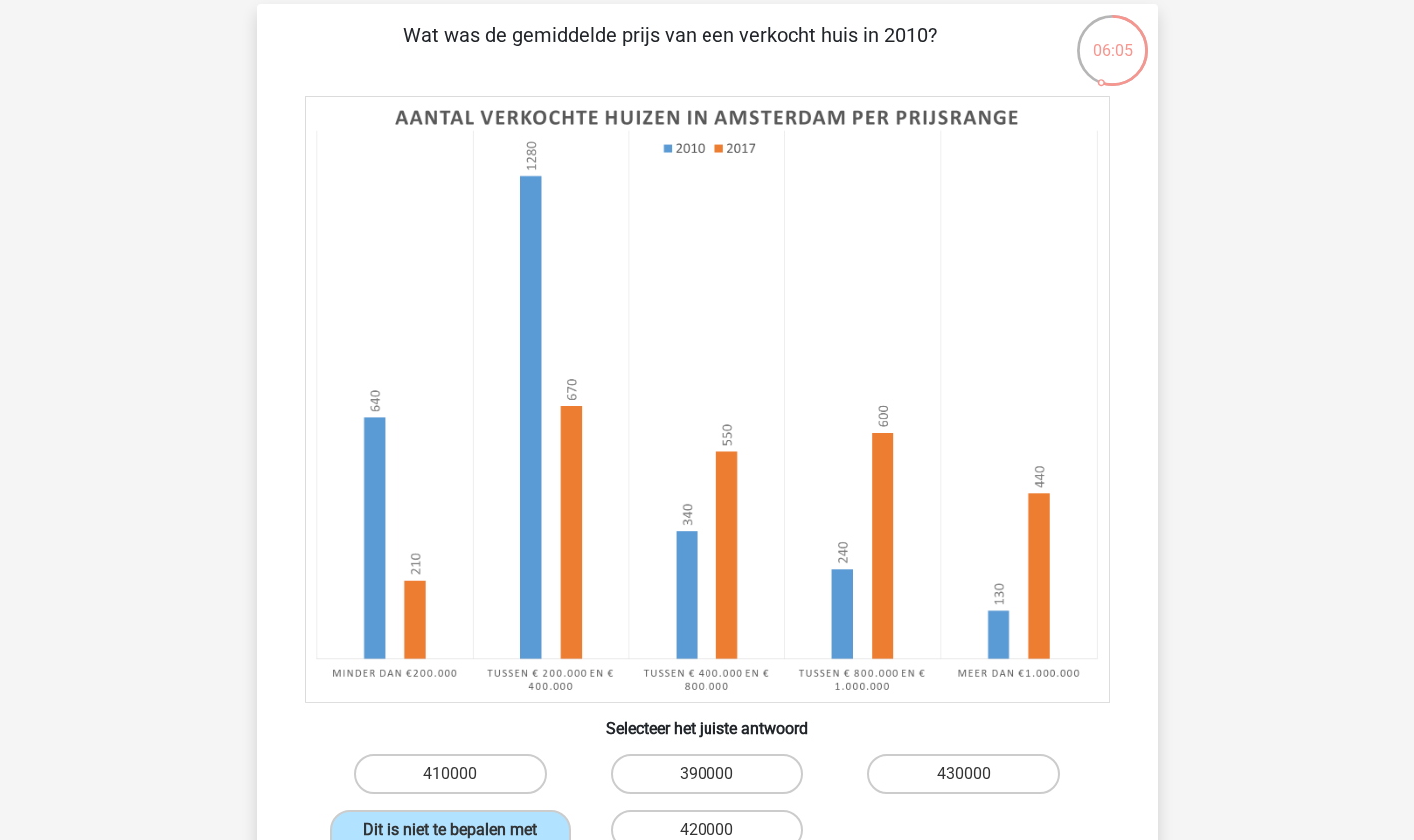 scroll, scrollTop: 203, scrollLeft: 0, axis: vertical 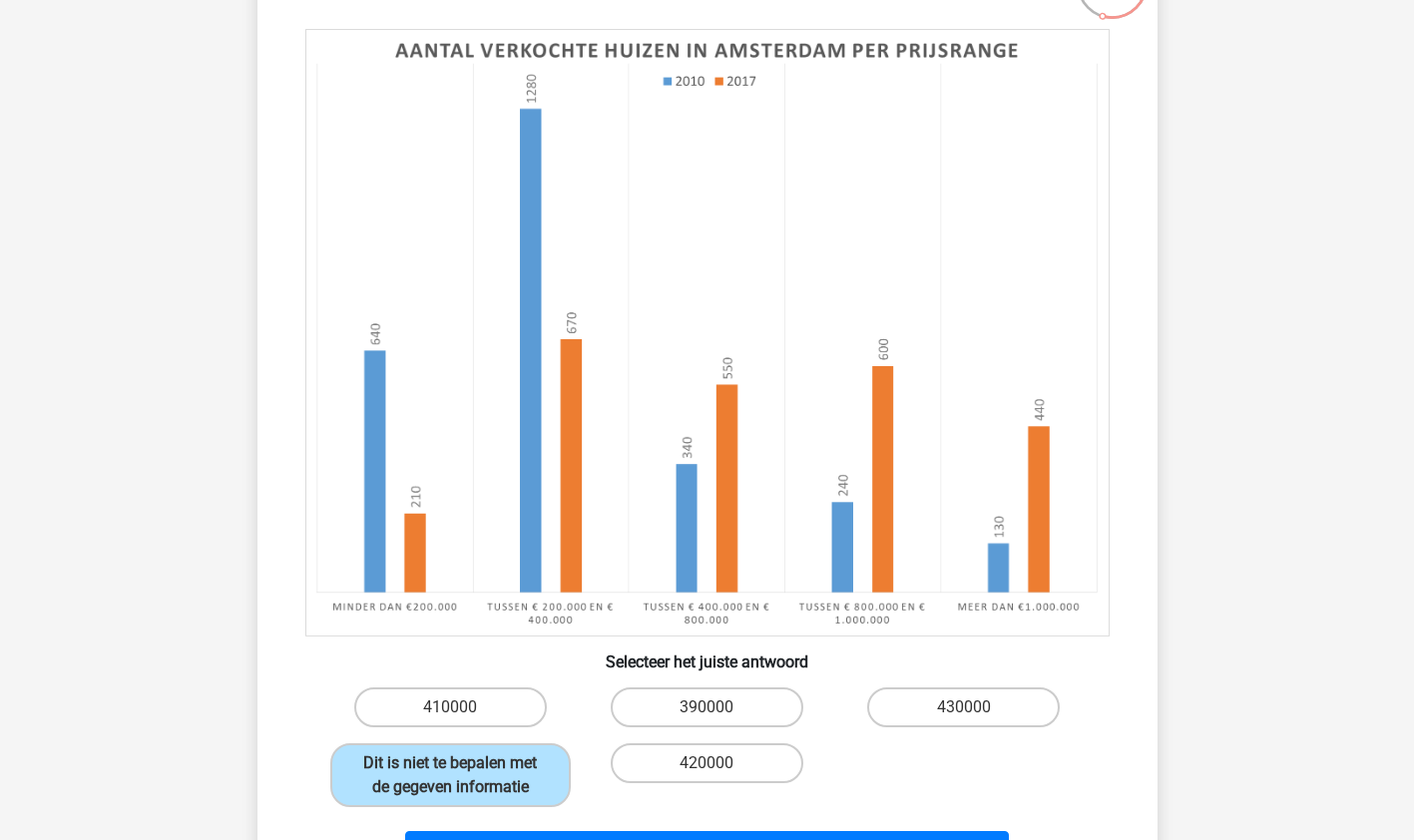 click on "Joost
j.bekink@leiden.nl
Nederlands
English" at bounding box center (707, 634) 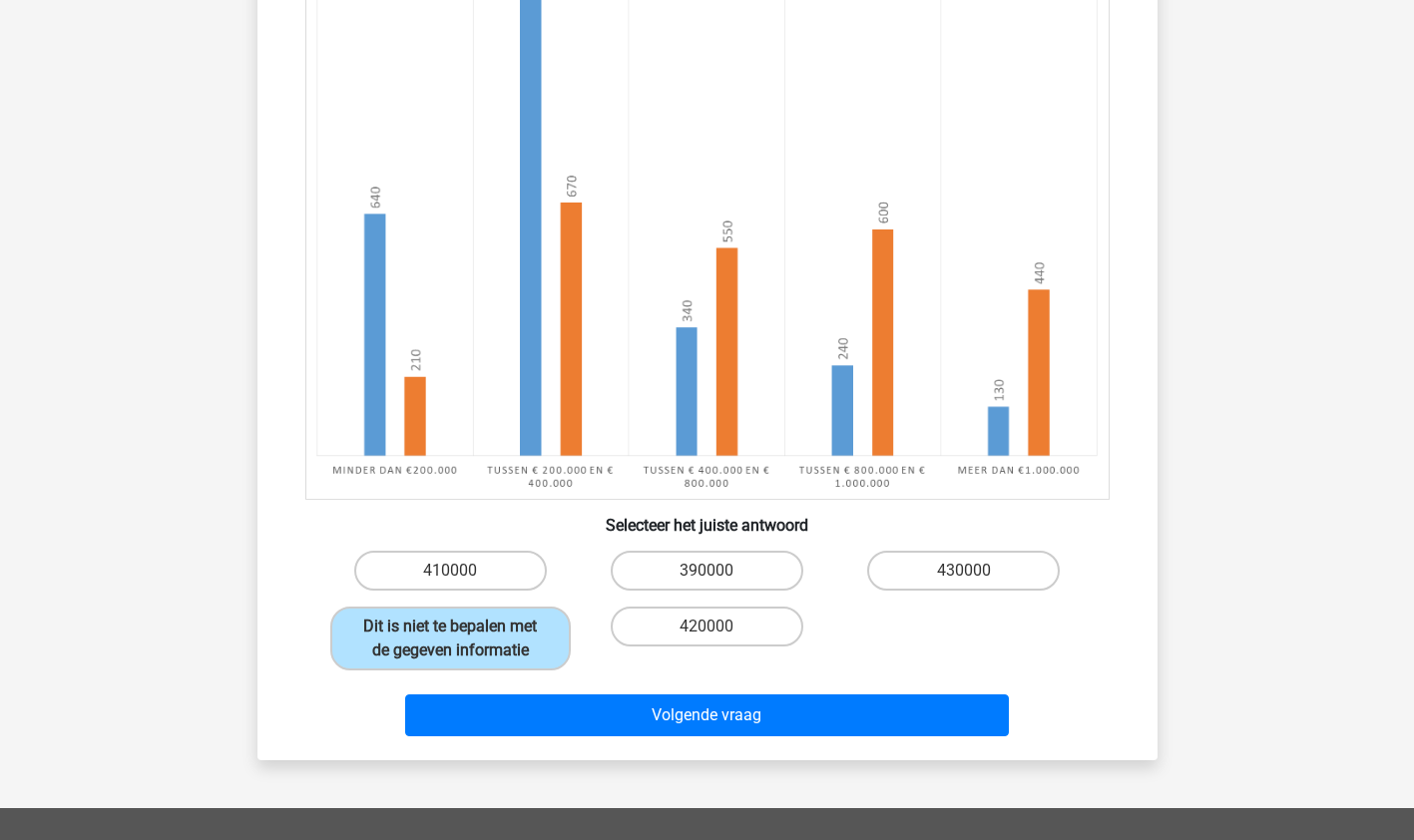 scroll, scrollTop: 372, scrollLeft: 0, axis: vertical 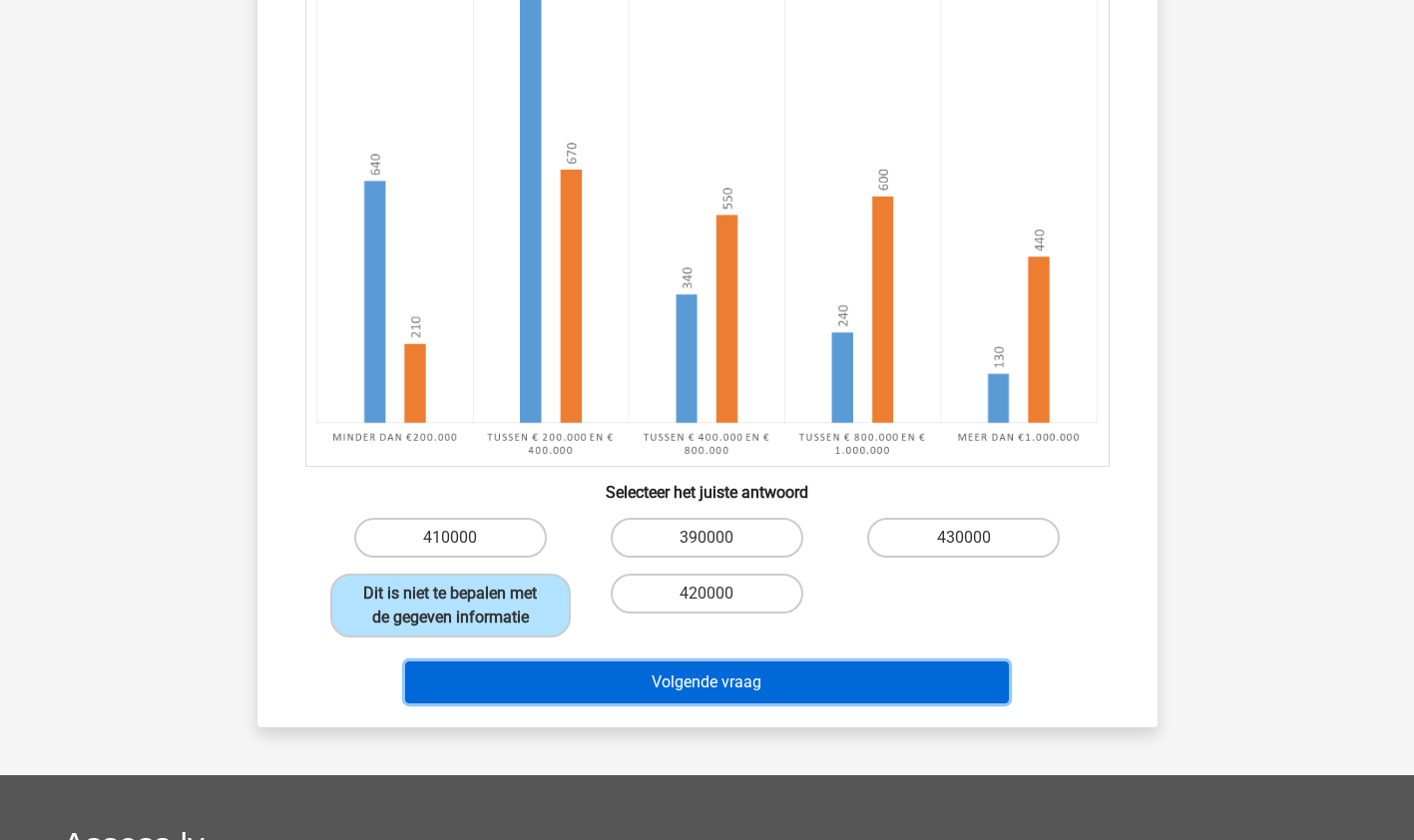 click on "Volgende vraag" at bounding box center (707, 682) 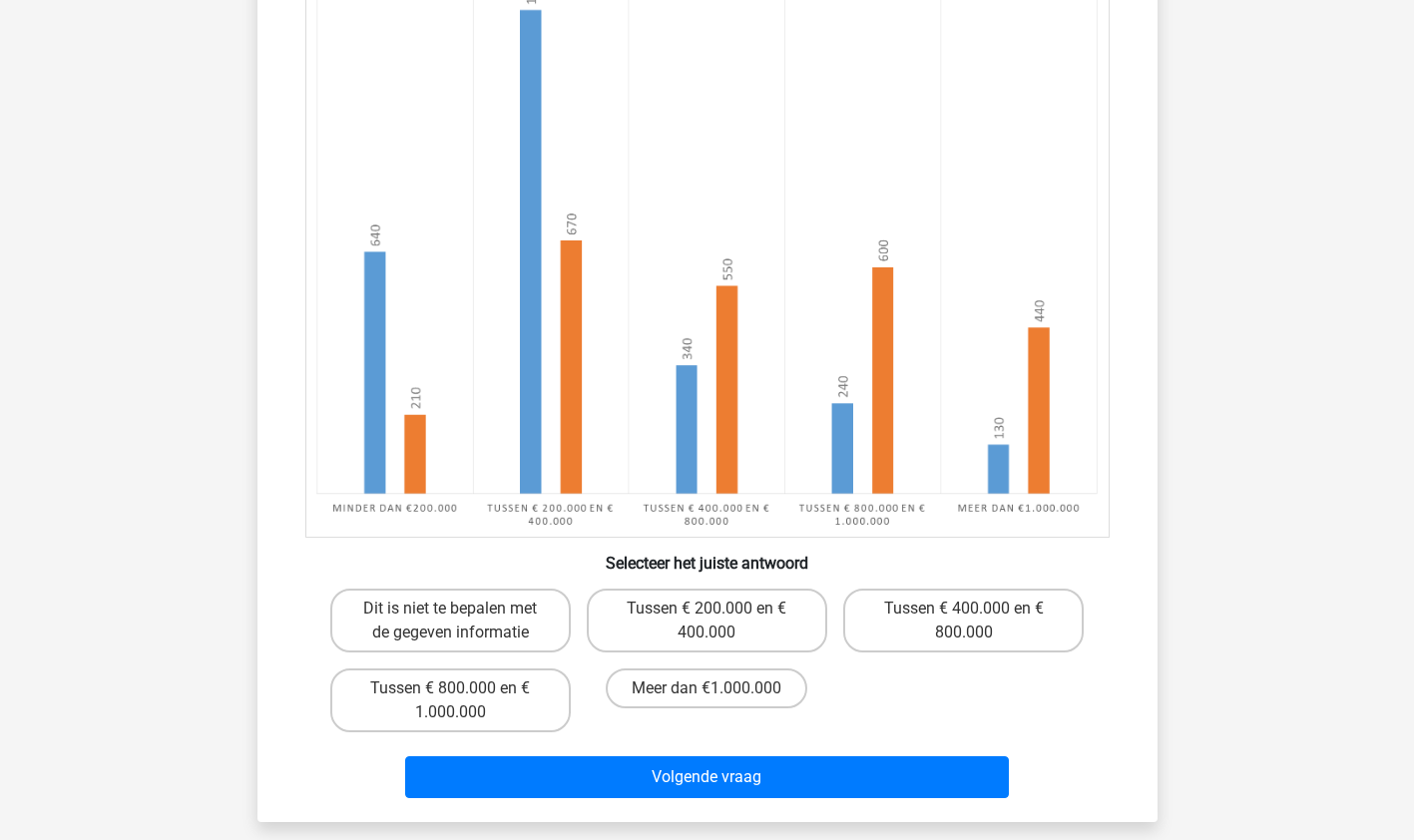 scroll, scrollTop: 361, scrollLeft: 0, axis: vertical 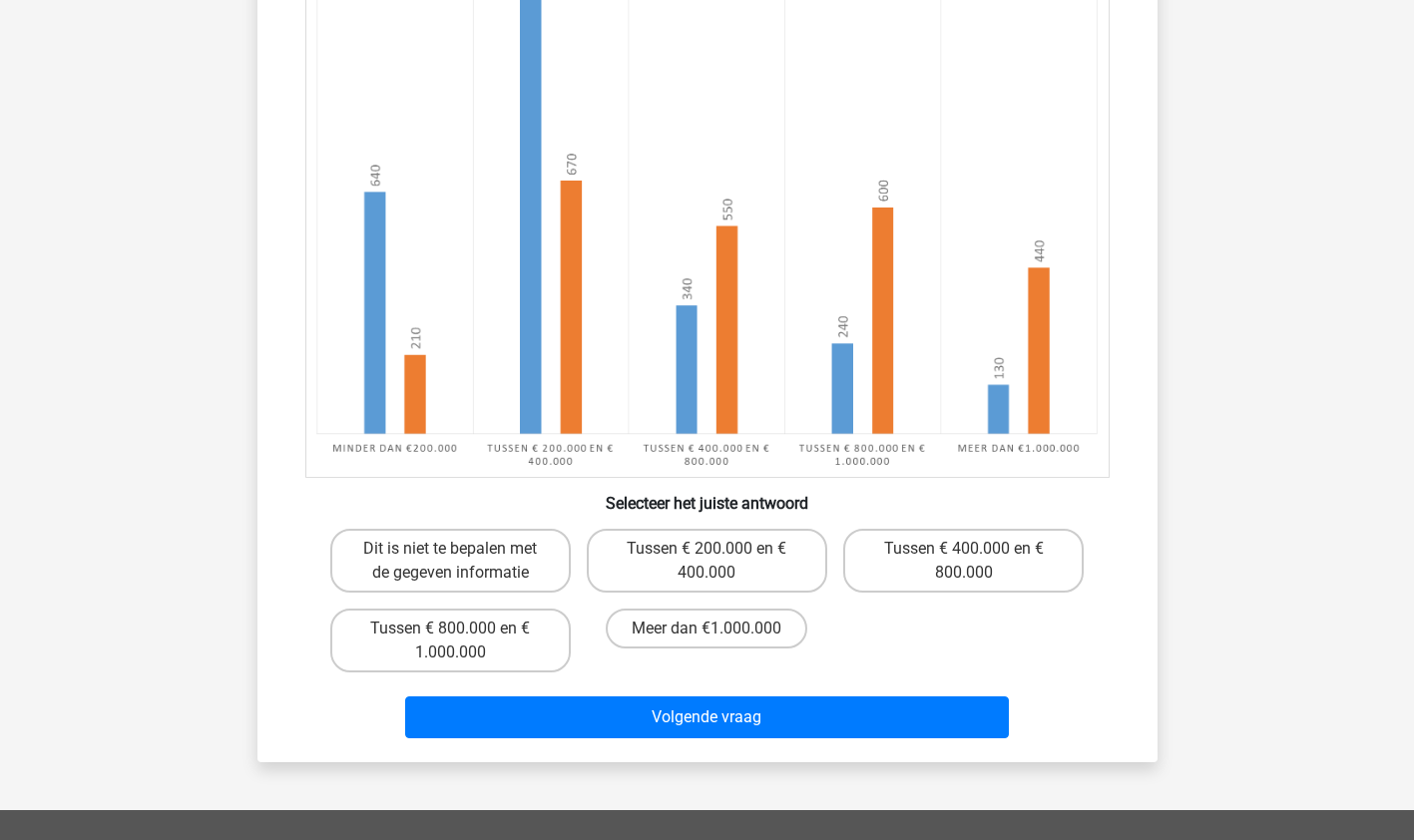 click on "Tussen € 400.000 en € 800.000" at bounding box center (963, 561) 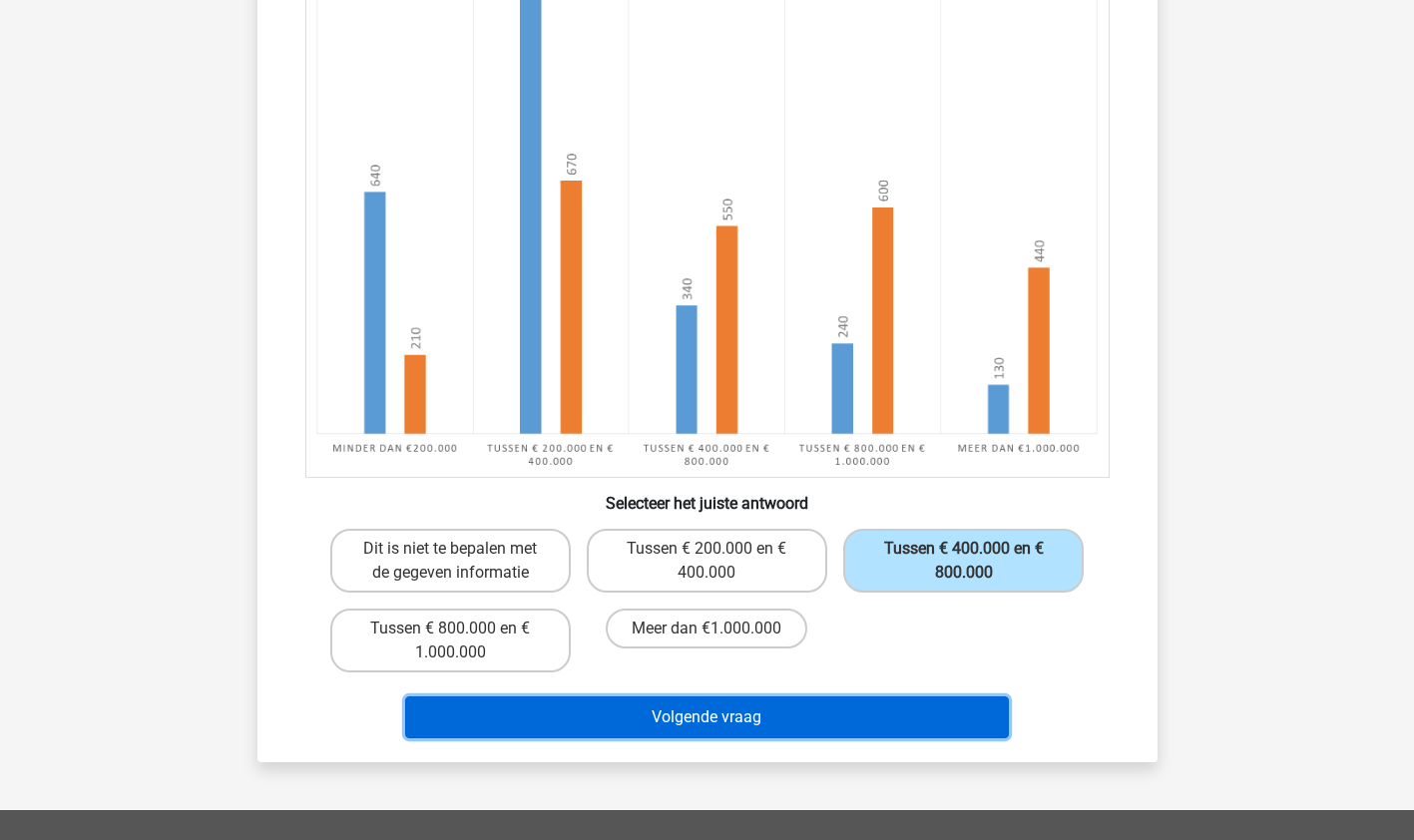 click on "Volgende vraag" at bounding box center (707, 717) 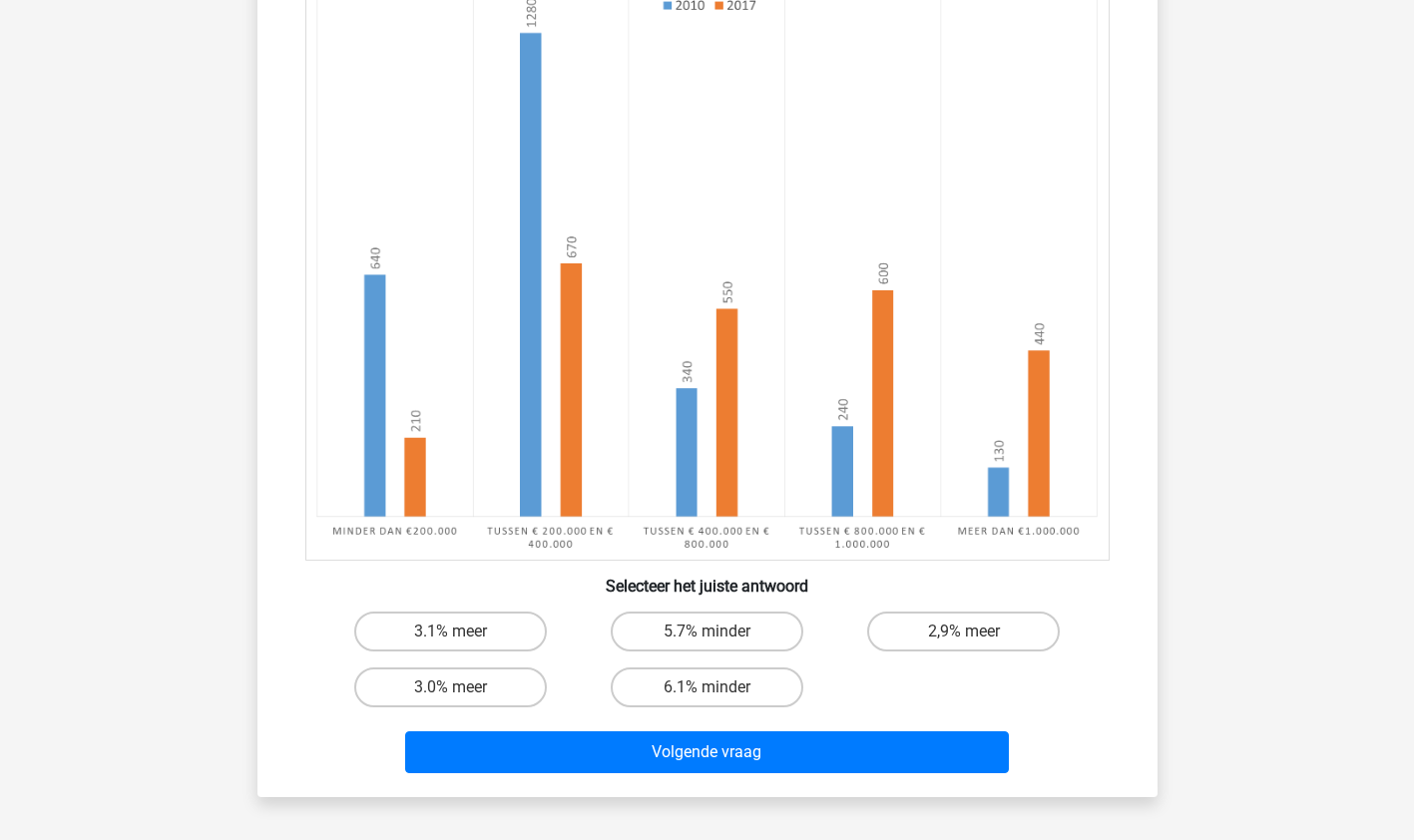 scroll, scrollTop: 287, scrollLeft: 0, axis: vertical 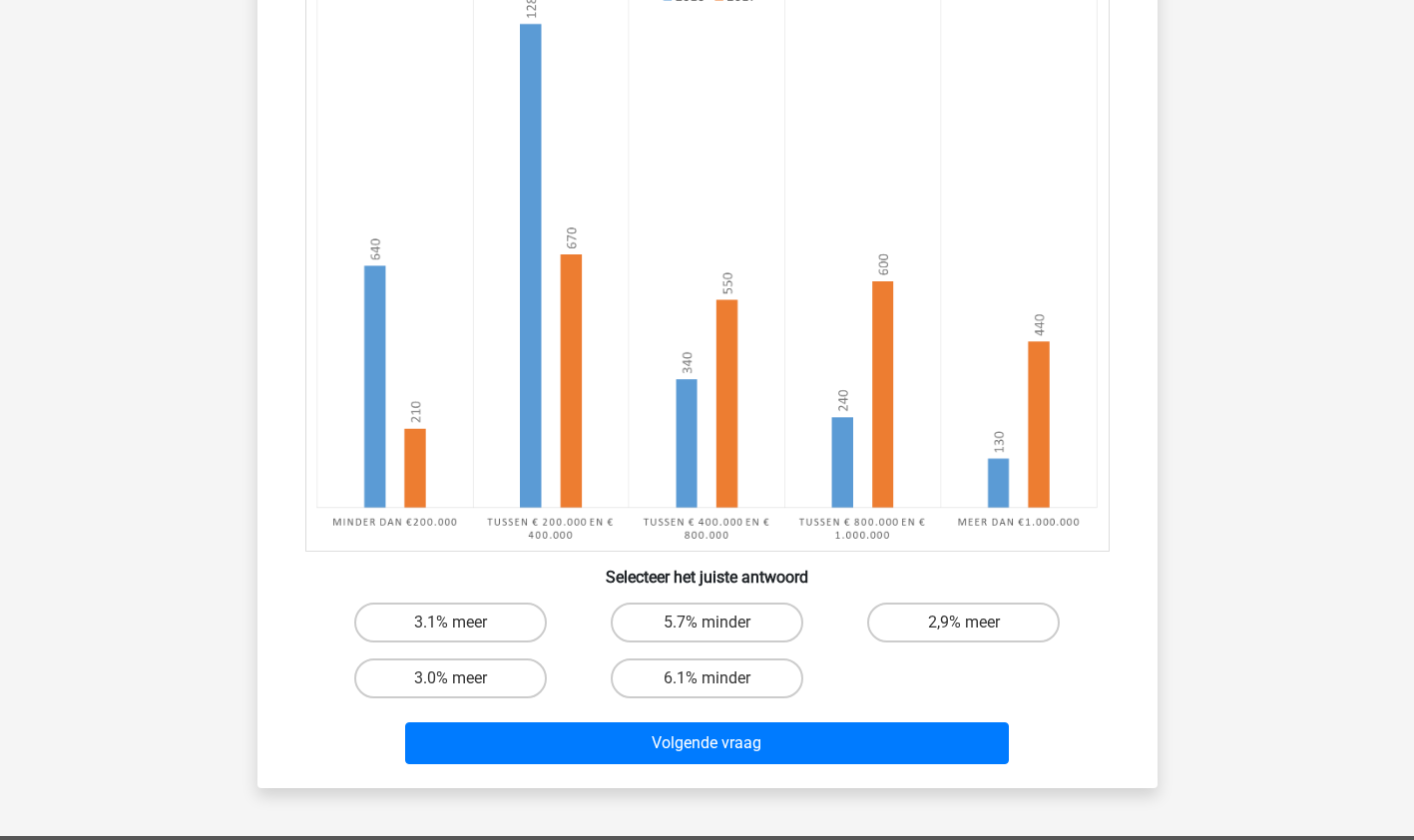 click on "6.1% minder" at bounding box center (712, 684) 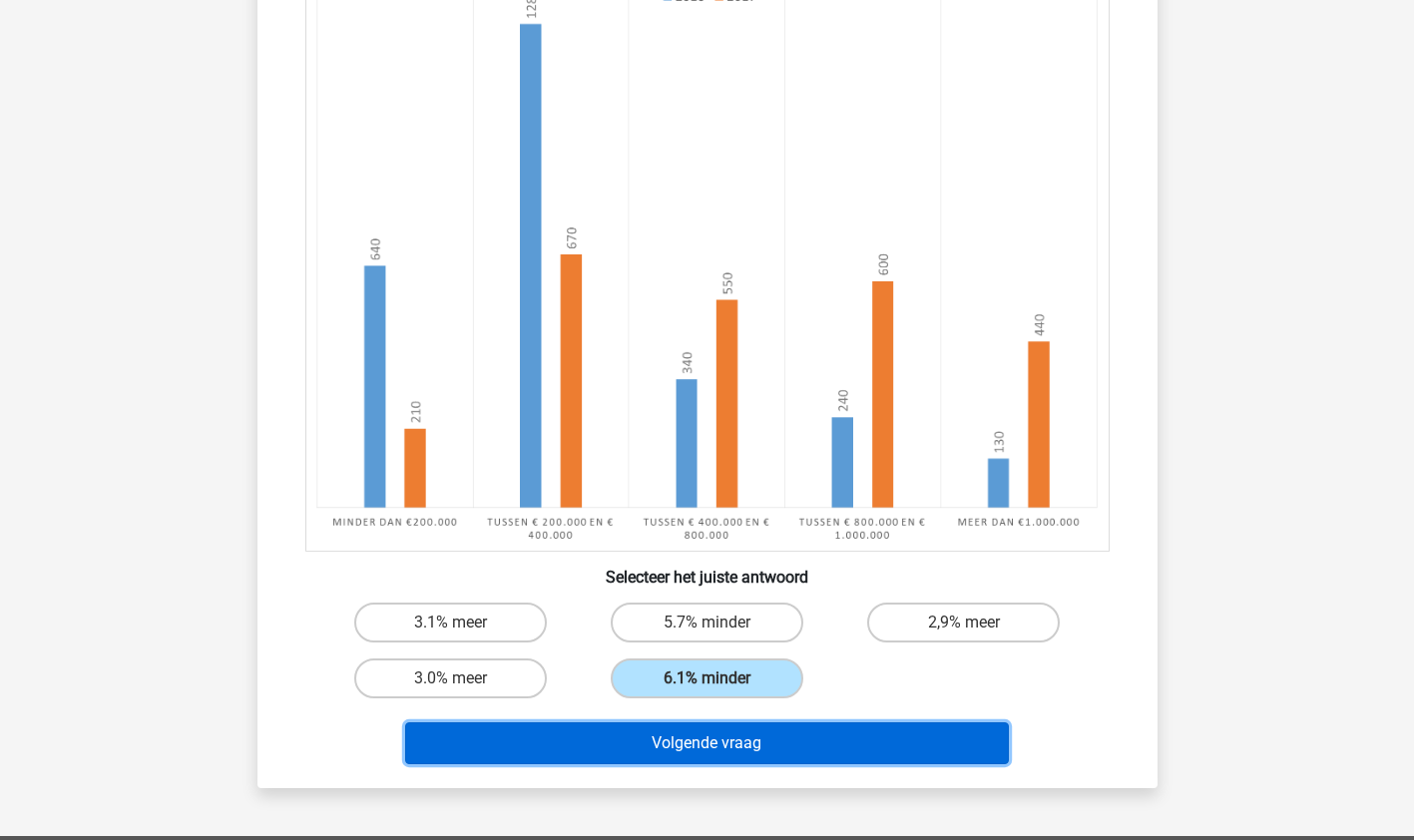click on "Volgende vraag" at bounding box center (707, 743) 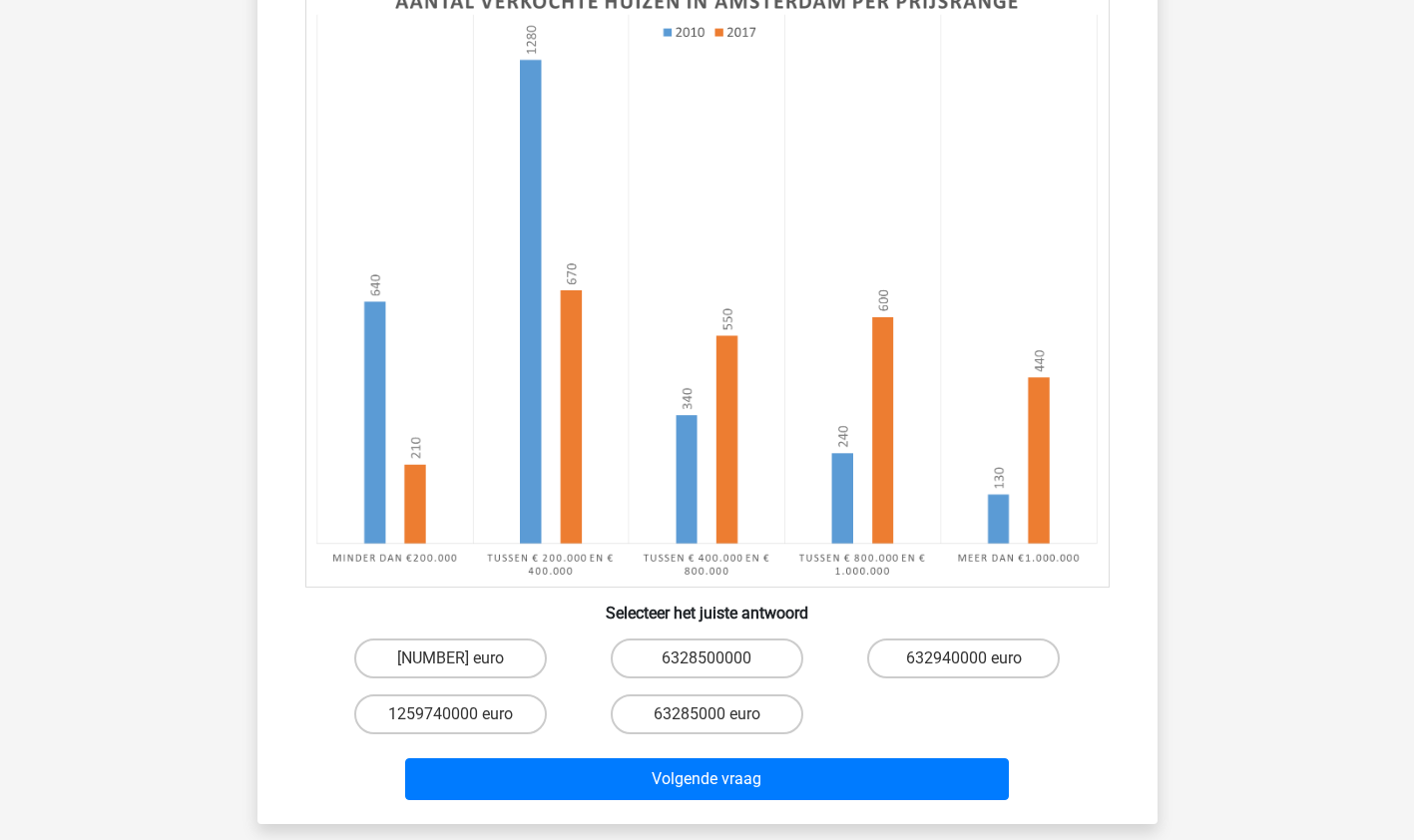 scroll, scrollTop: 312, scrollLeft: 0, axis: vertical 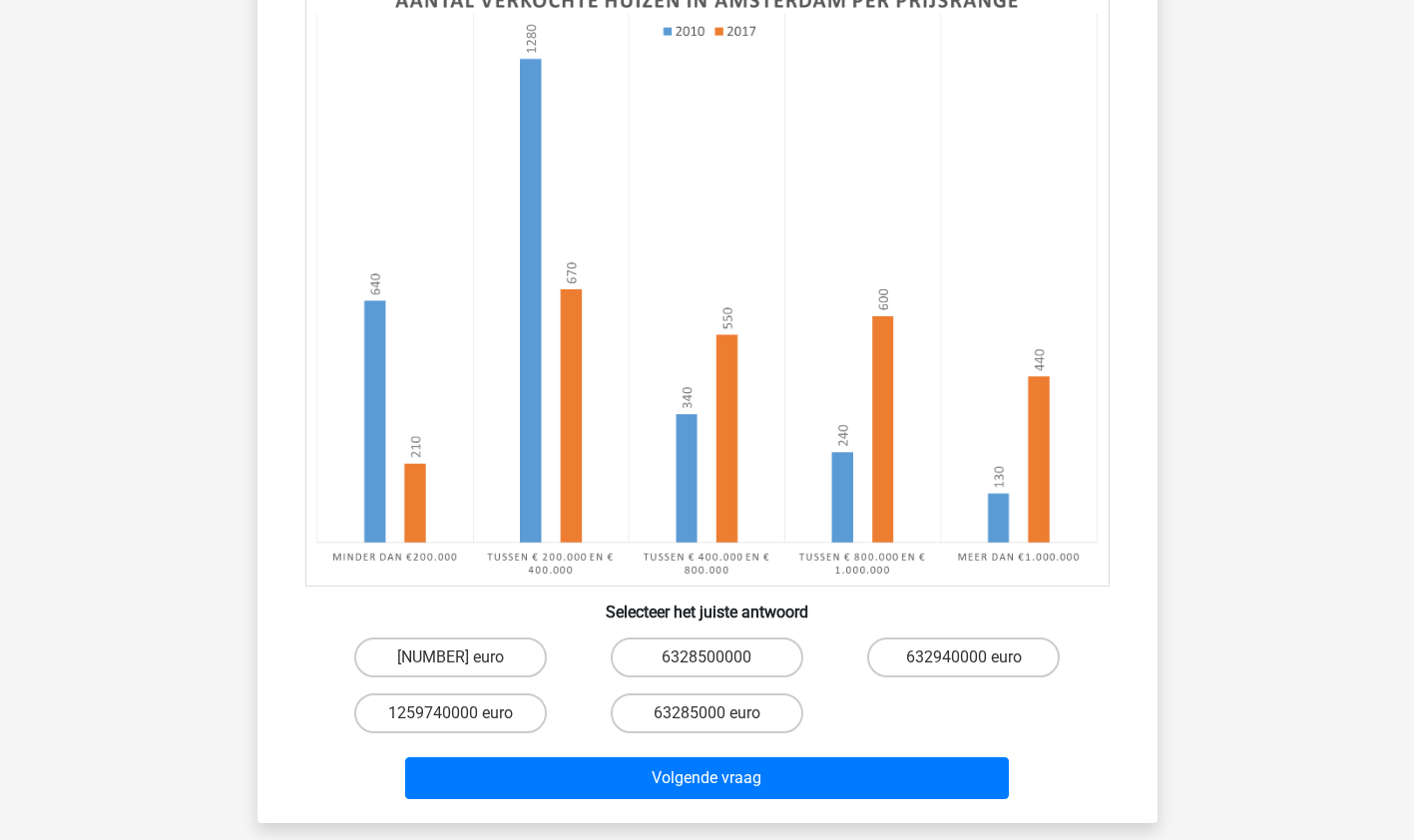 click on "632850000 euro" at bounding box center (450, 657) 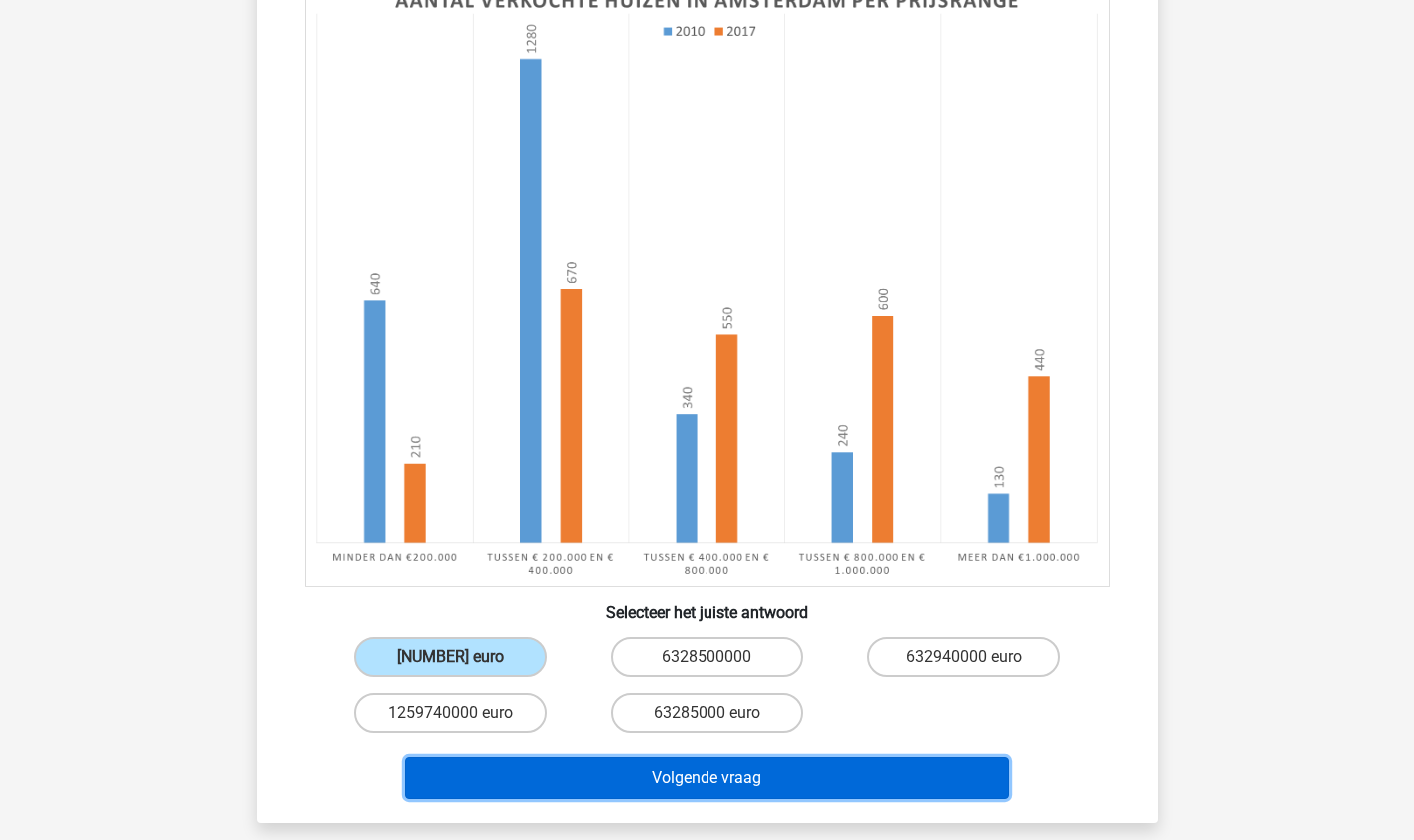 click on "Volgende vraag" at bounding box center [707, 778] 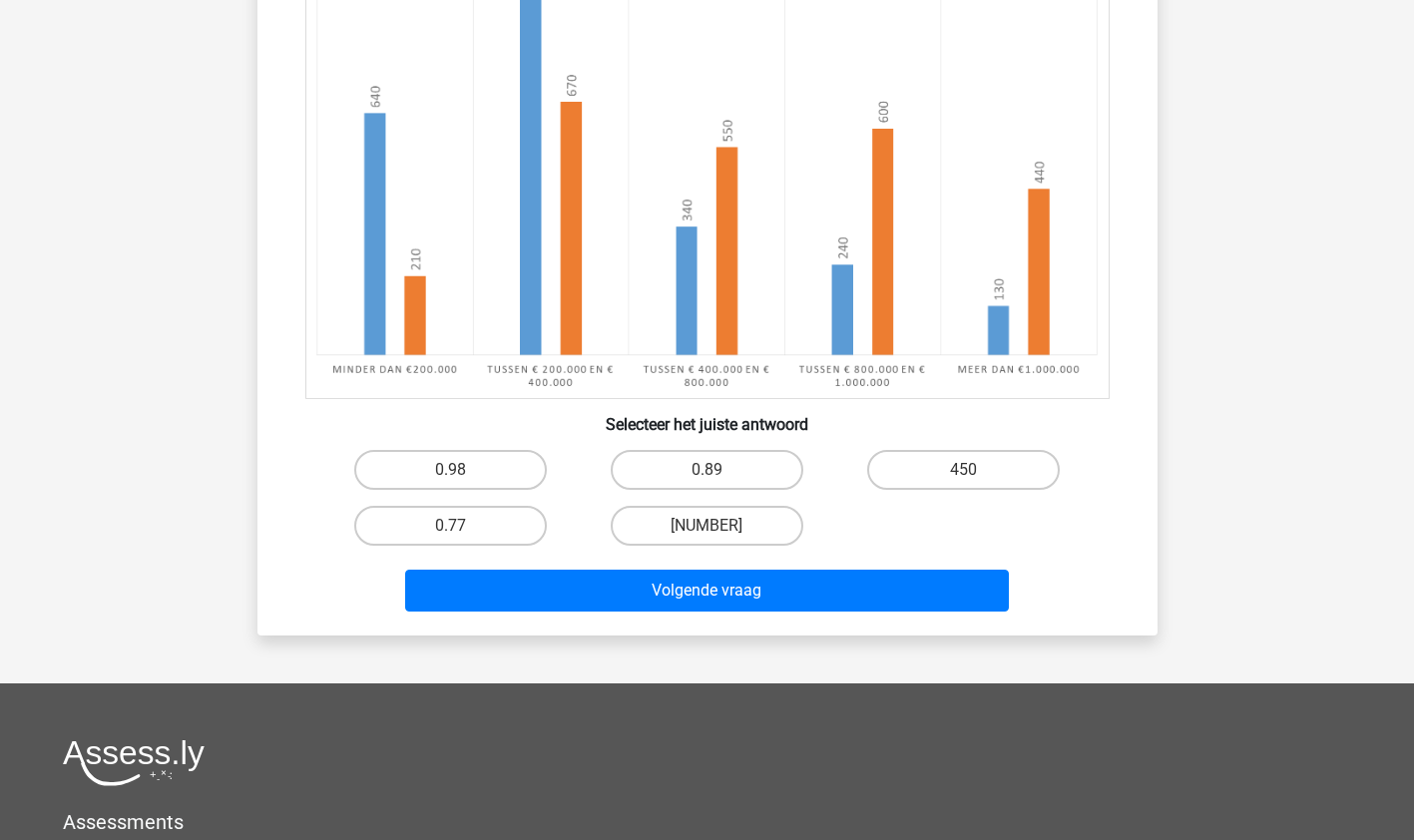 scroll, scrollTop: 445, scrollLeft: 0, axis: vertical 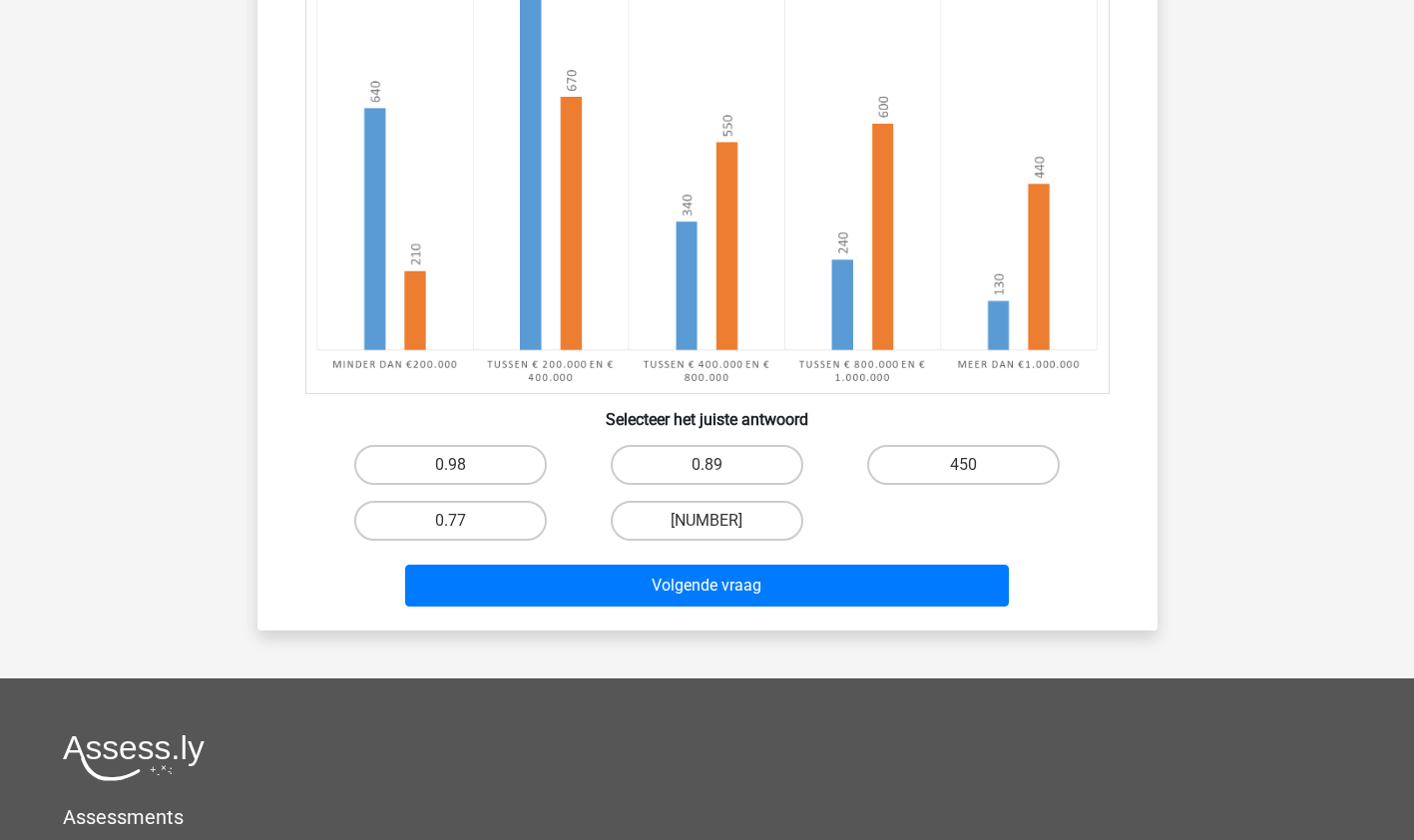 click on "570" at bounding box center (707, 521) 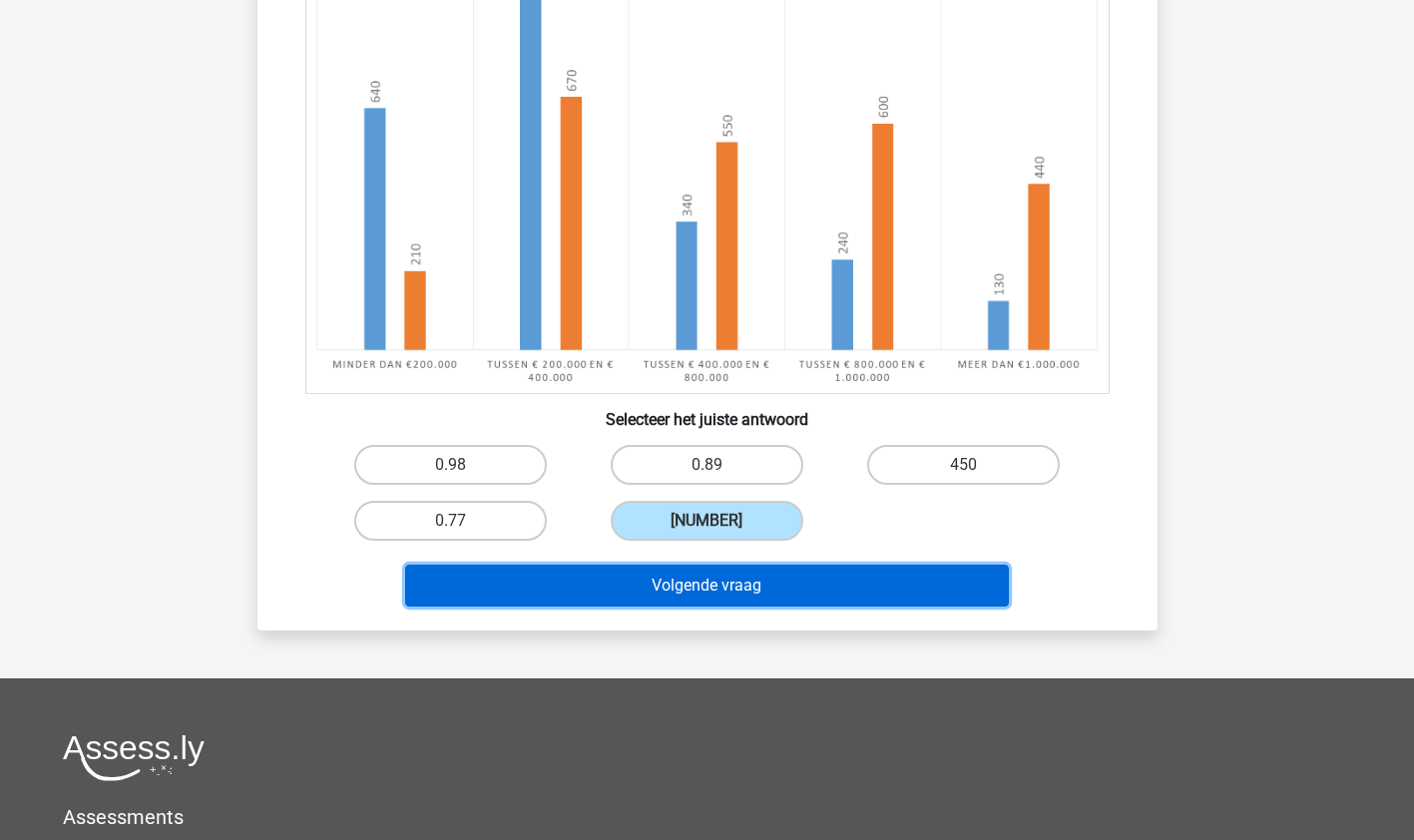 click on "Volgende vraag" at bounding box center [707, 586] 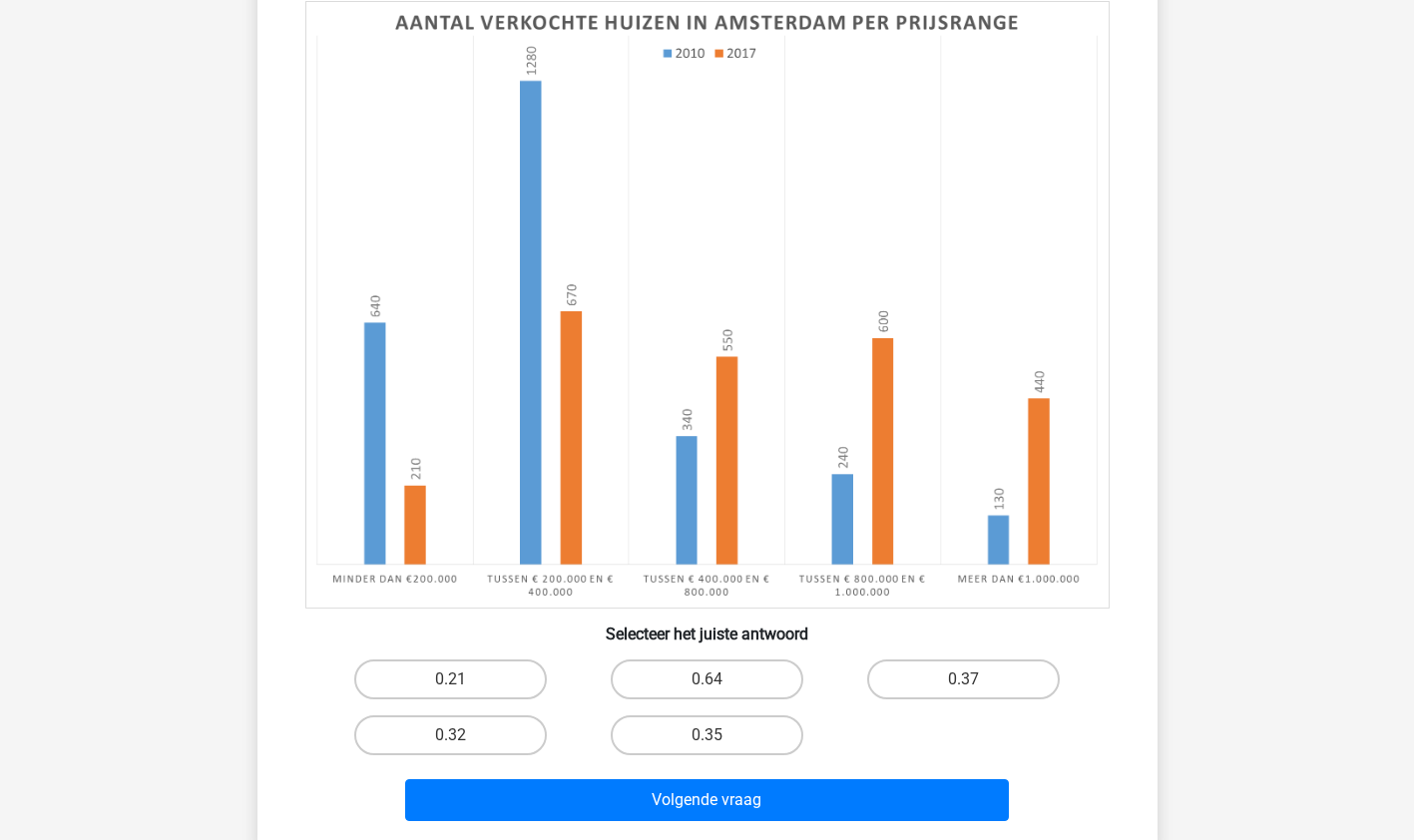 scroll, scrollTop: 296, scrollLeft: 0, axis: vertical 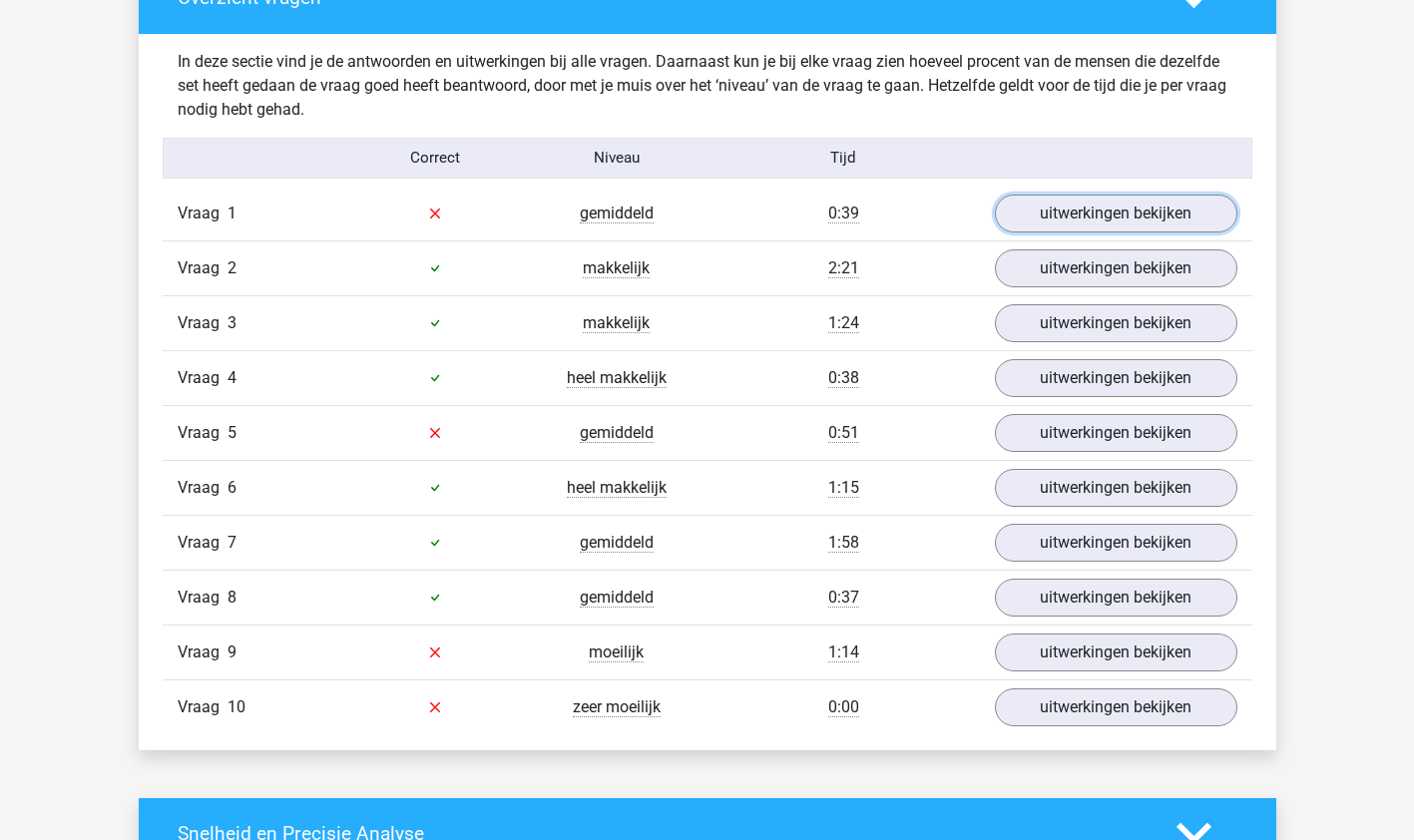 click on "uitwerkingen bekijken" at bounding box center (1116, 213) 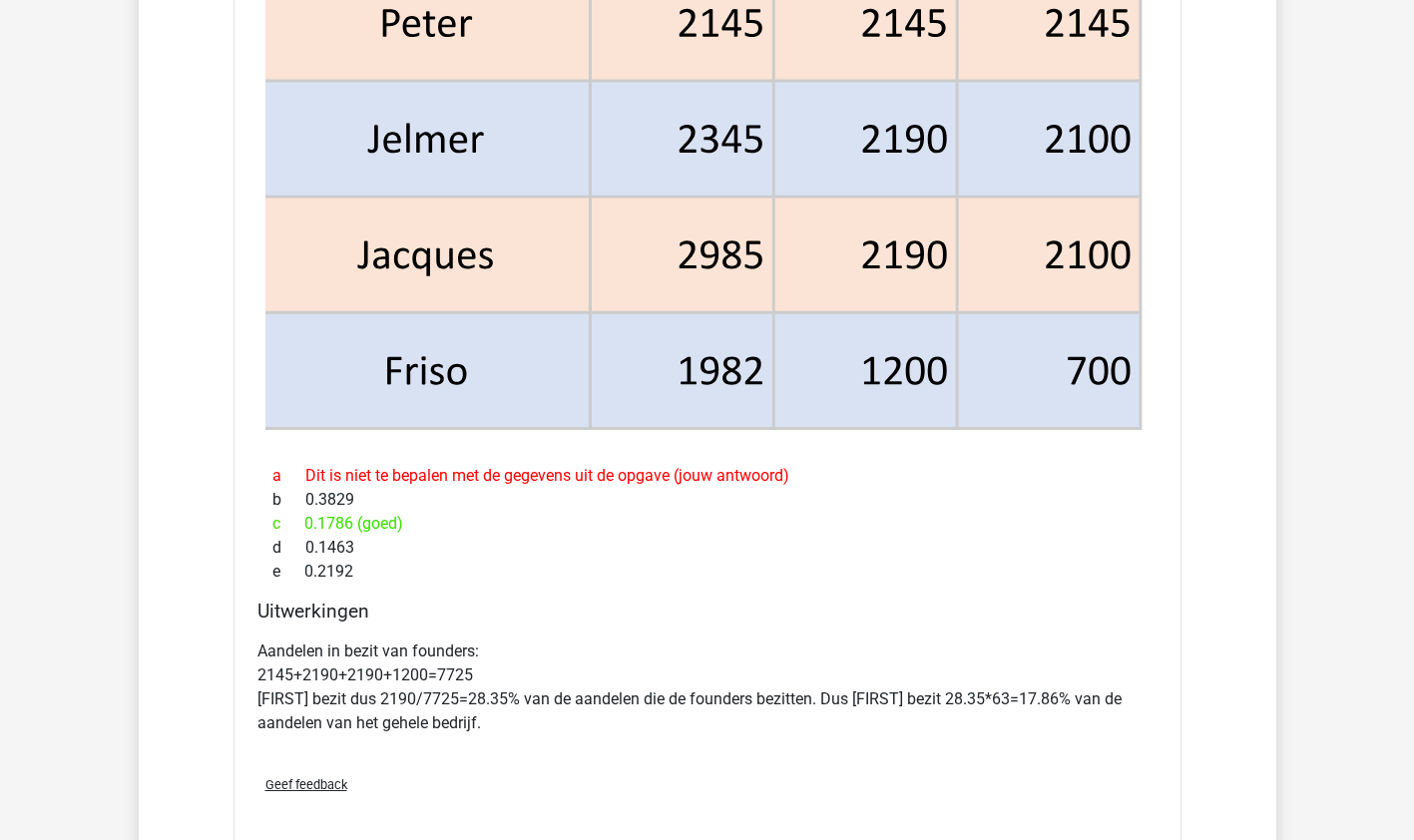 scroll, scrollTop: 2295, scrollLeft: 0, axis: vertical 